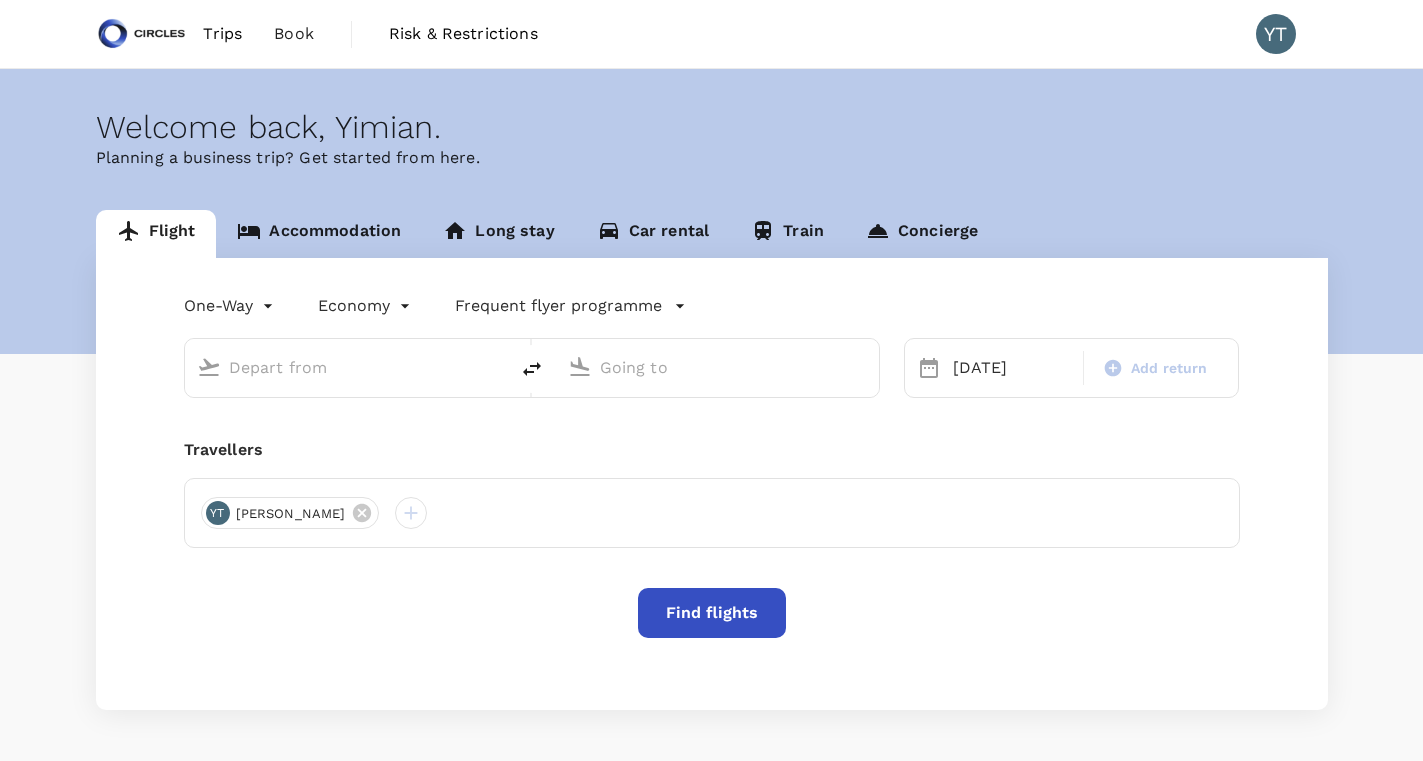 type on "Singapore Changi (SIN)" 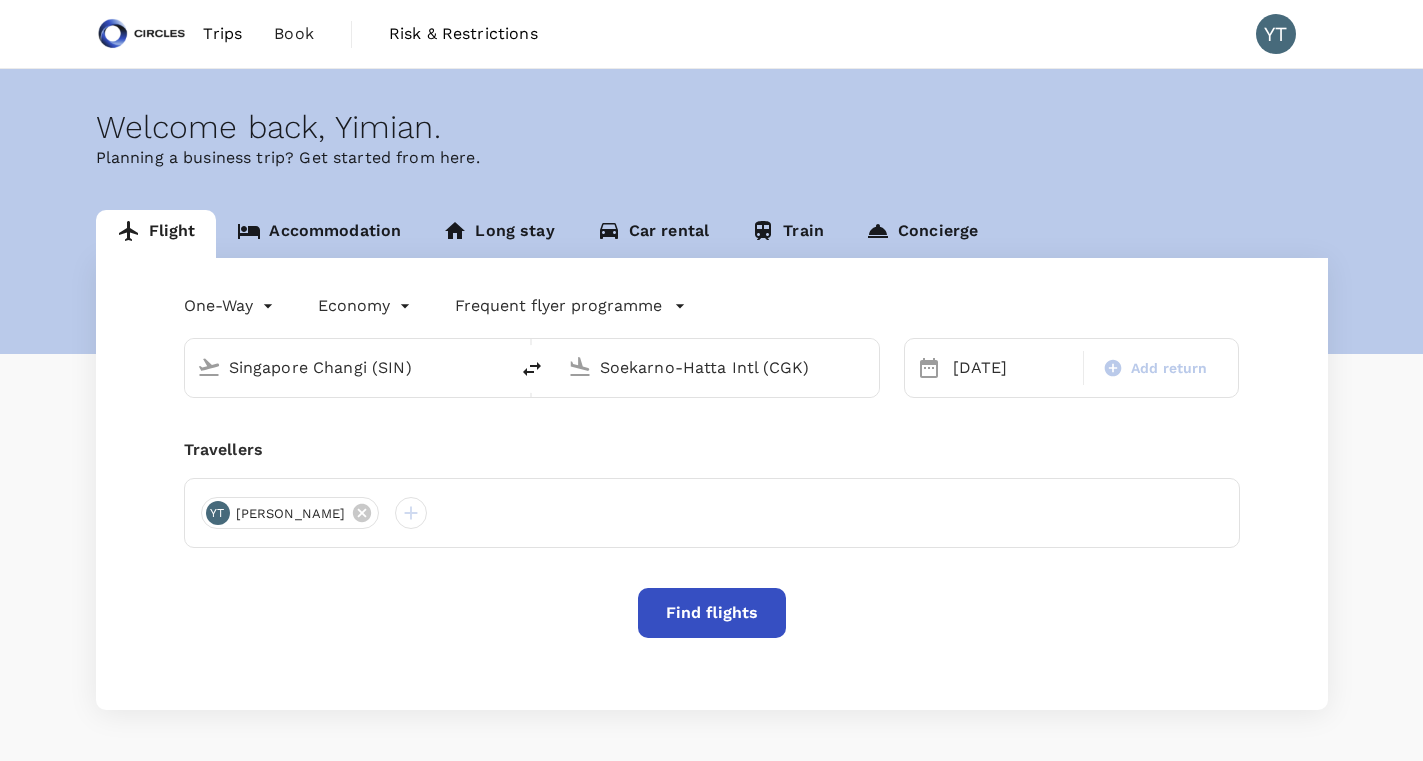 scroll, scrollTop: 0, scrollLeft: 0, axis: both 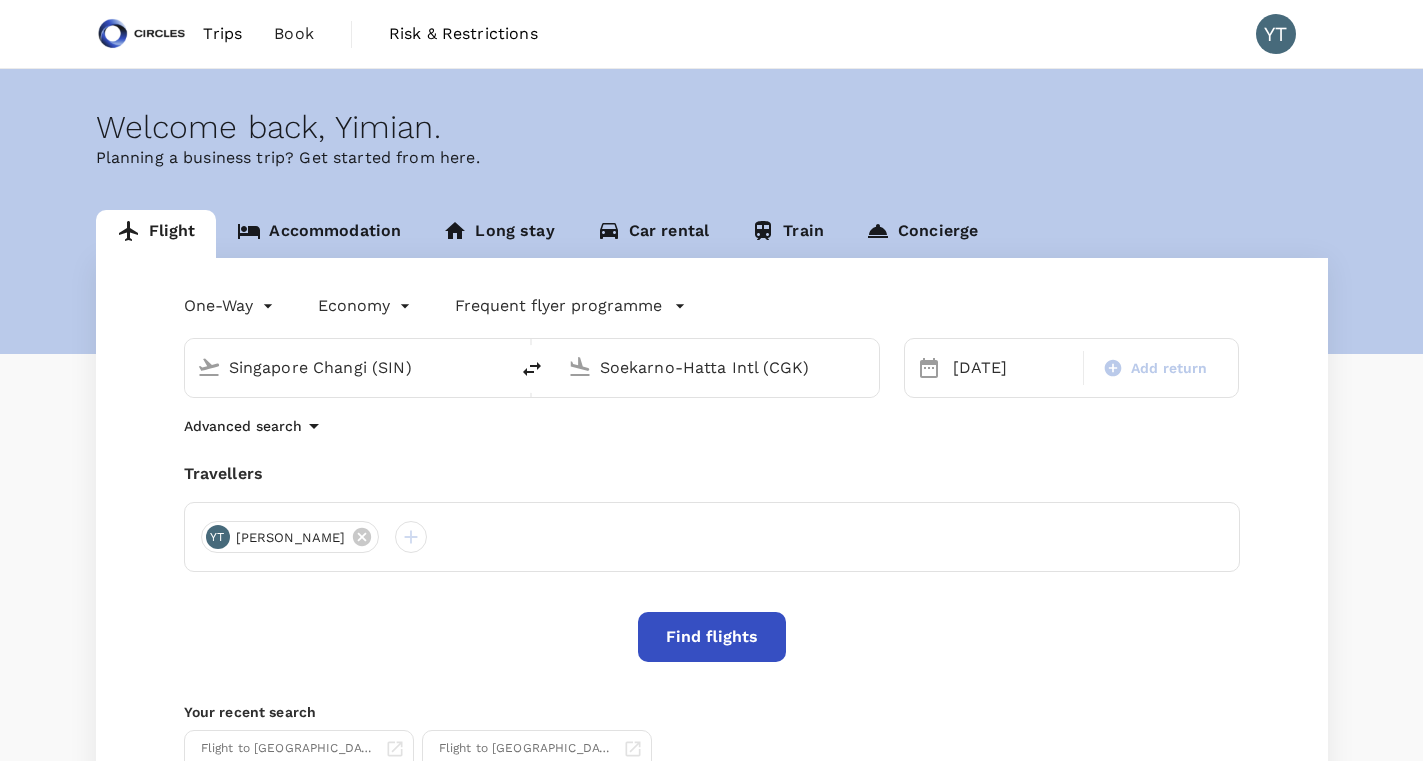 type 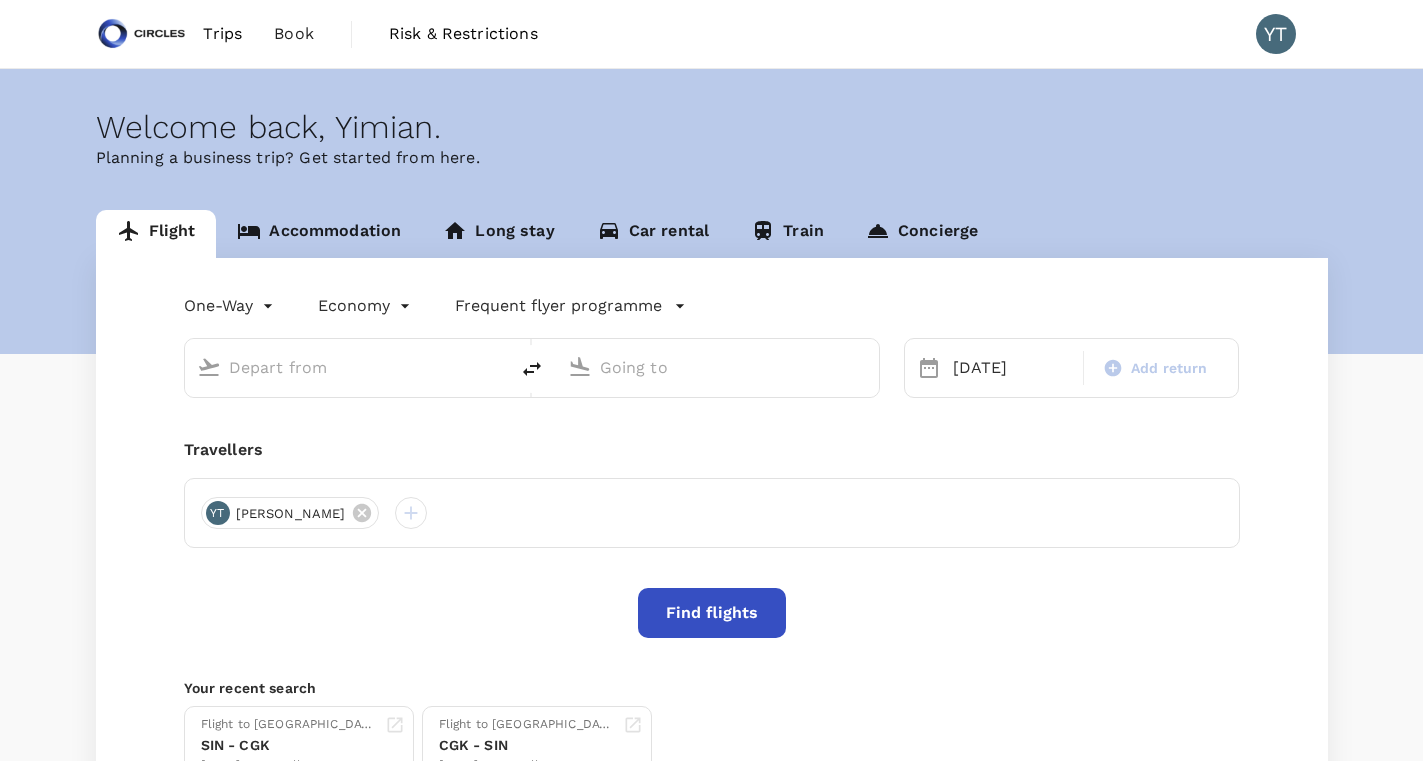 type on "Singapore Changi (SIN)" 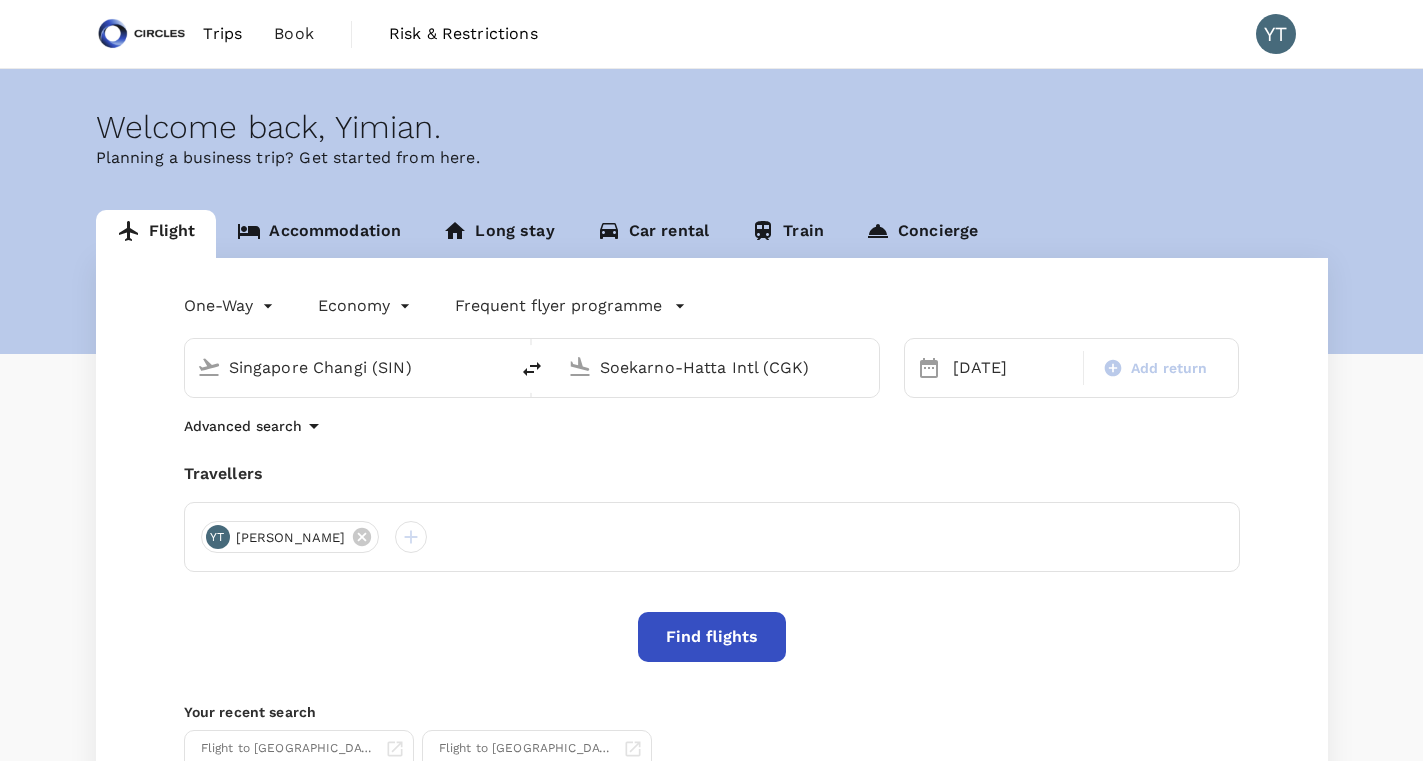scroll, scrollTop: 0, scrollLeft: 0, axis: both 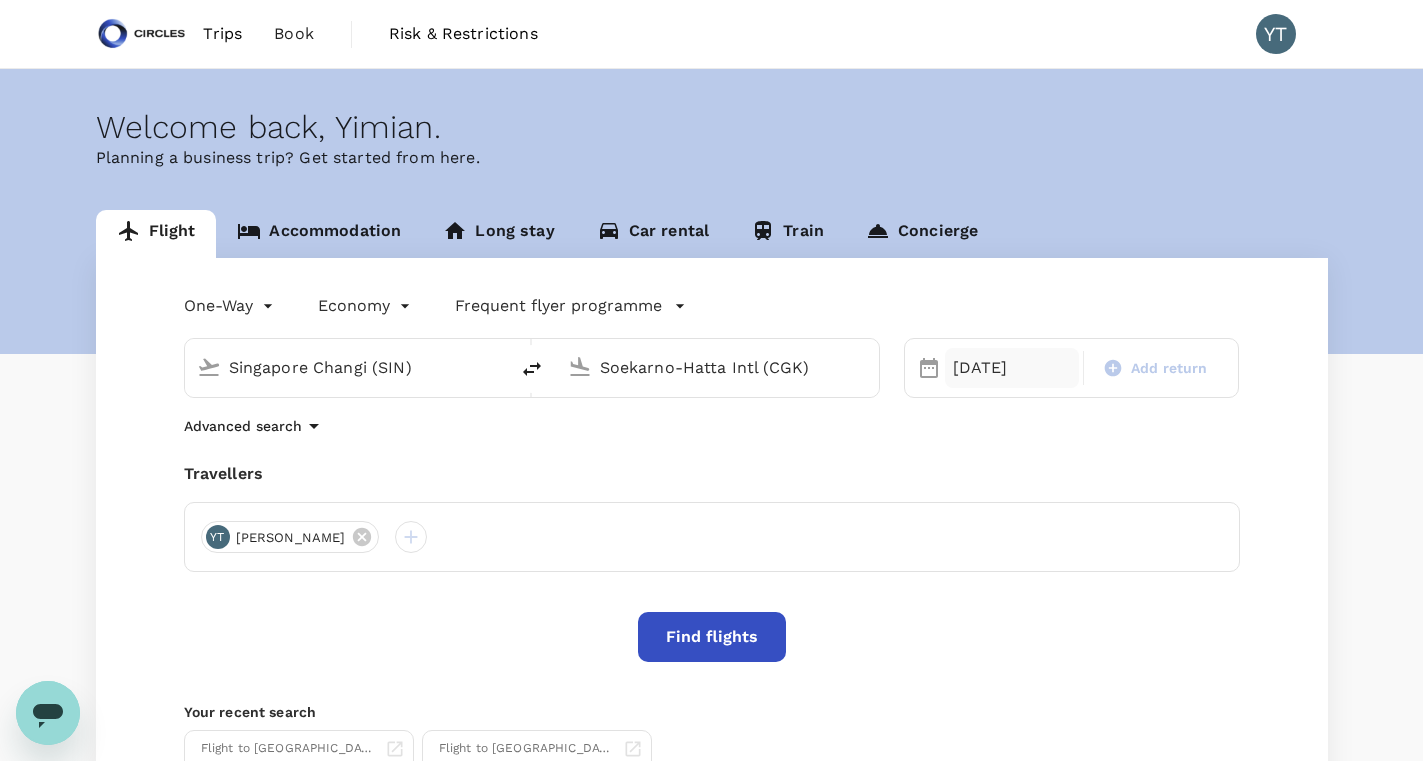 click on "30 Jul" at bounding box center [1012, 368] 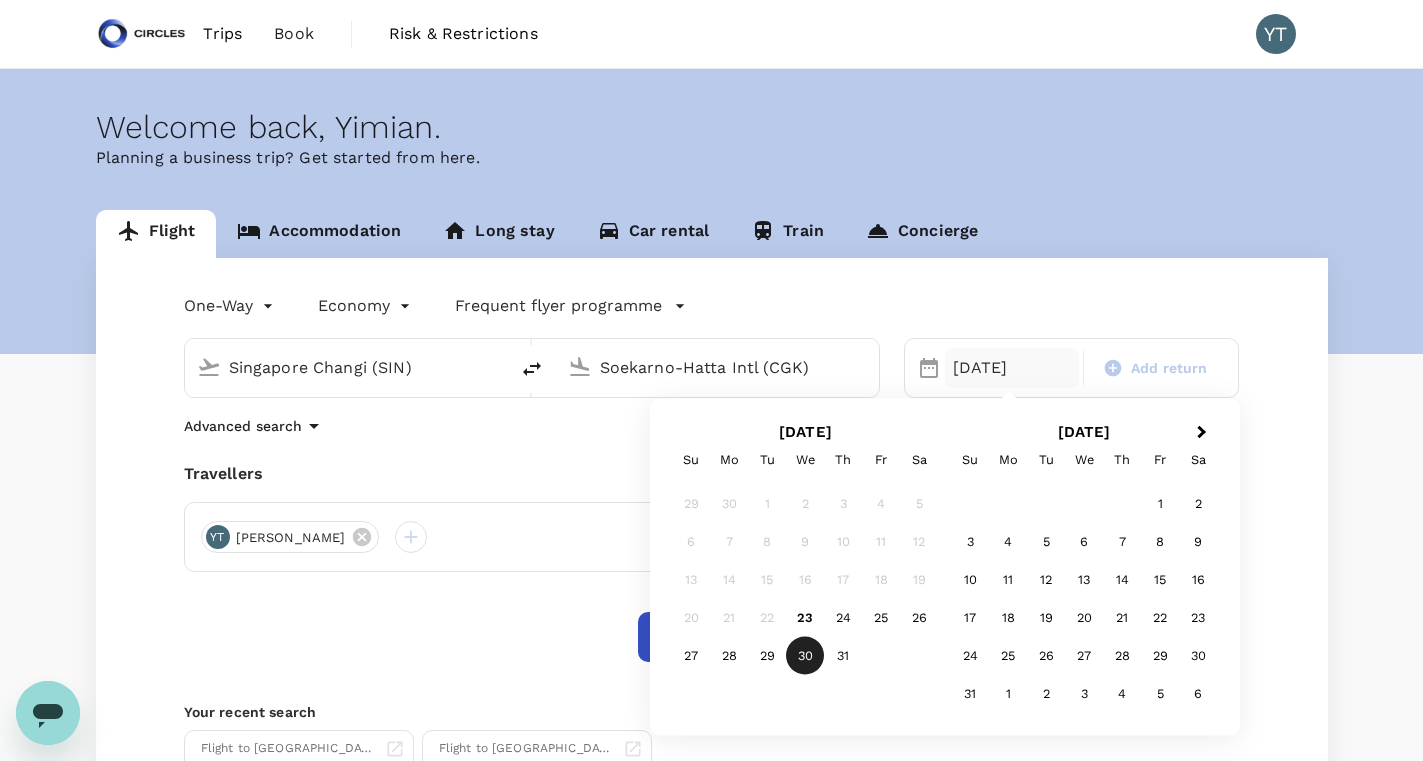 click on "One-Way oneway Economy economy Frequent flyer programme" at bounding box center [692, 302] 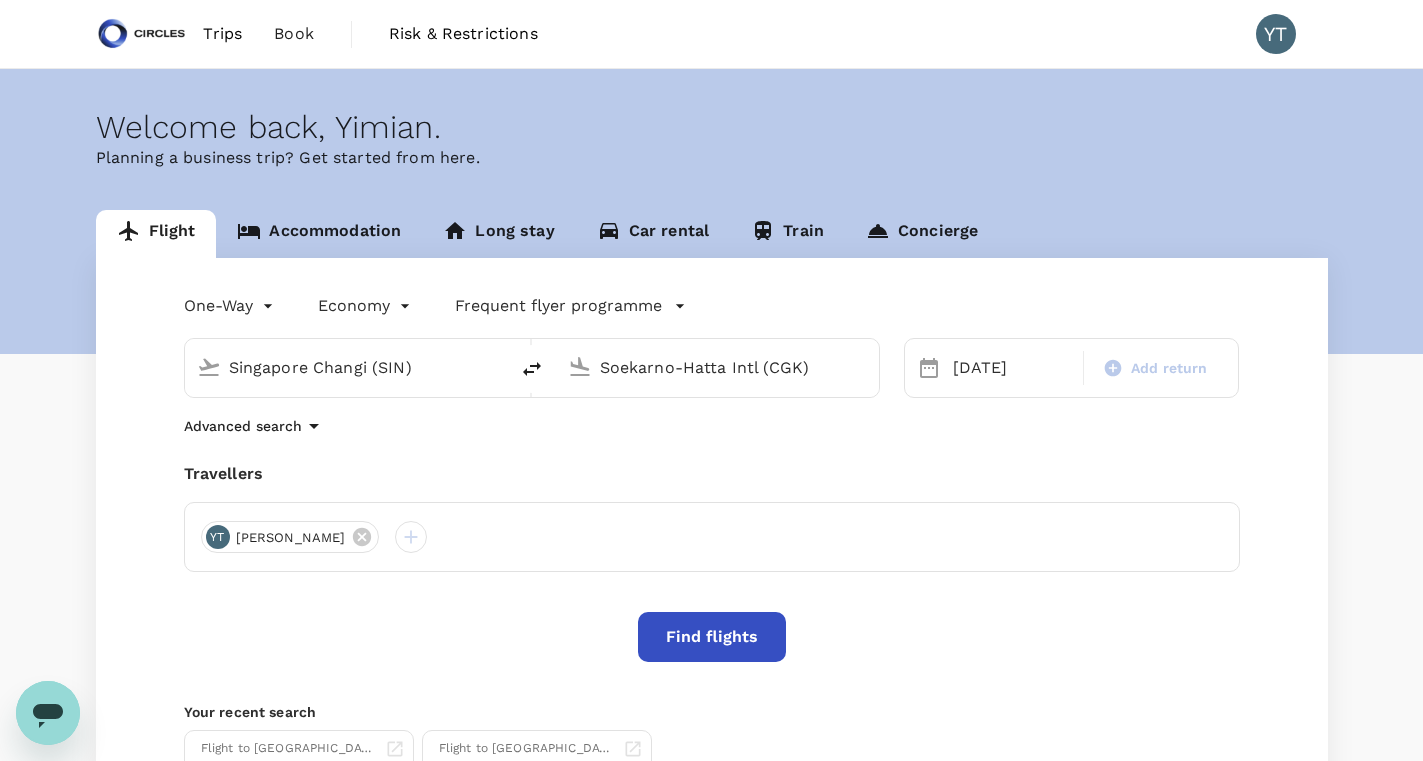 click on "Find flights" at bounding box center [712, 637] 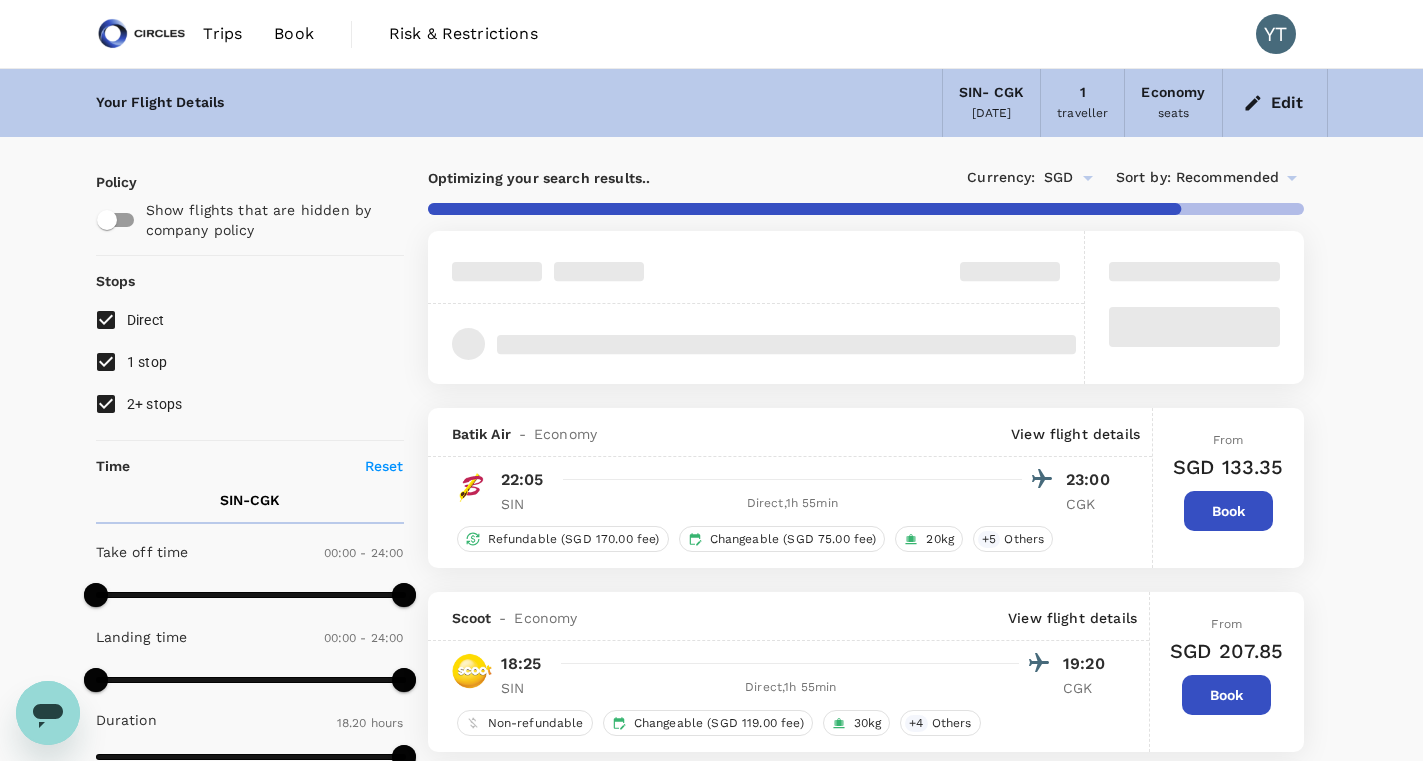 click on "1 stop" at bounding box center (106, 362) 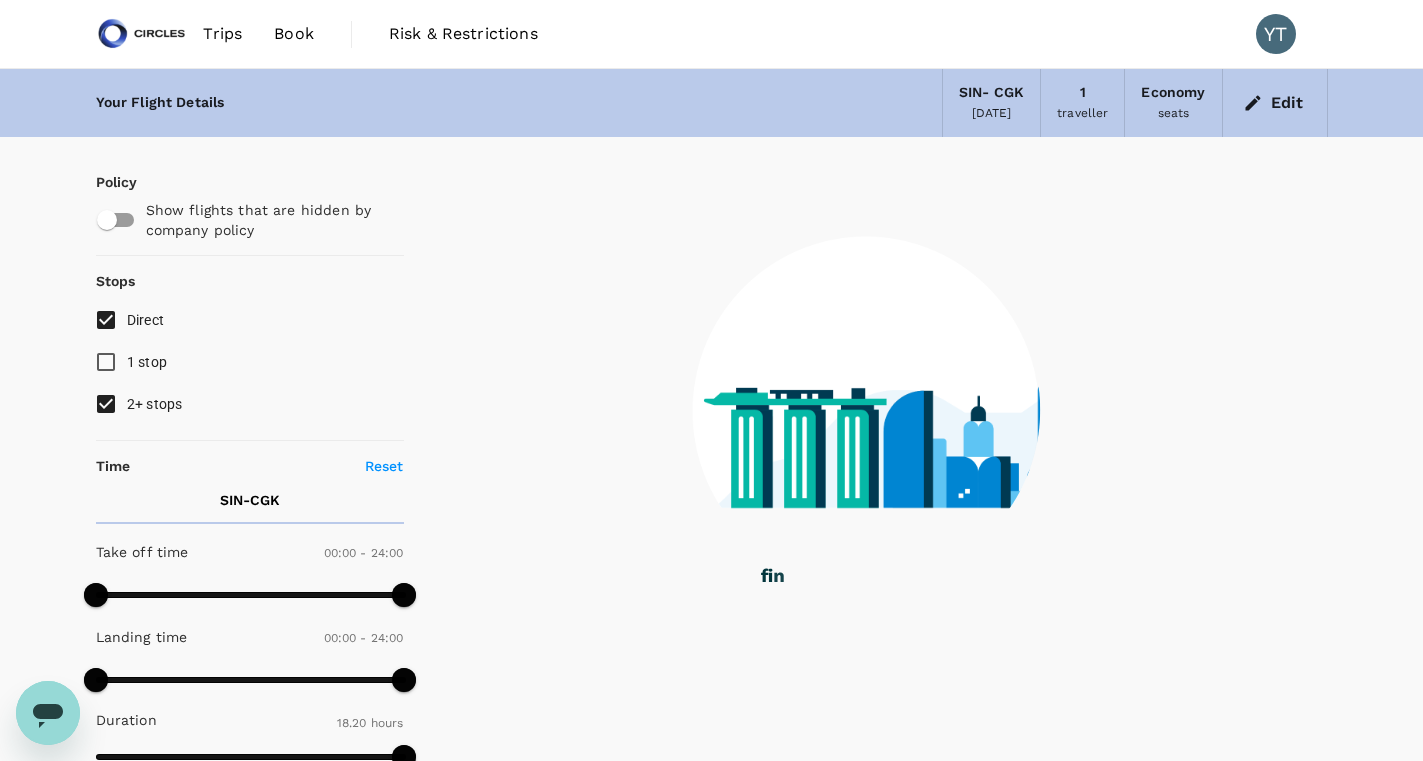 click on "2+ stops" at bounding box center [106, 404] 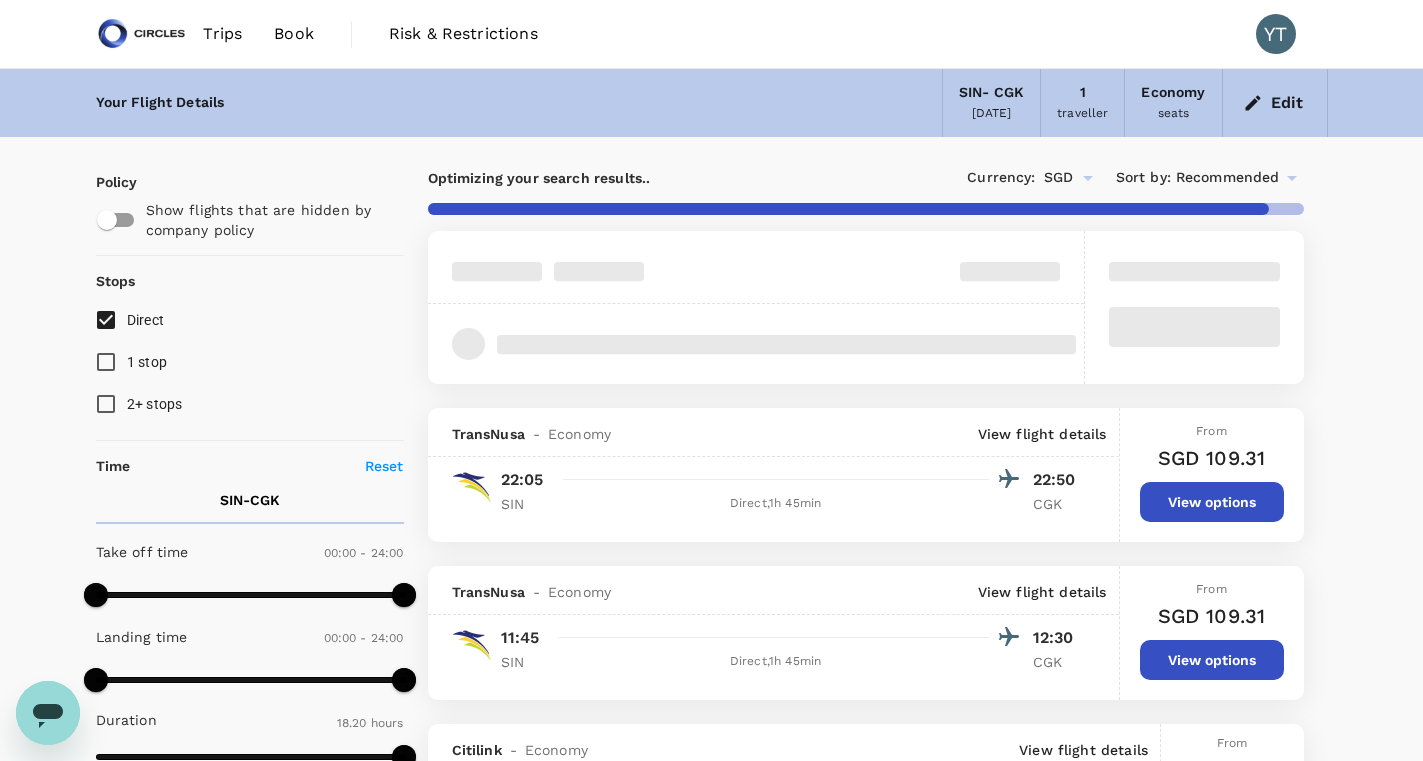 click 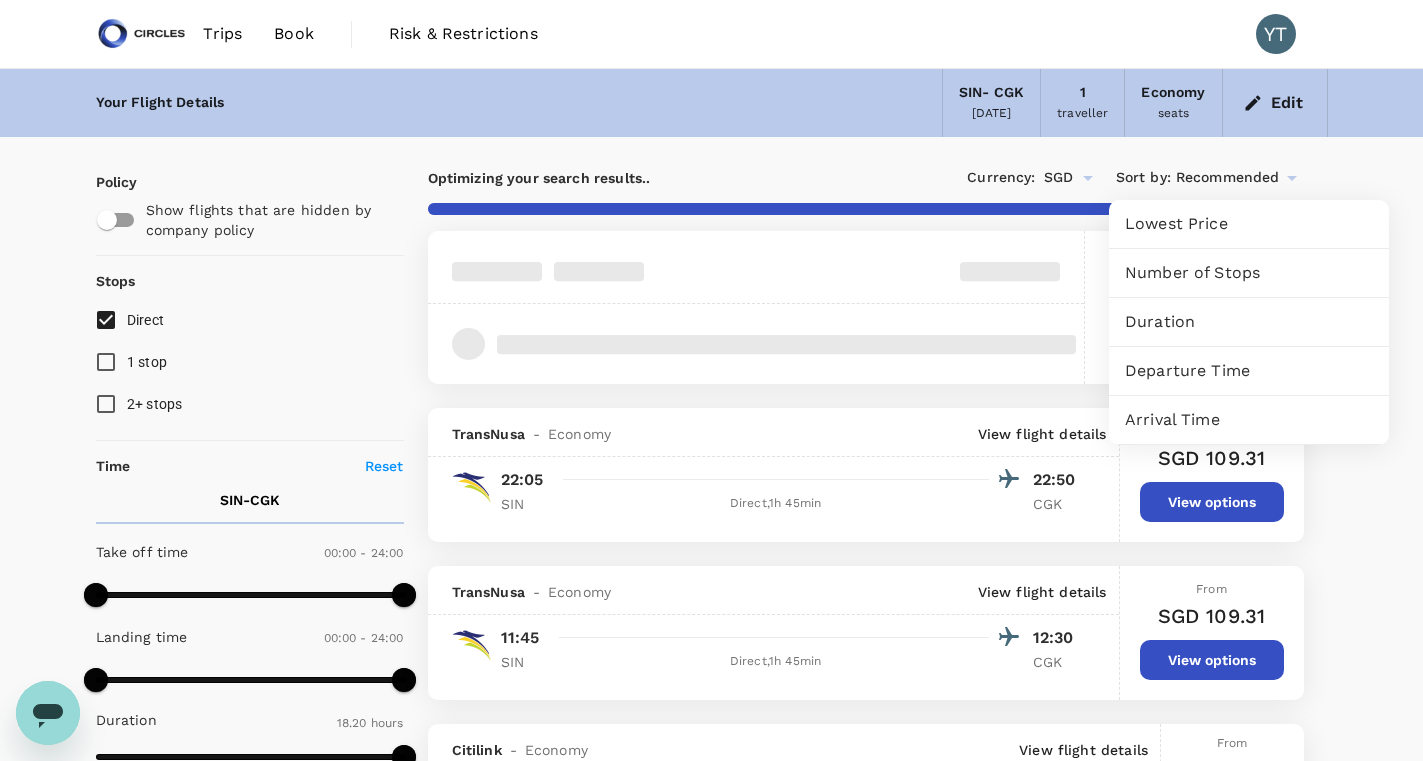 click on "Departure Time" at bounding box center [1249, 371] 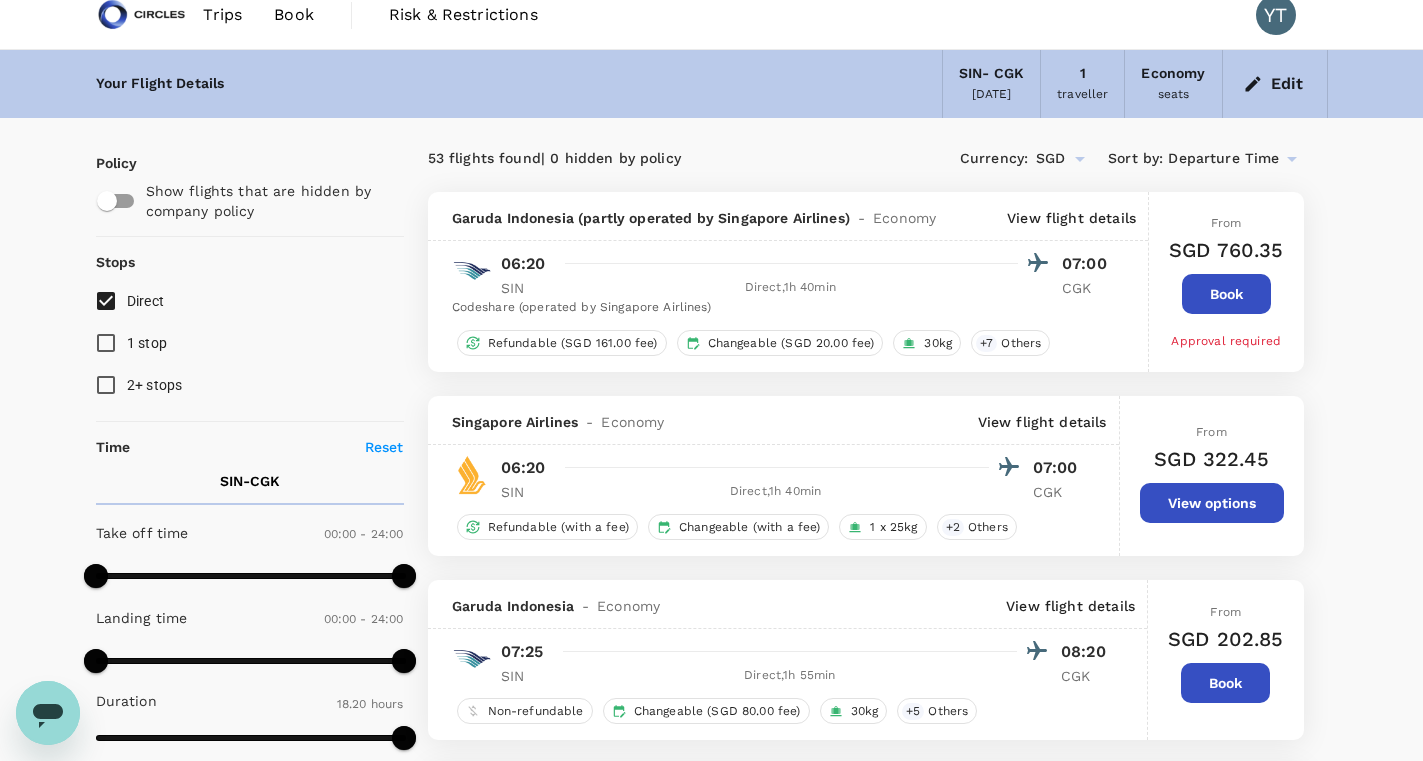 scroll, scrollTop: 0, scrollLeft: 0, axis: both 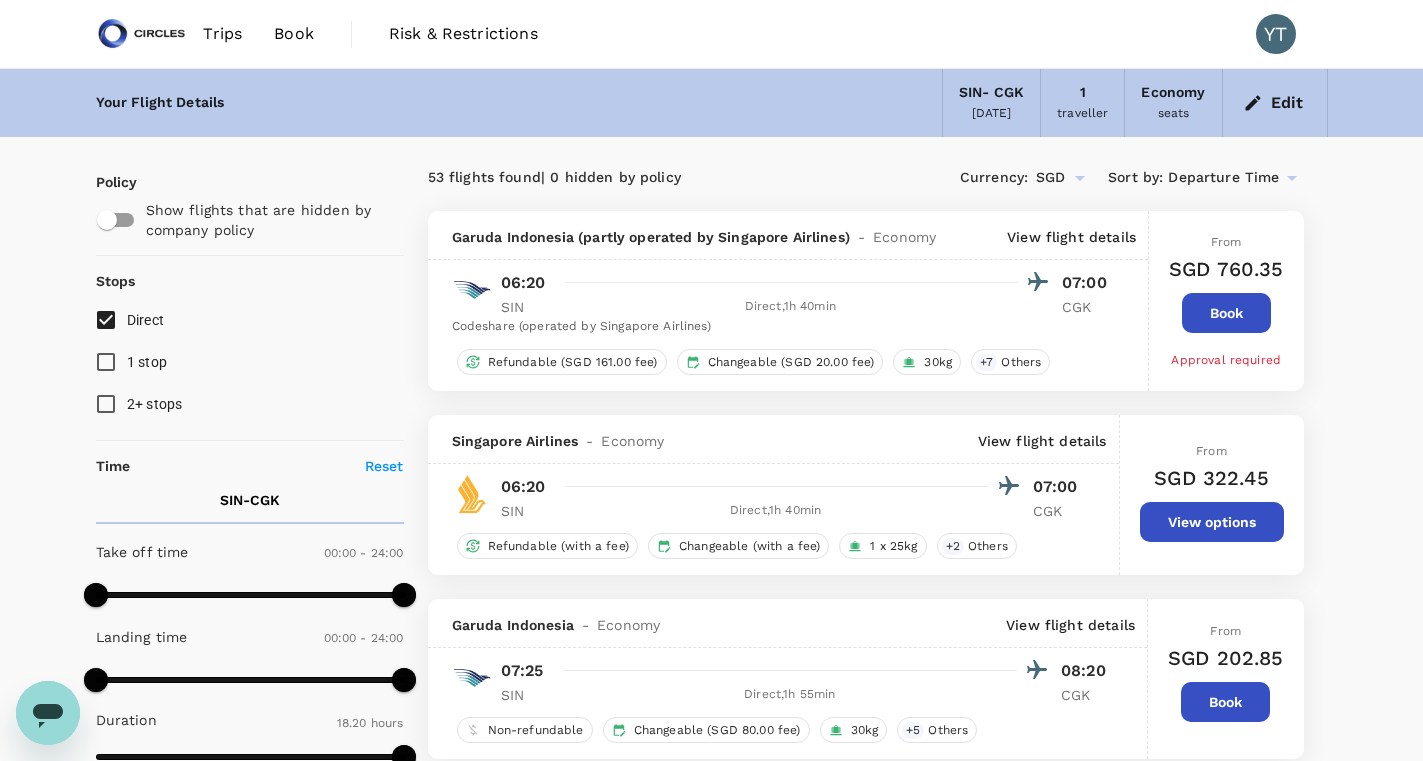 click on "Edit" at bounding box center (1275, 103) 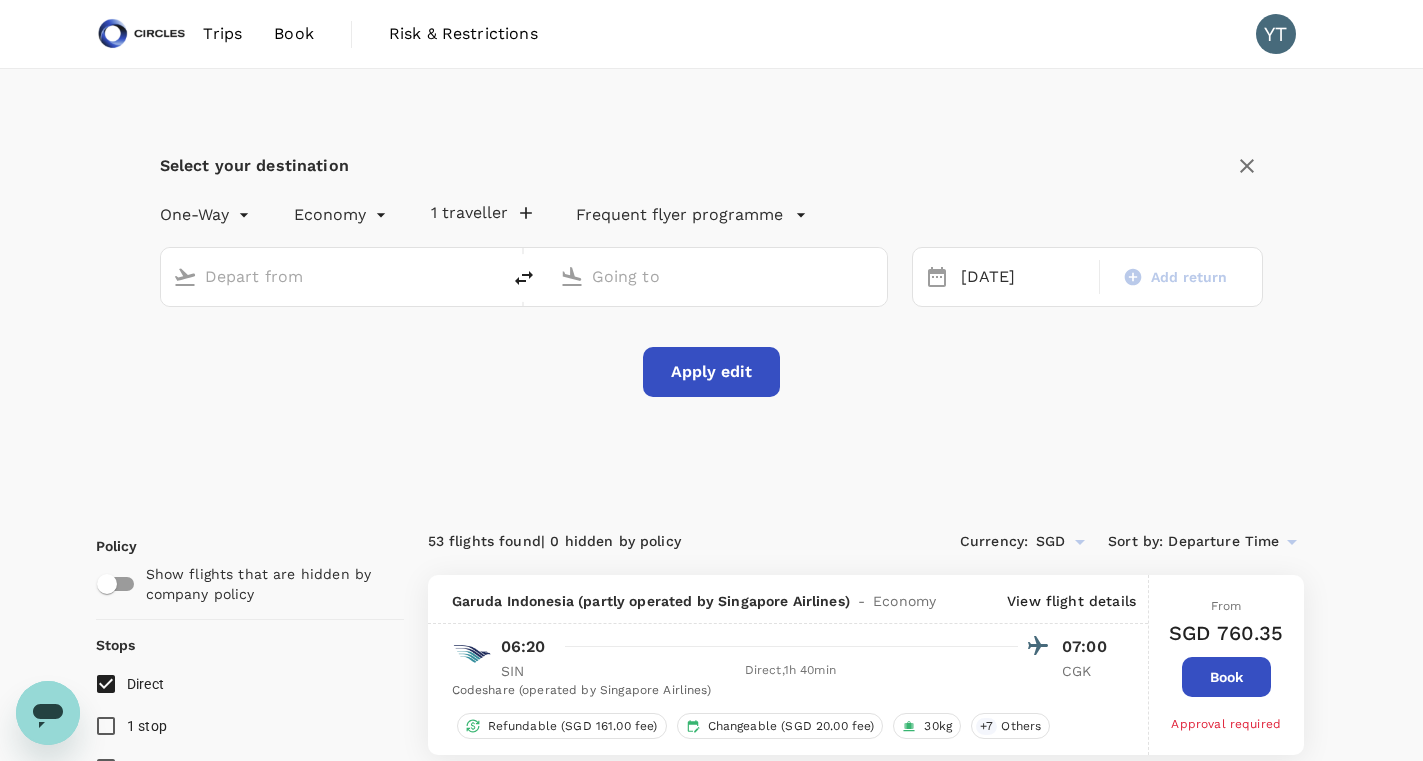 type on "Singapore Changi (SIN)" 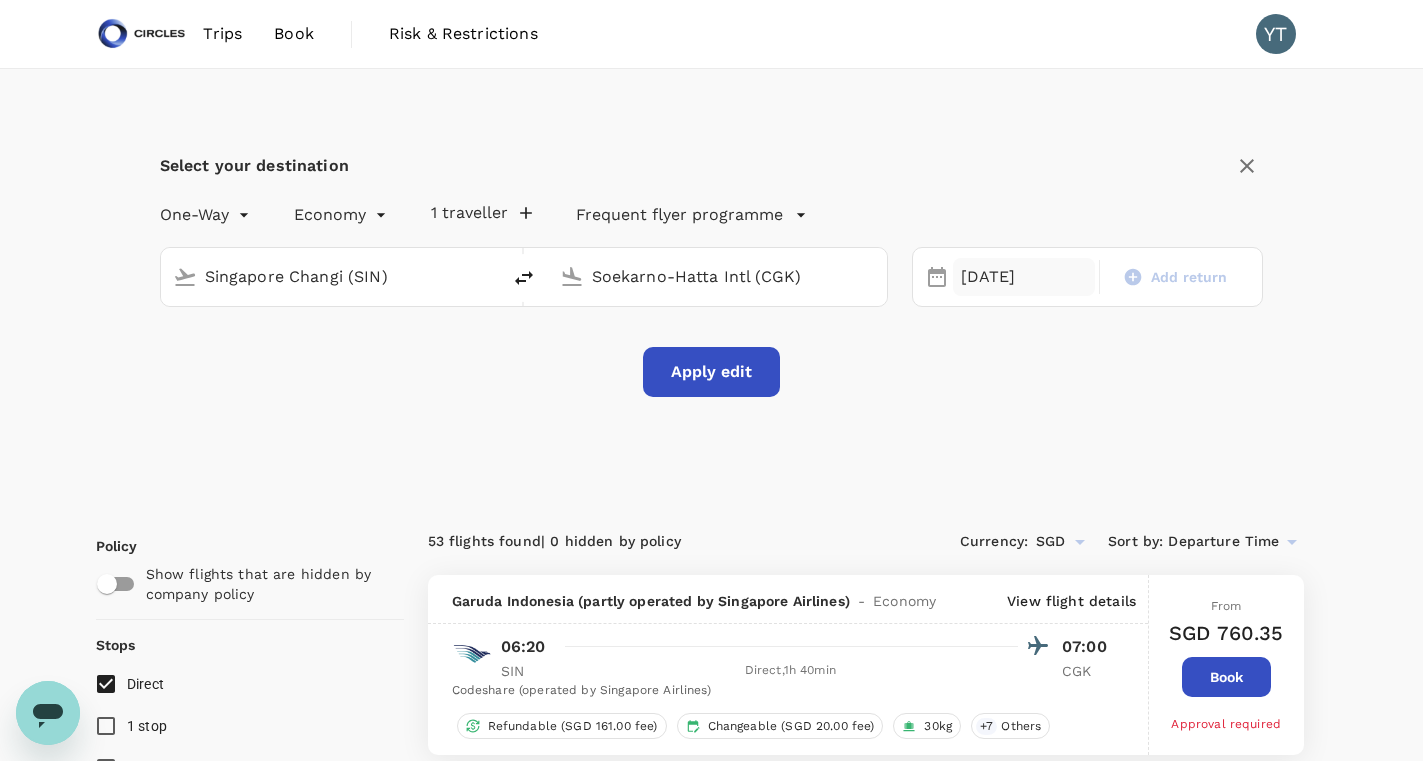 click on "30 Jul" at bounding box center (1024, 277) 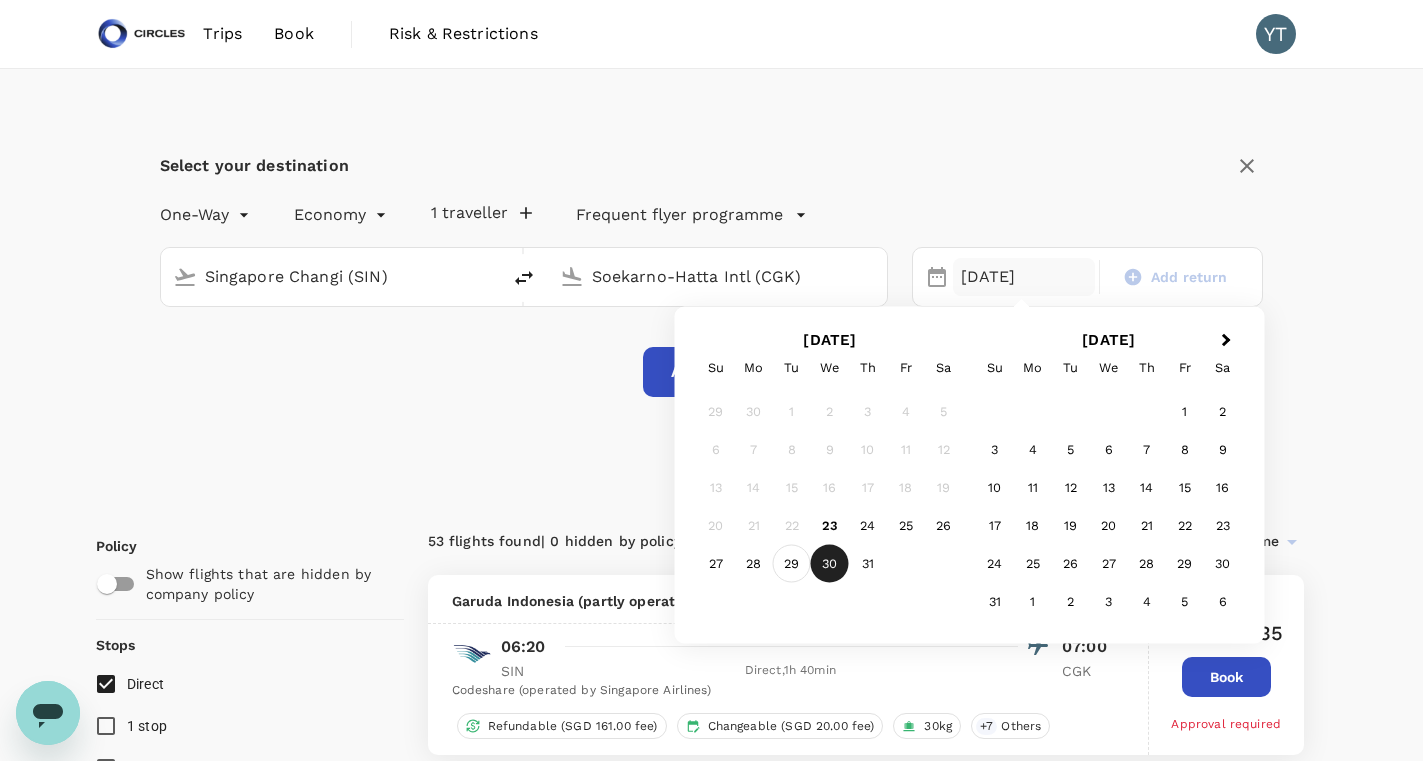 click on "29" at bounding box center [791, 564] 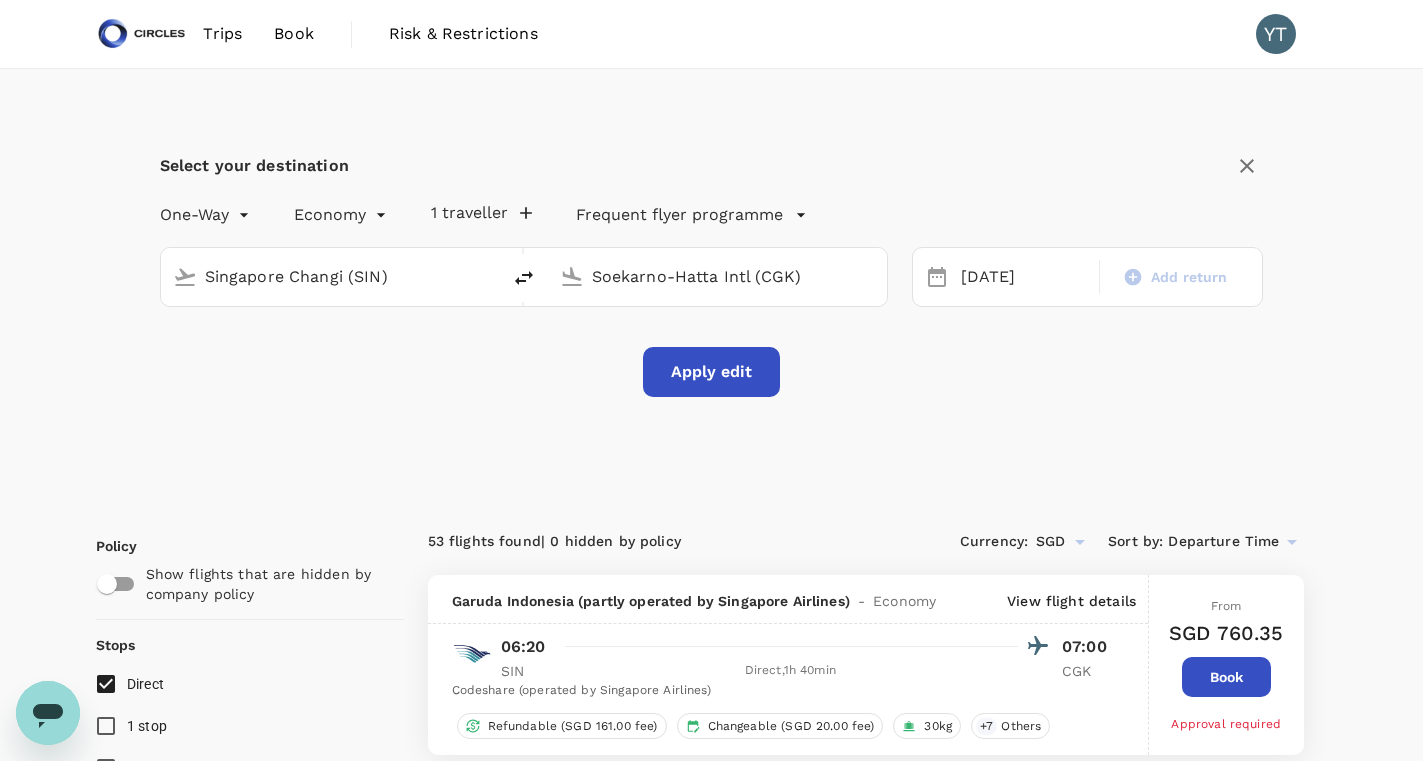 click on "Apply edit" at bounding box center [711, 372] 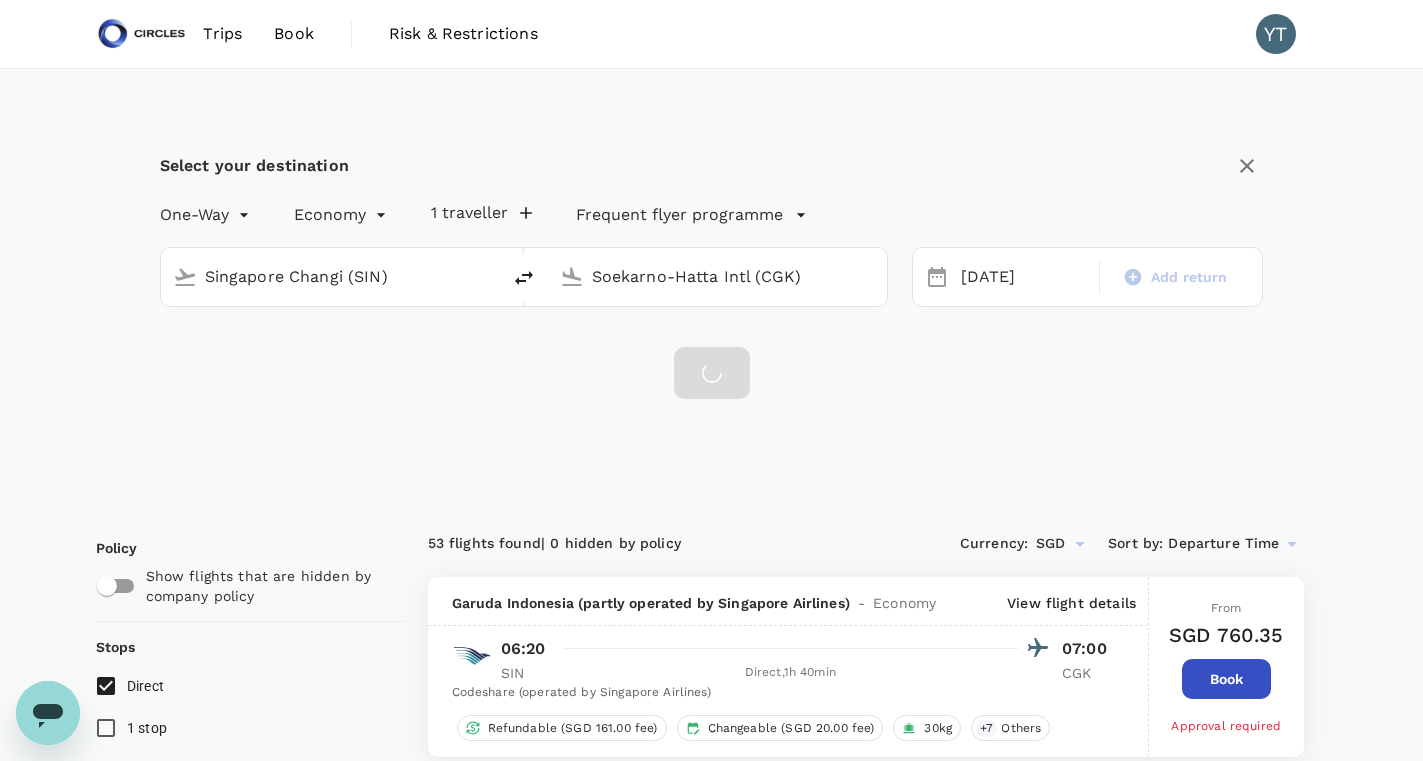 checkbox on "false" 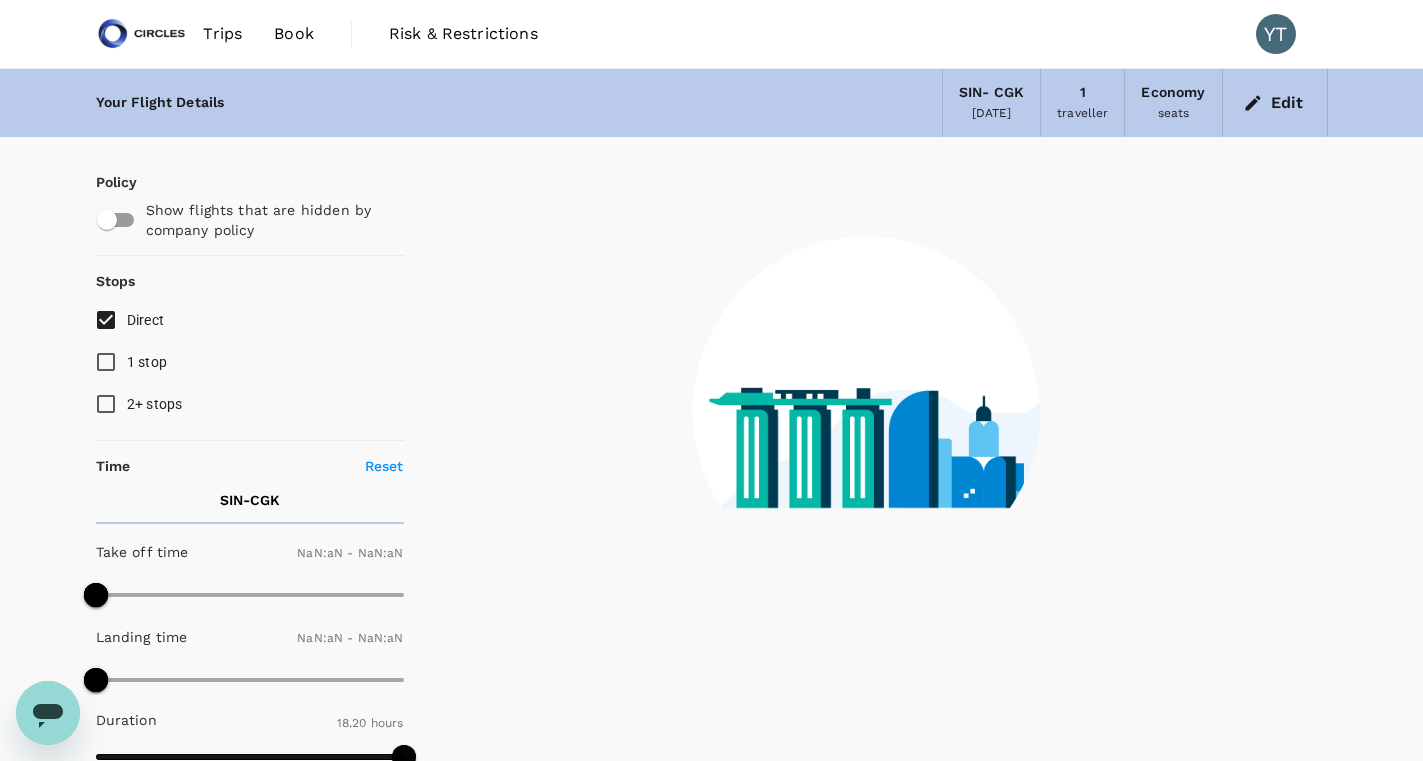 type on "1440" 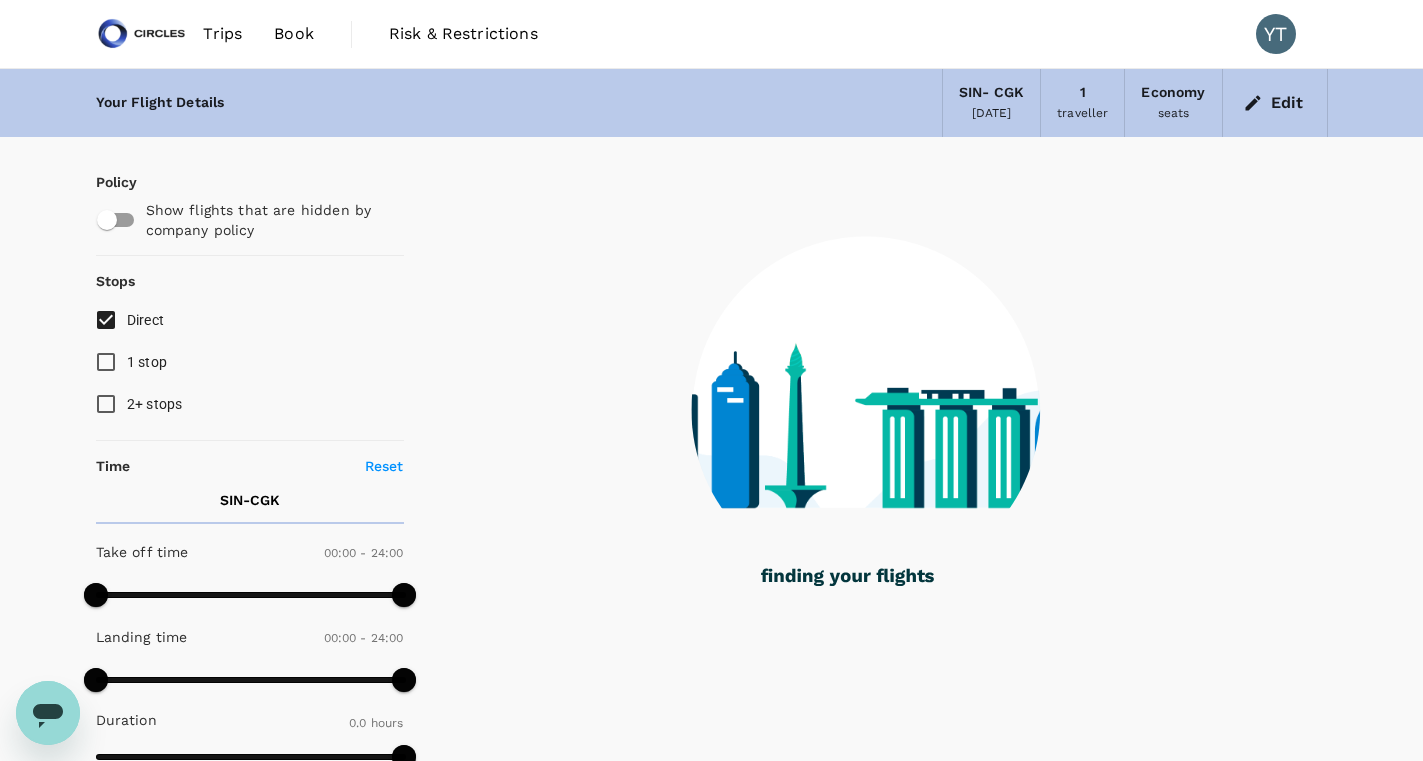 type on "980" 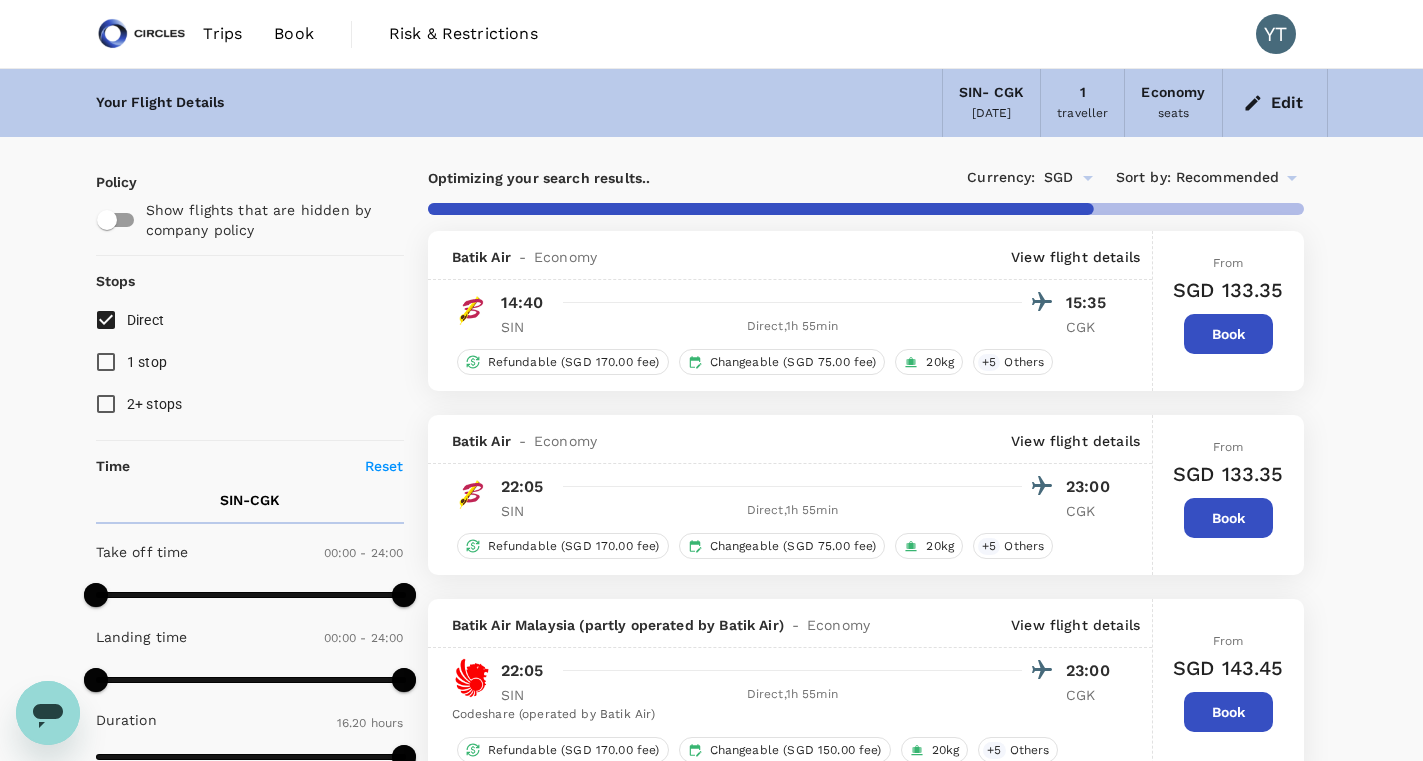 click 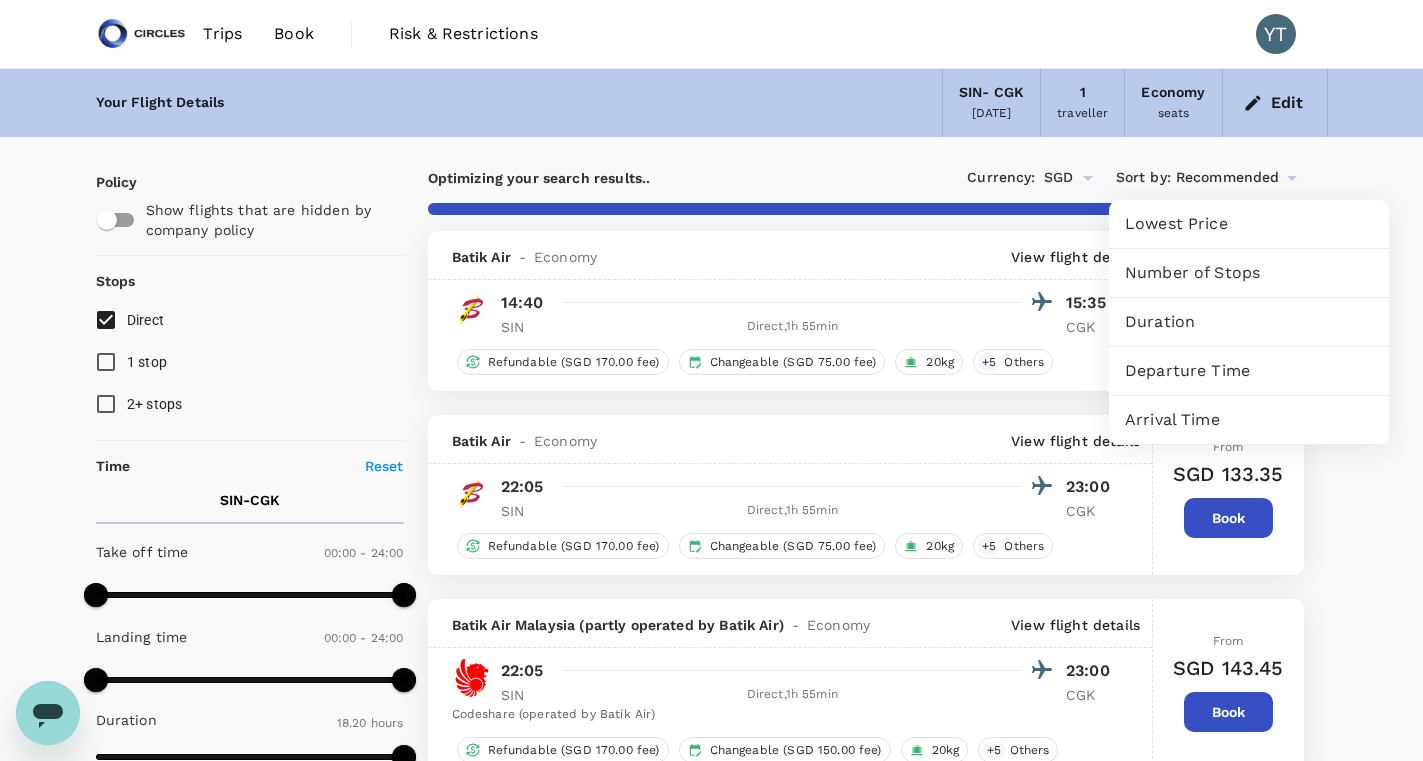 type on "1100" 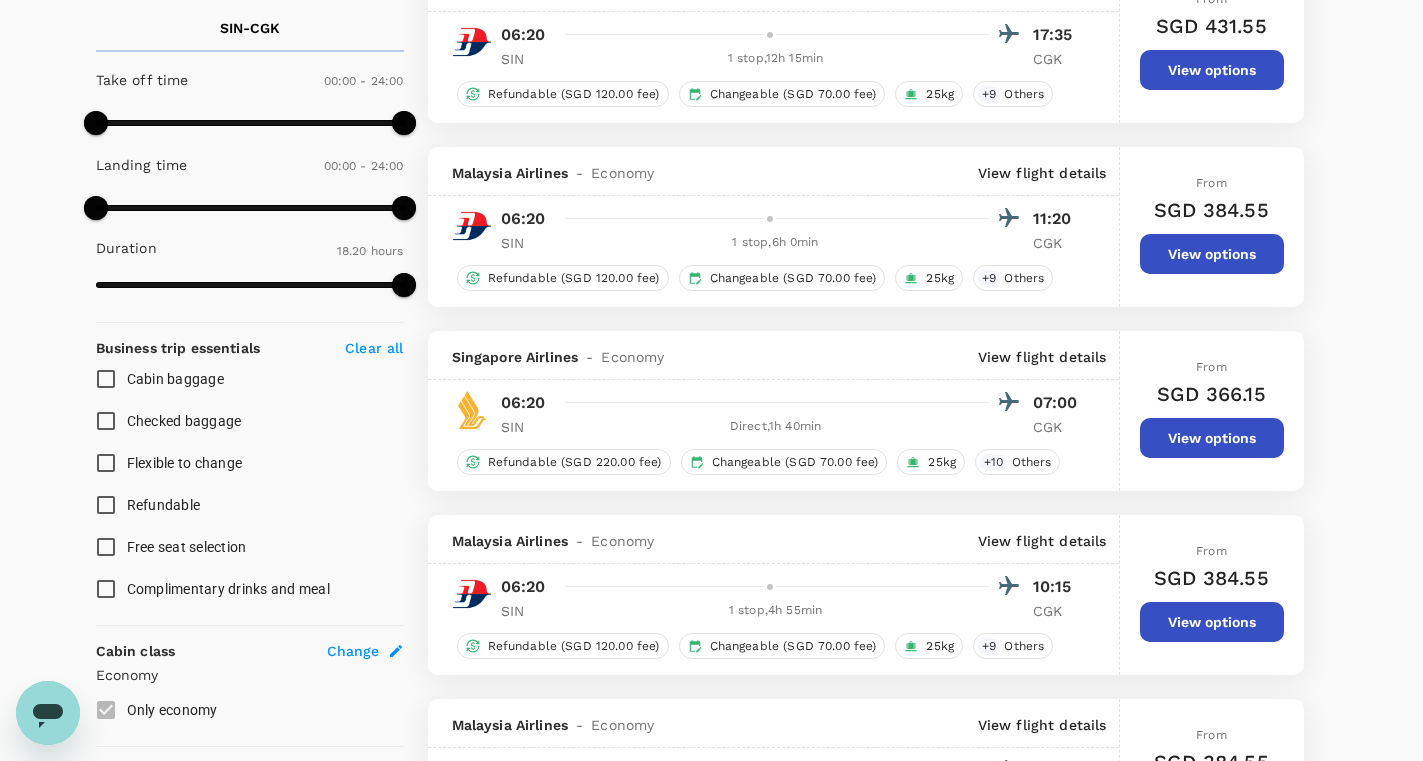 scroll, scrollTop: 0, scrollLeft: 0, axis: both 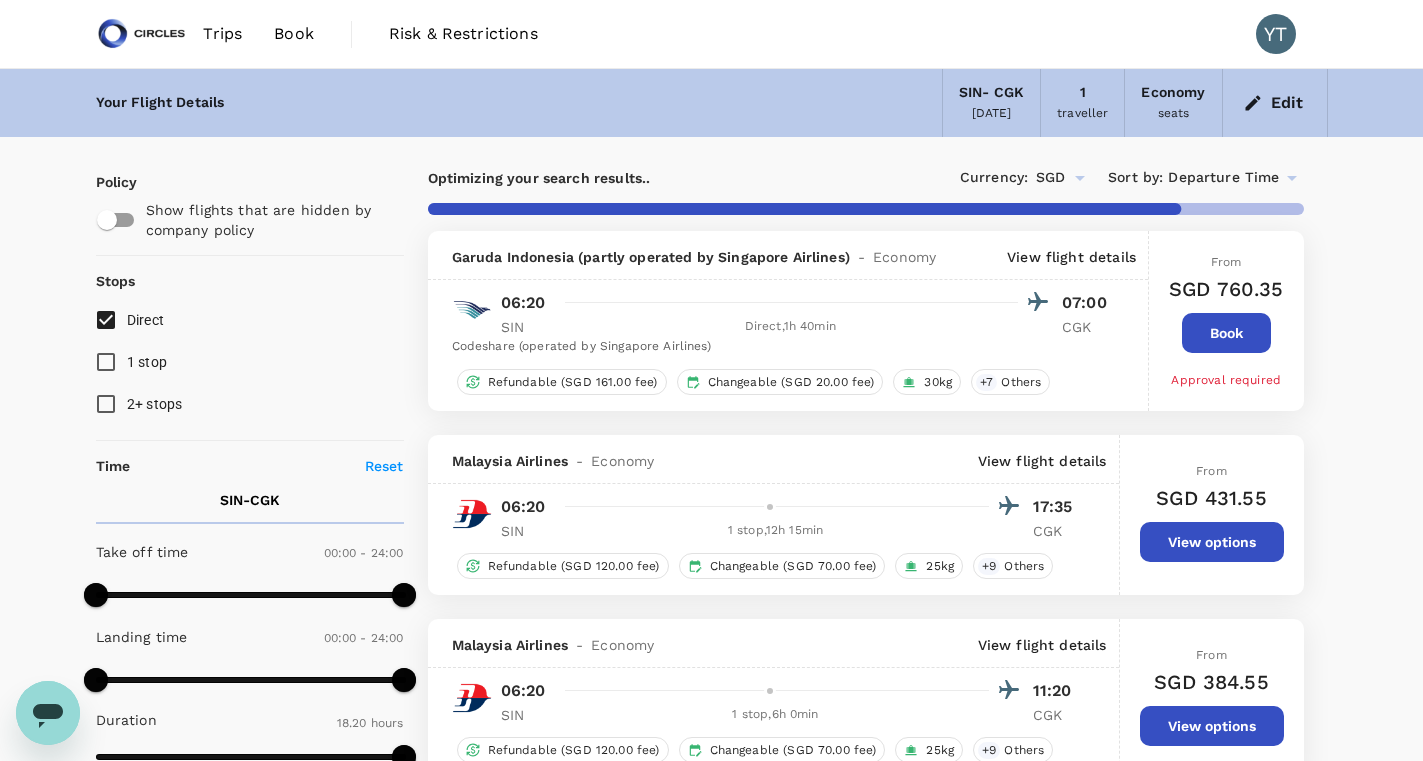 click on "1 stop" at bounding box center (106, 362) 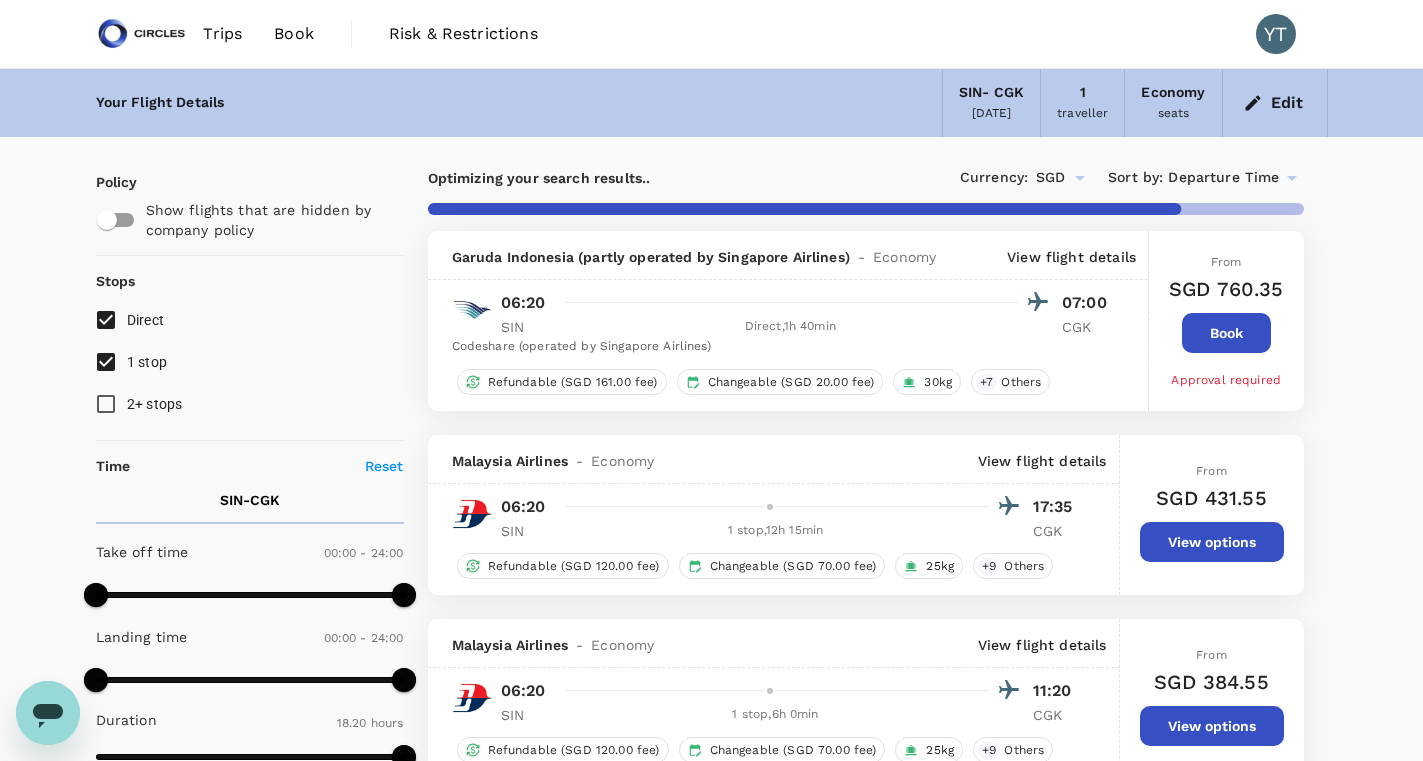 type on "1810" 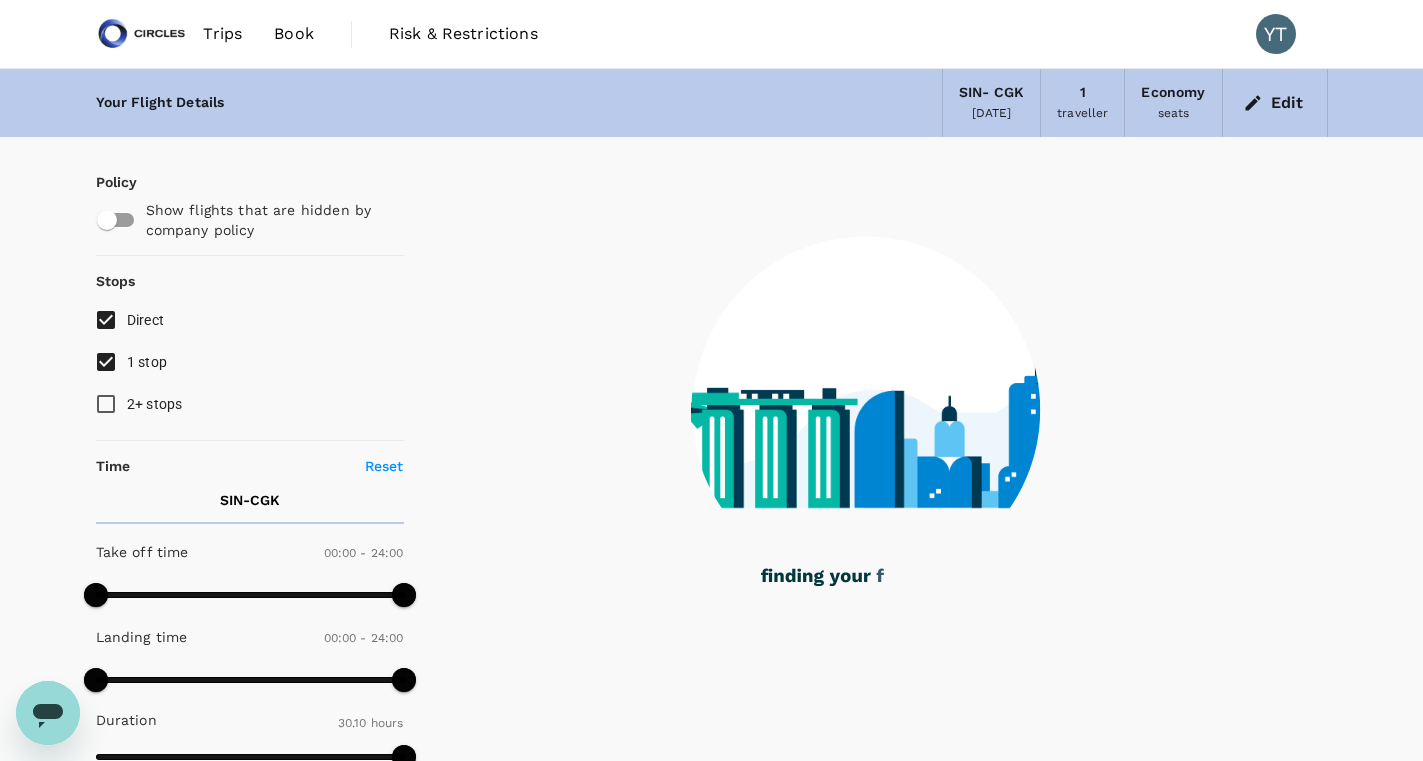 click on "1 stop" at bounding box center [106, 362] 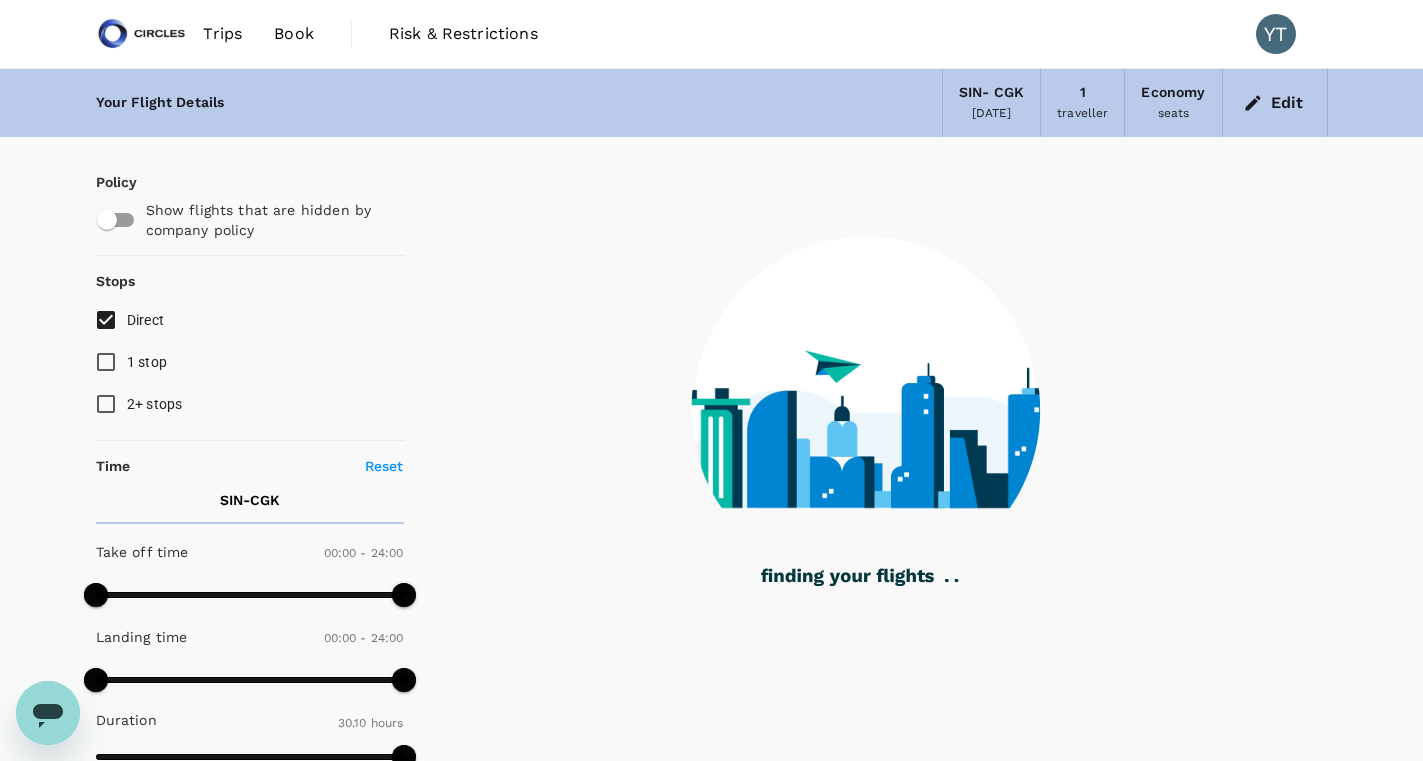 click on "2+ stops" at bounding box center (106, 404) 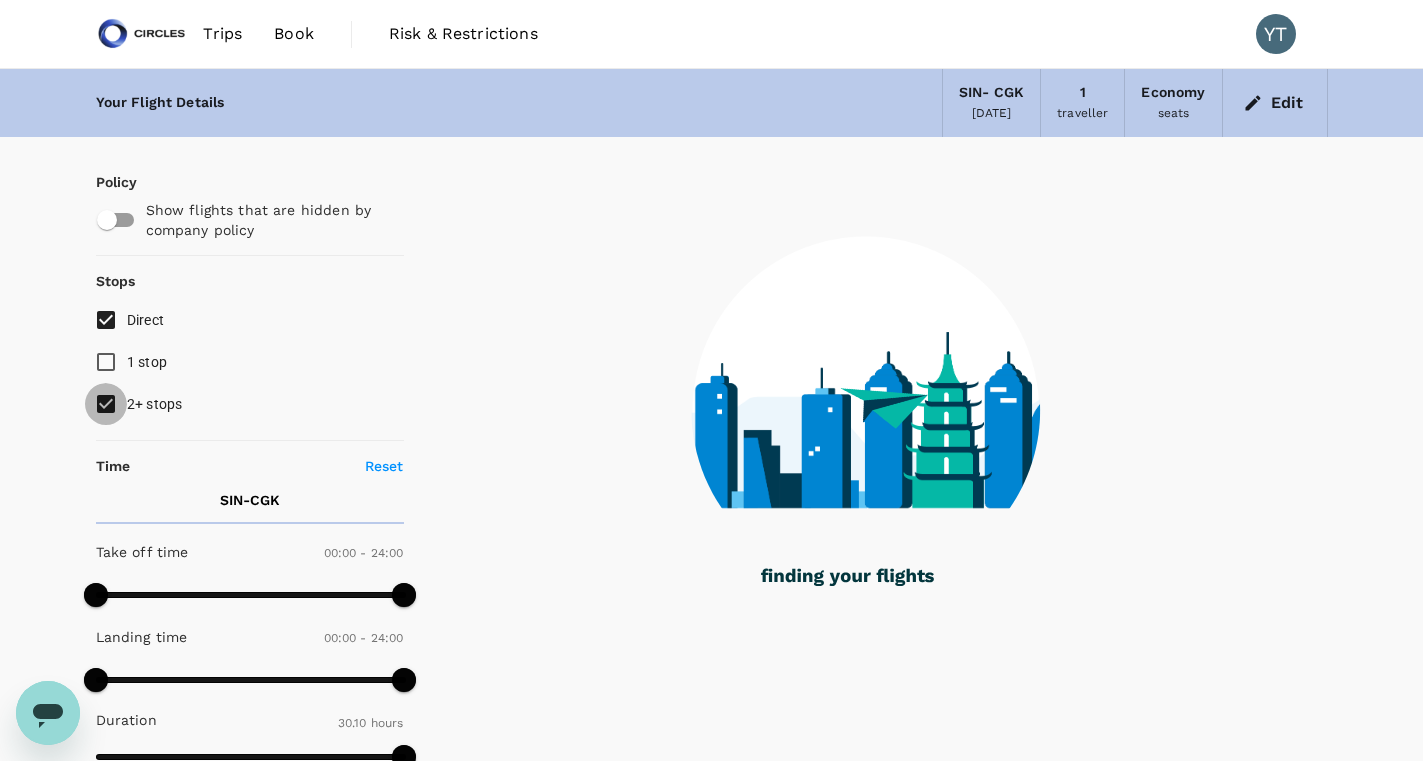click on "2+ stops" at bounding box center [106, 404] 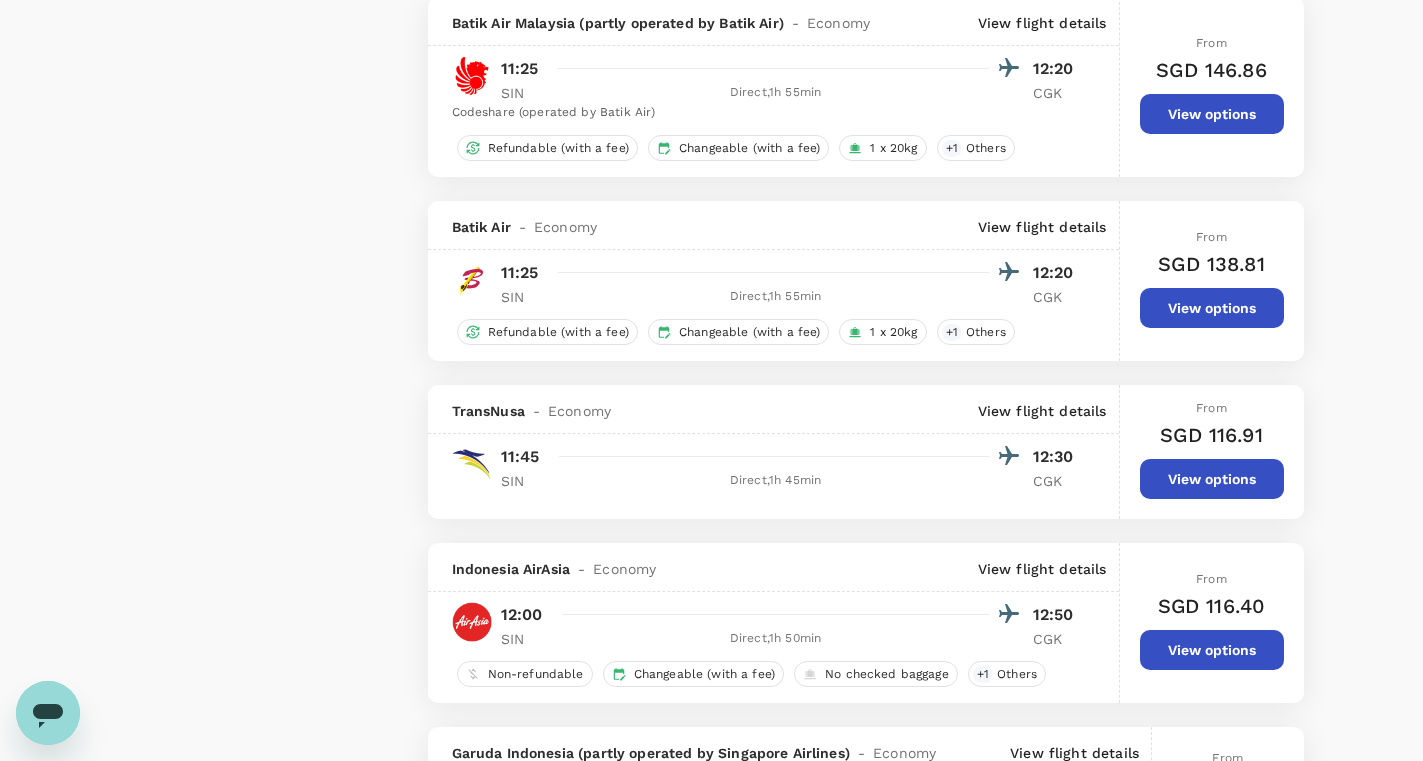 scroll, scrollTop: 3559, scrollLeft: 0, axis: vertical 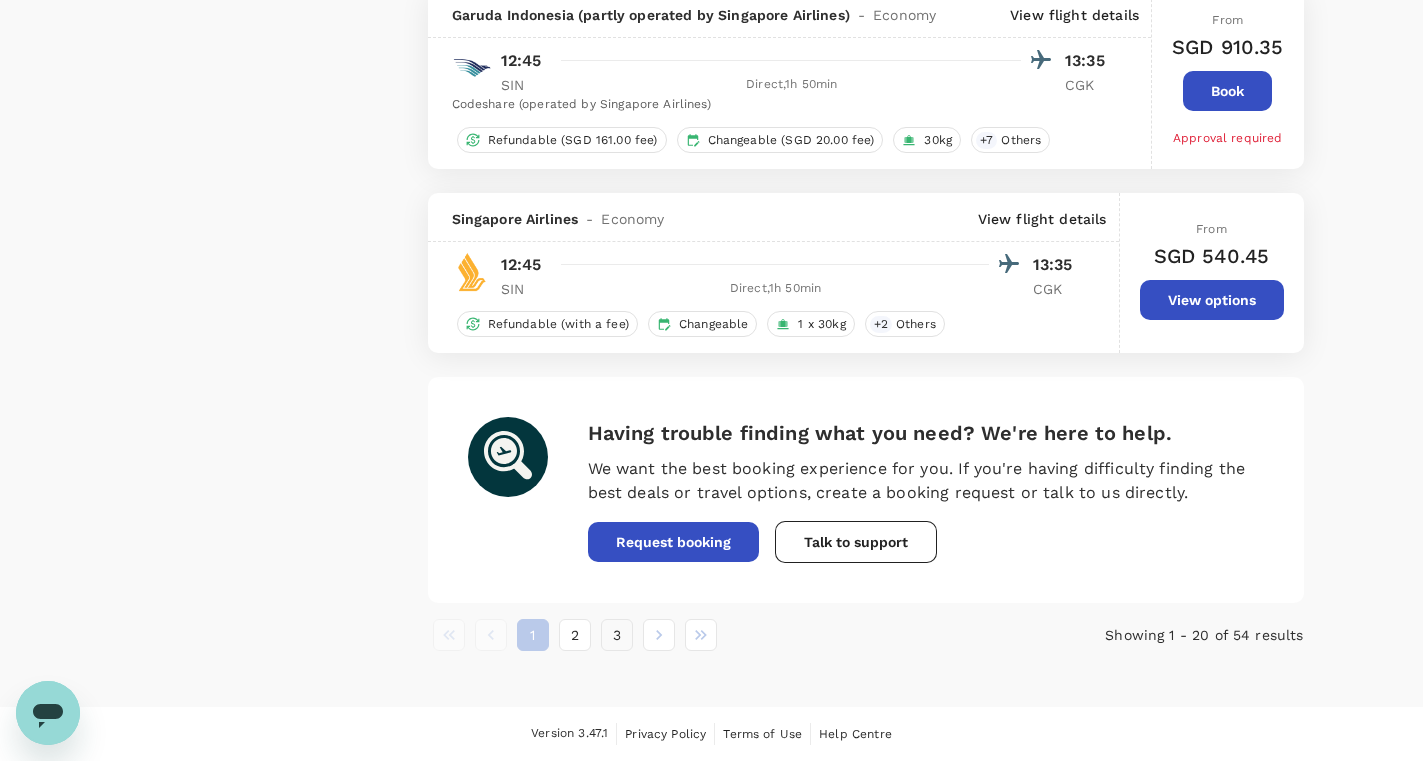 click on "3" at bounding box center (617, 635) 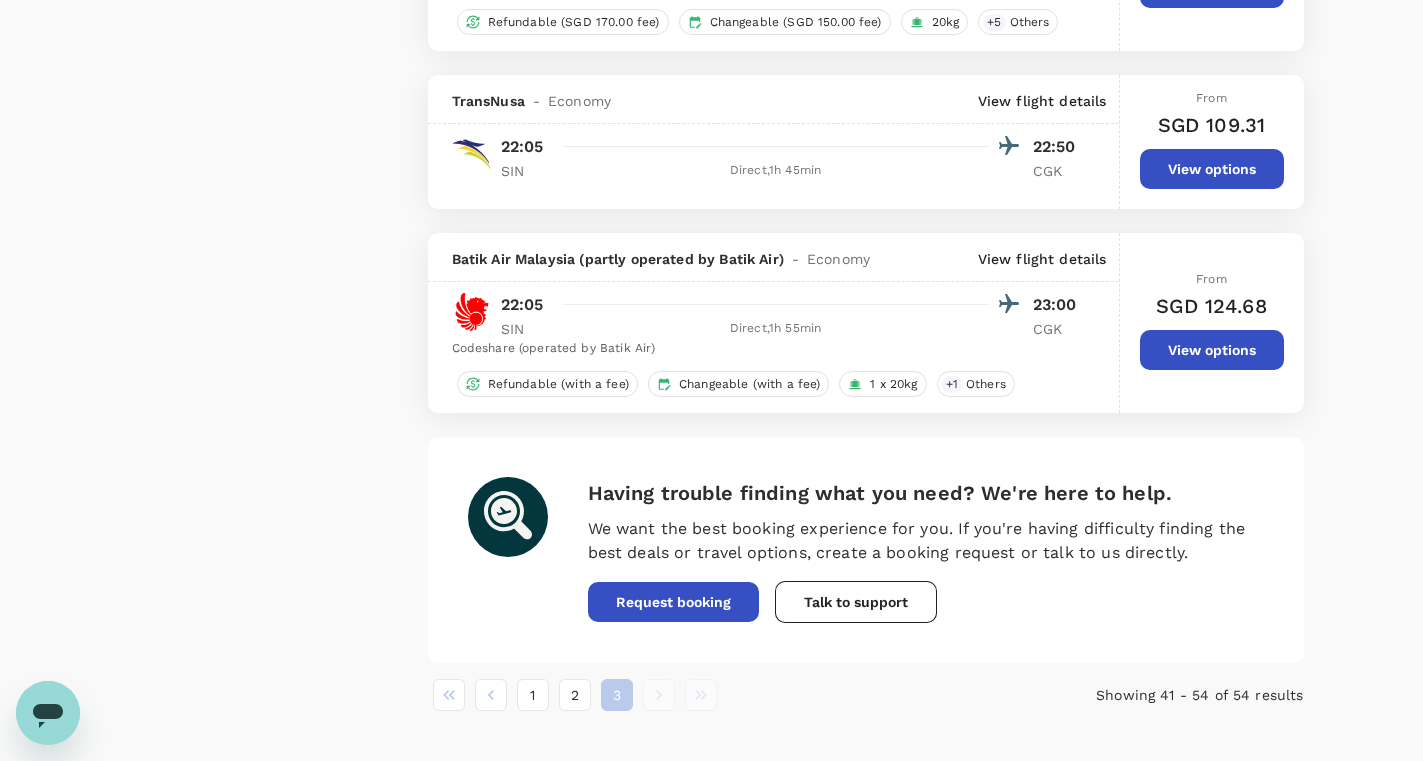 scroll, scrollTop: 2432, scrollLeft: 0, axis: vertical 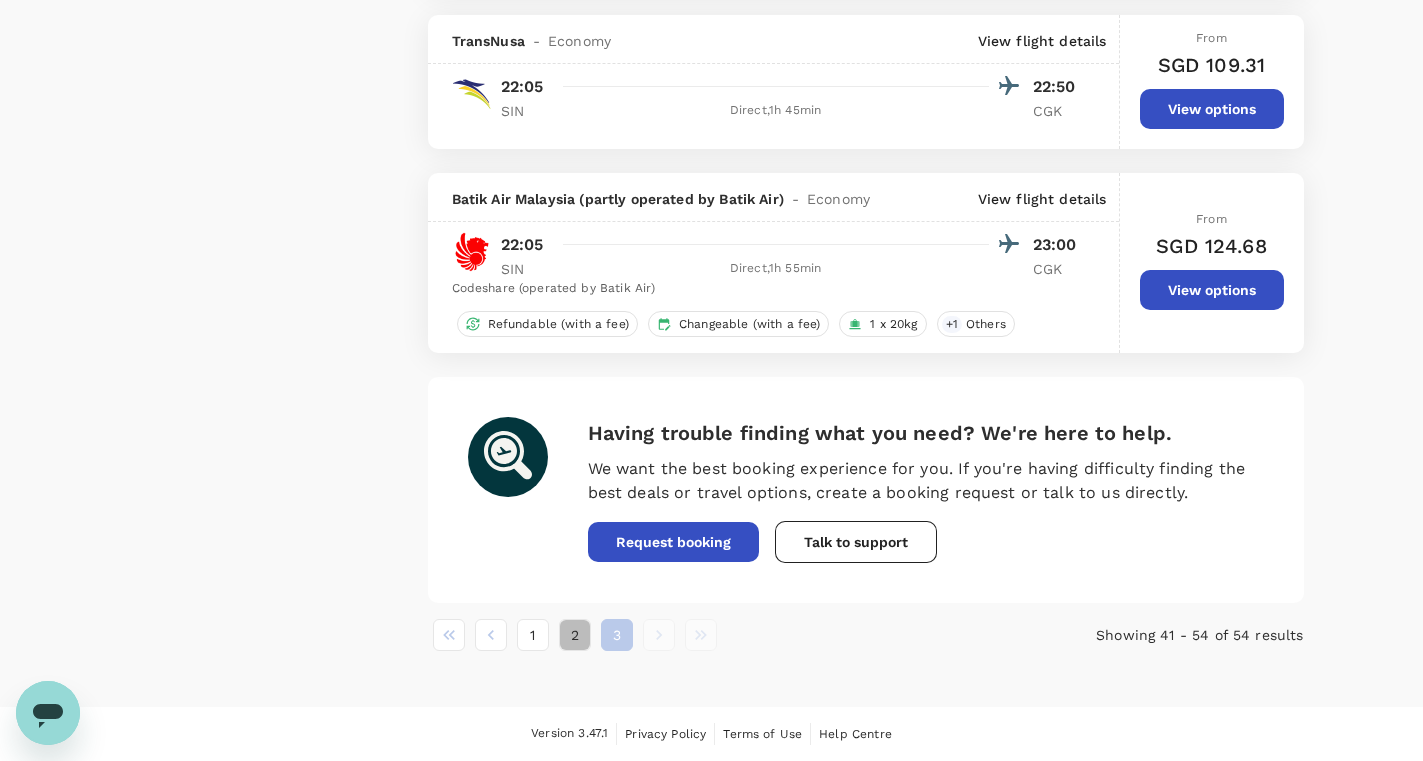 click on "2" at bounding box center (575, 635) 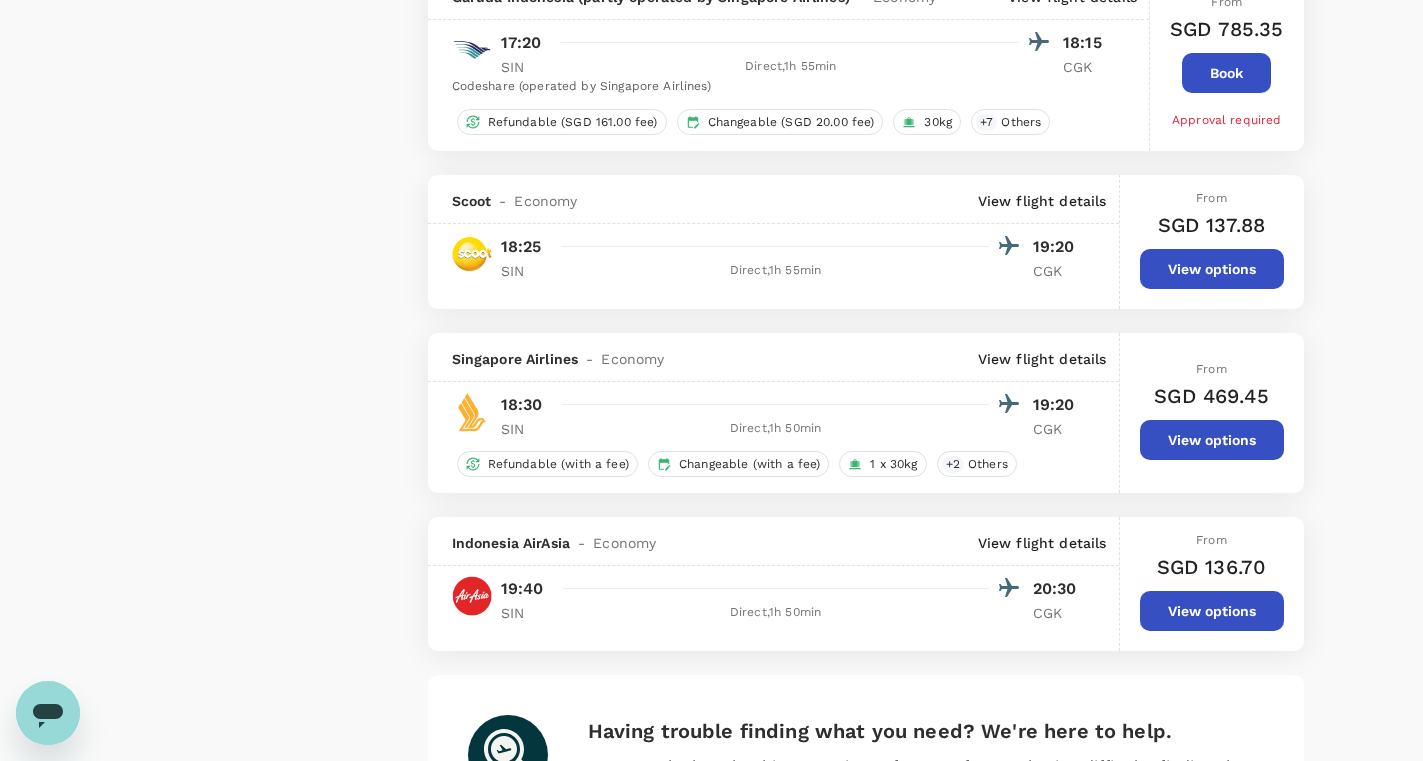 scroll, scrollTop: 3254, scrollLeft: 0, axis: vertical 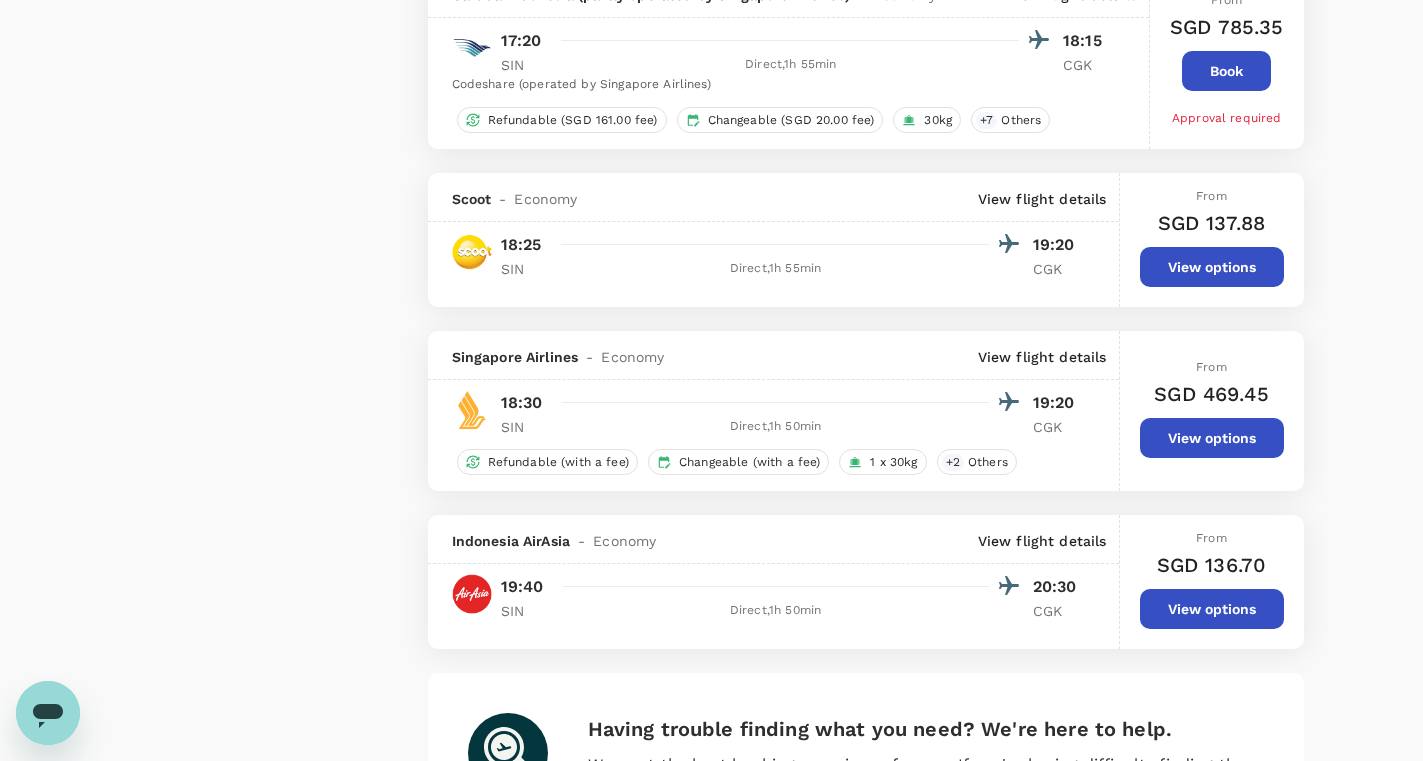 click on "View options" at bounding box center (1212, 267) 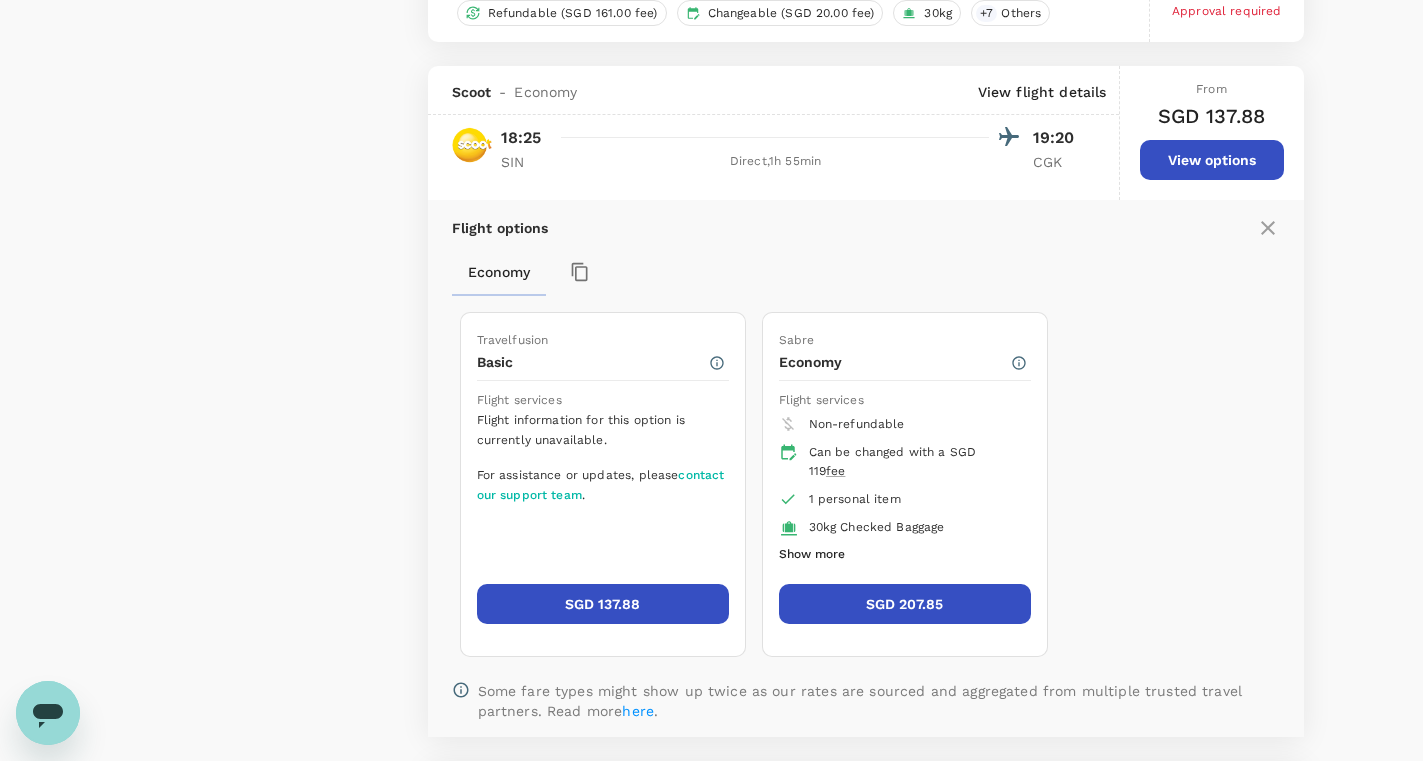 scroll, scrollTop: 3436, scrollLeft: 0, axis: vertical 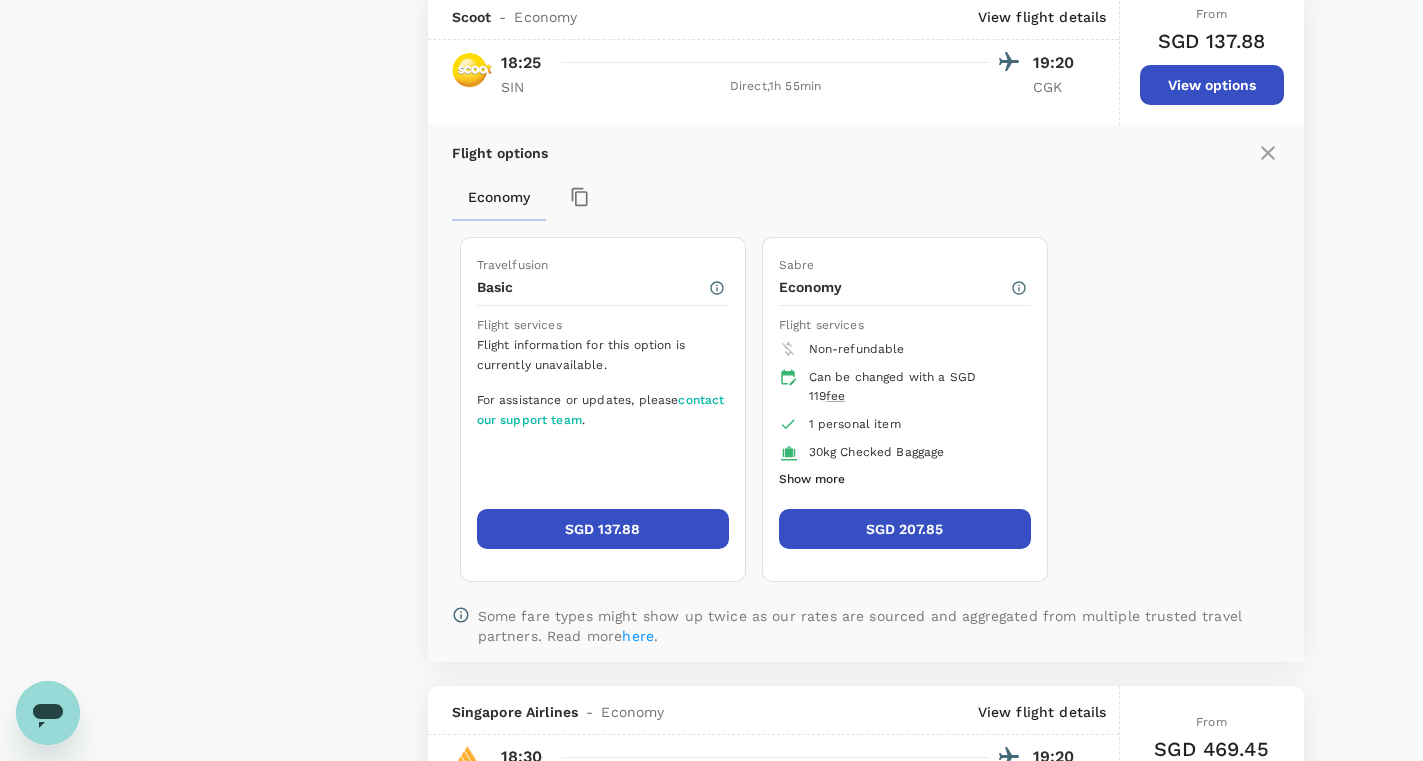 click on "SGD 137.88" at bounding box center [603, 529] 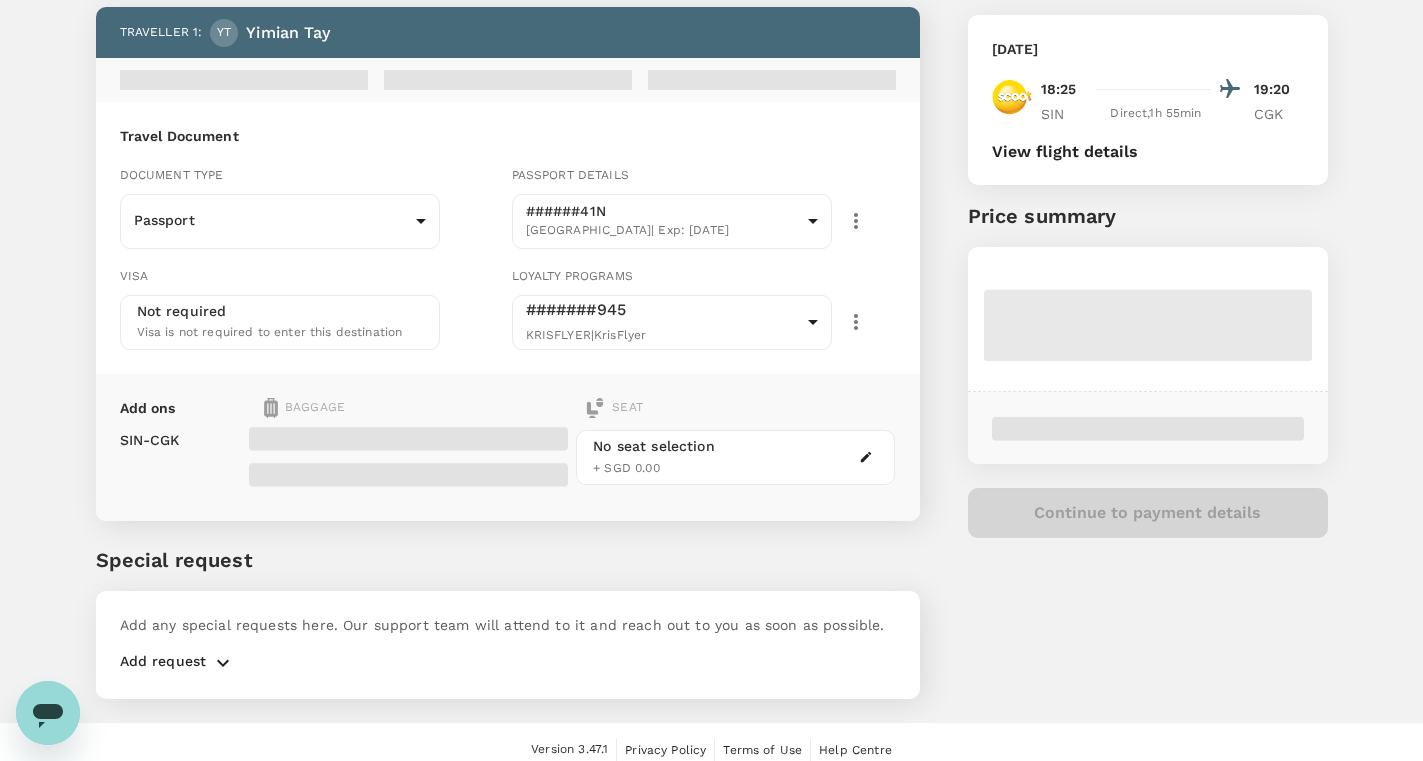 scroll, scrollTop: 120, scrollLeft: 0, axis: vertical 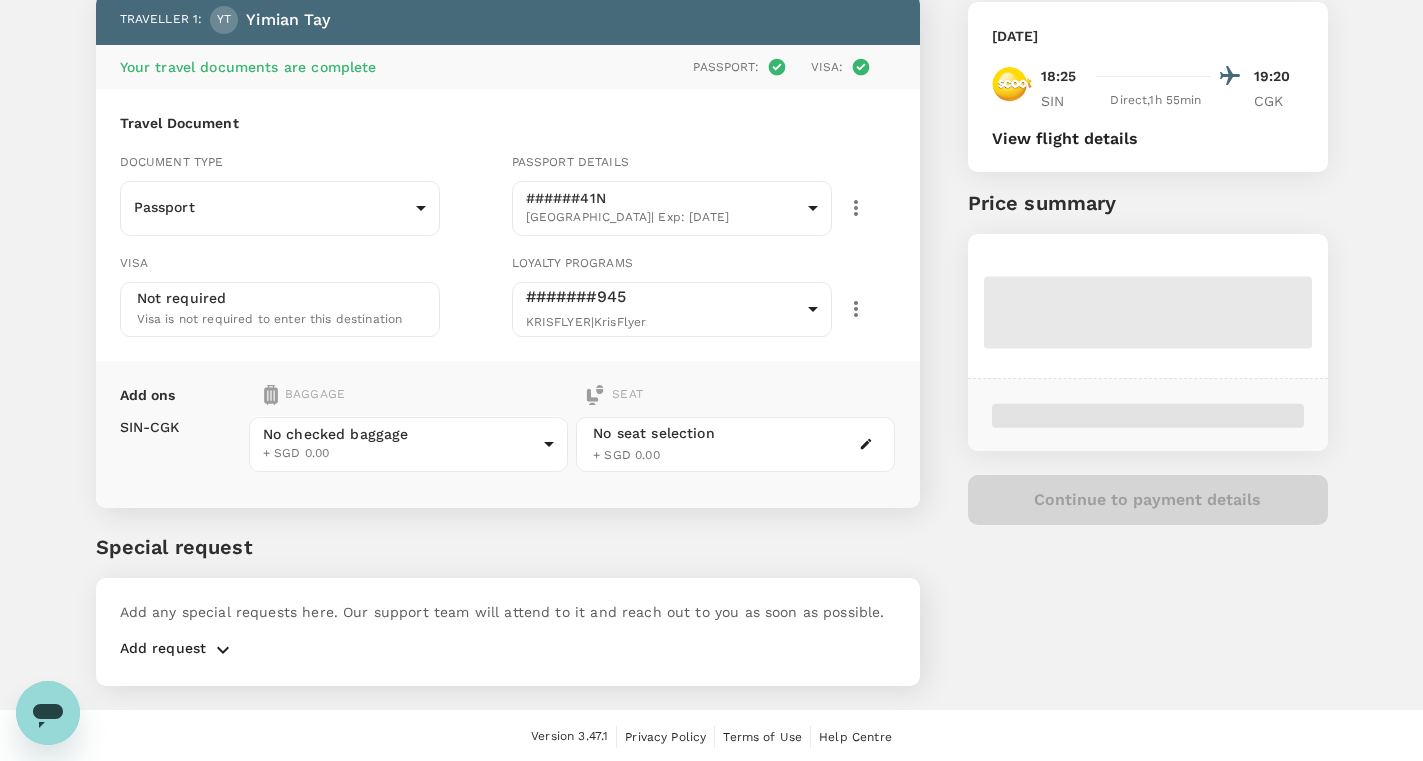 click 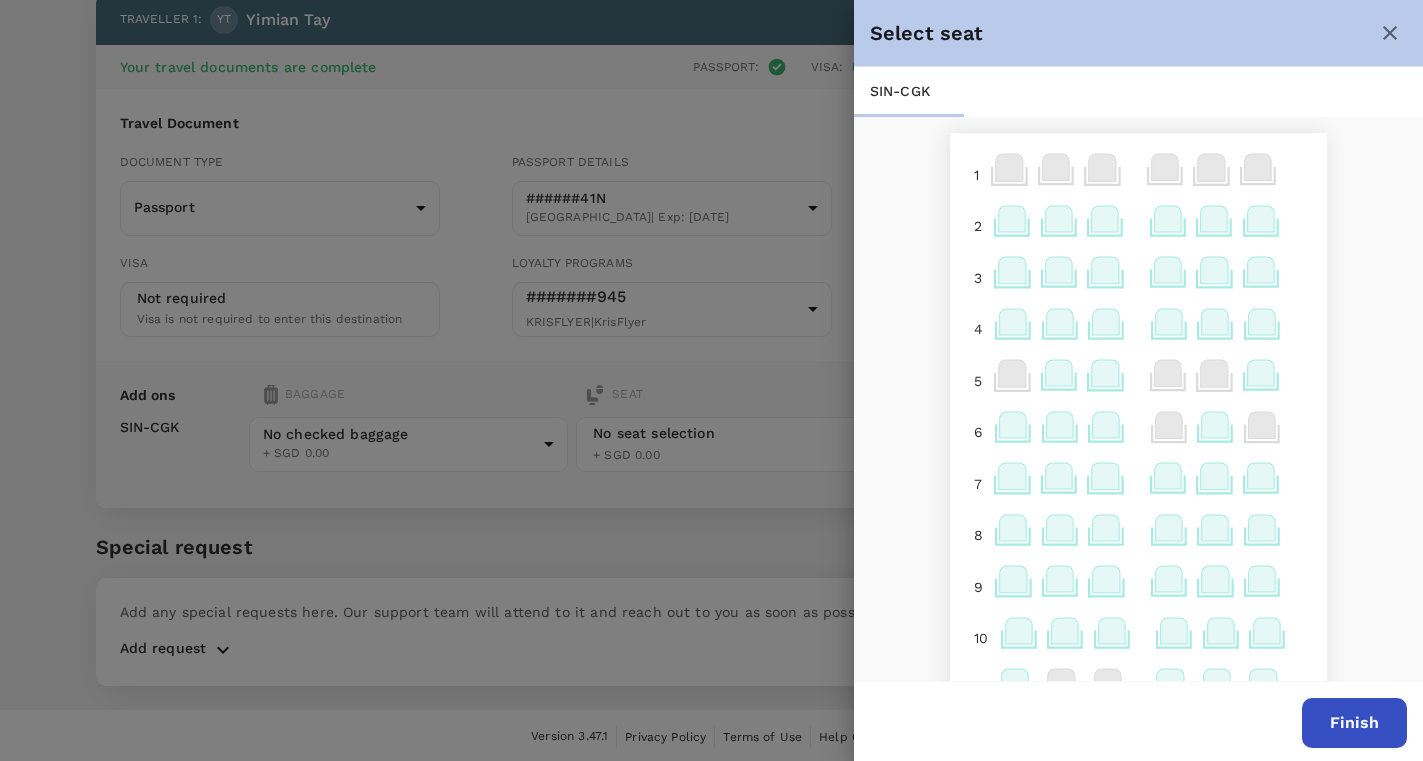 click 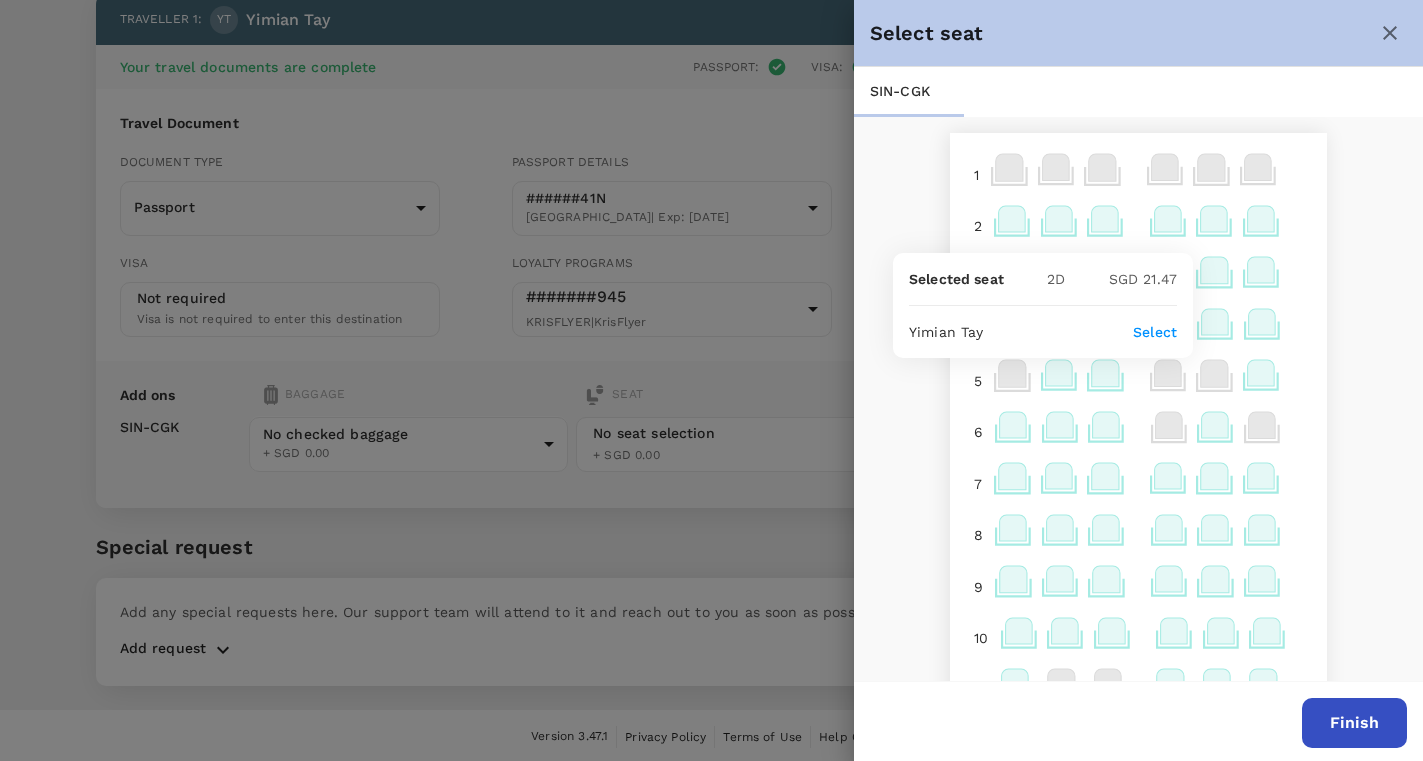 click 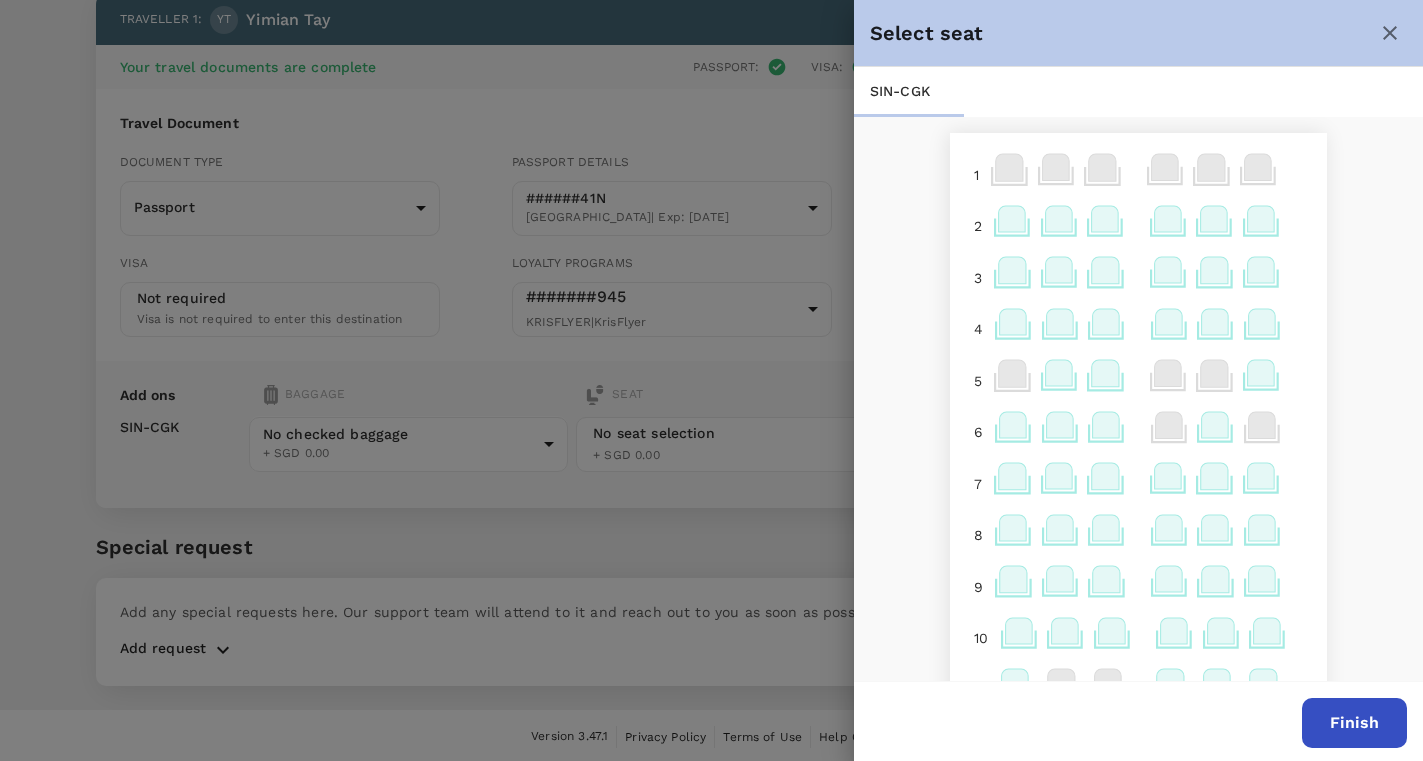click 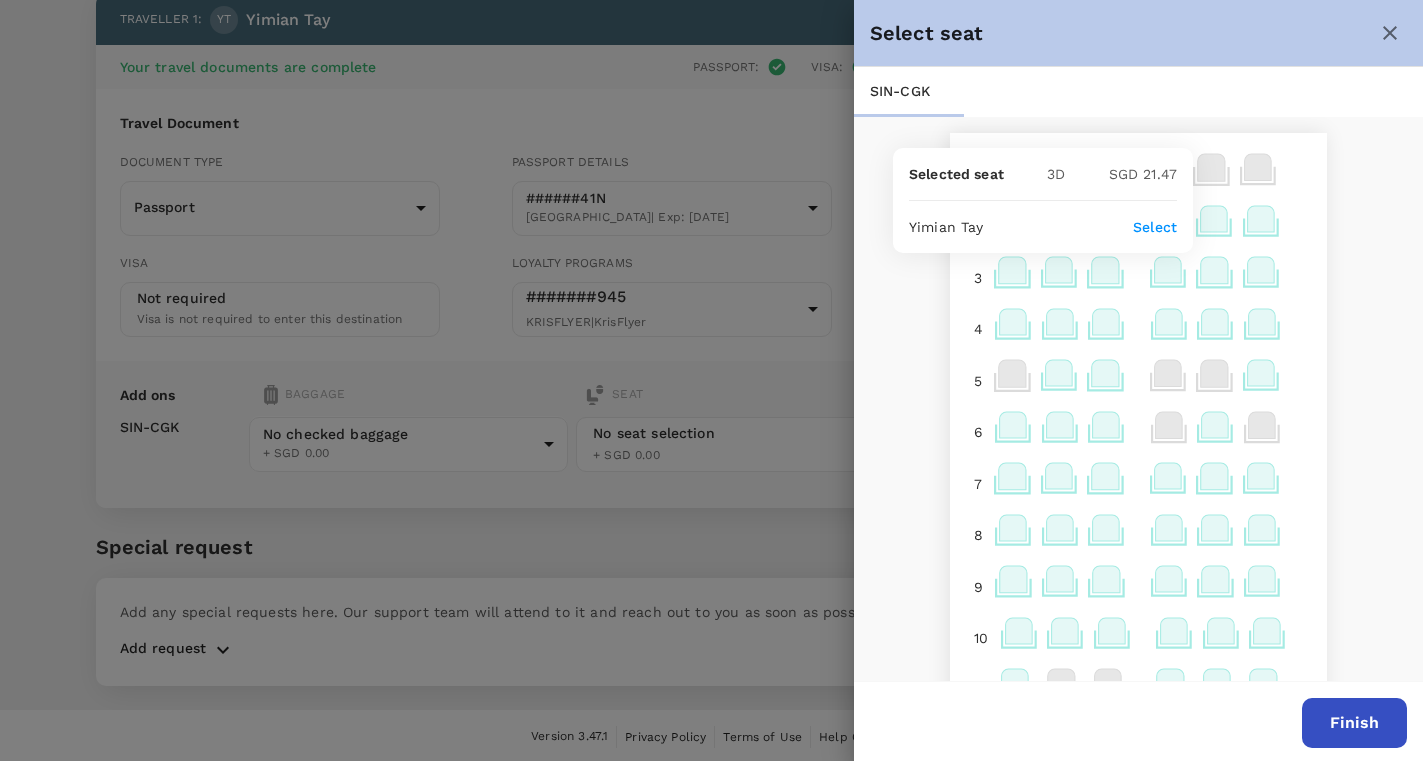 click 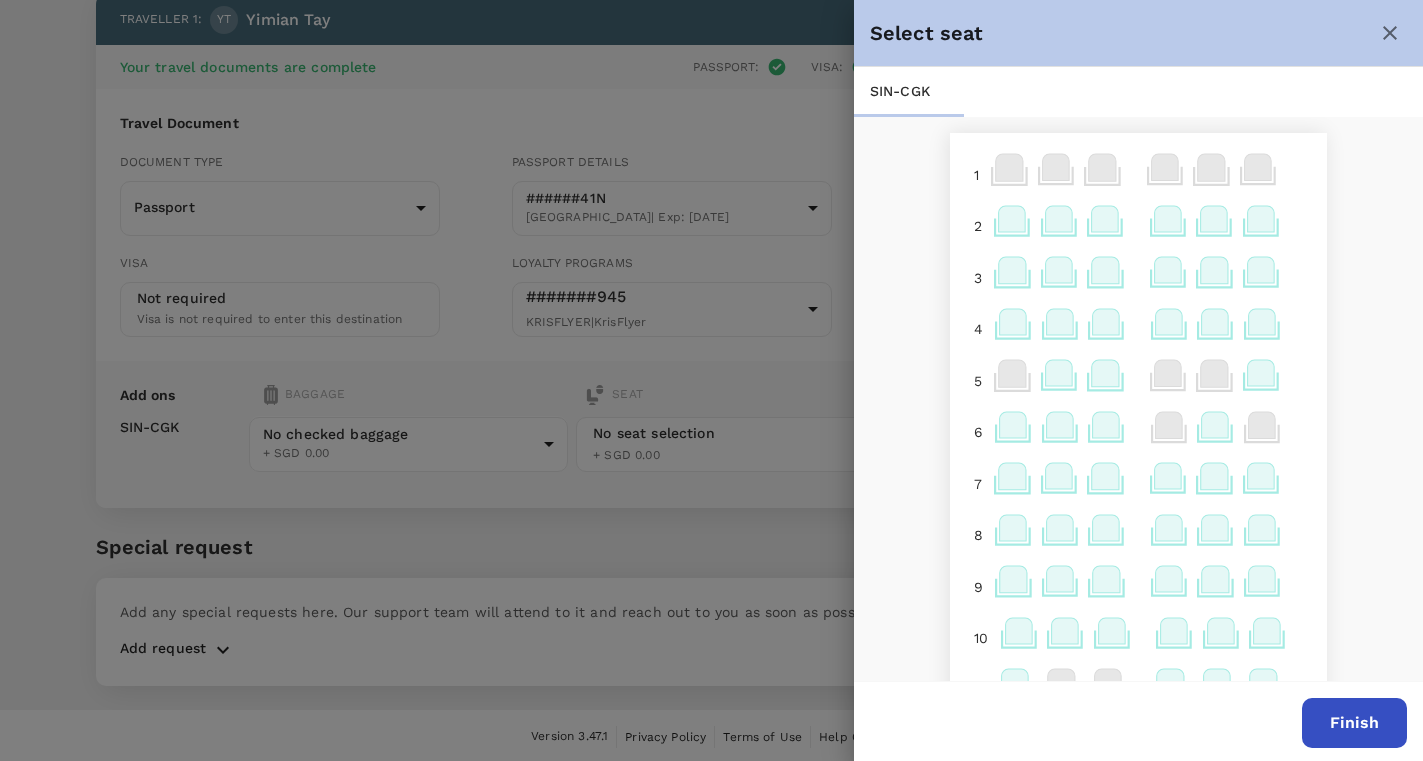 click 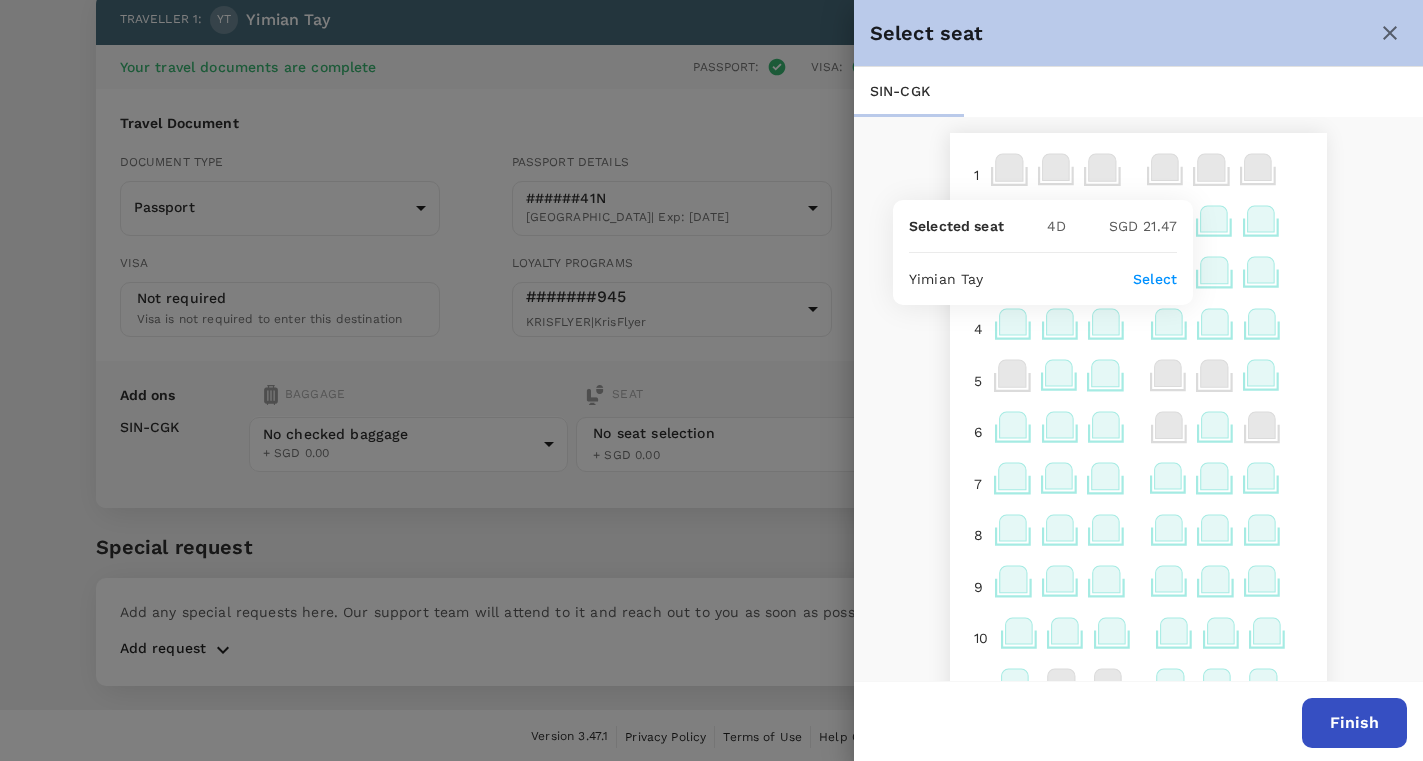 click 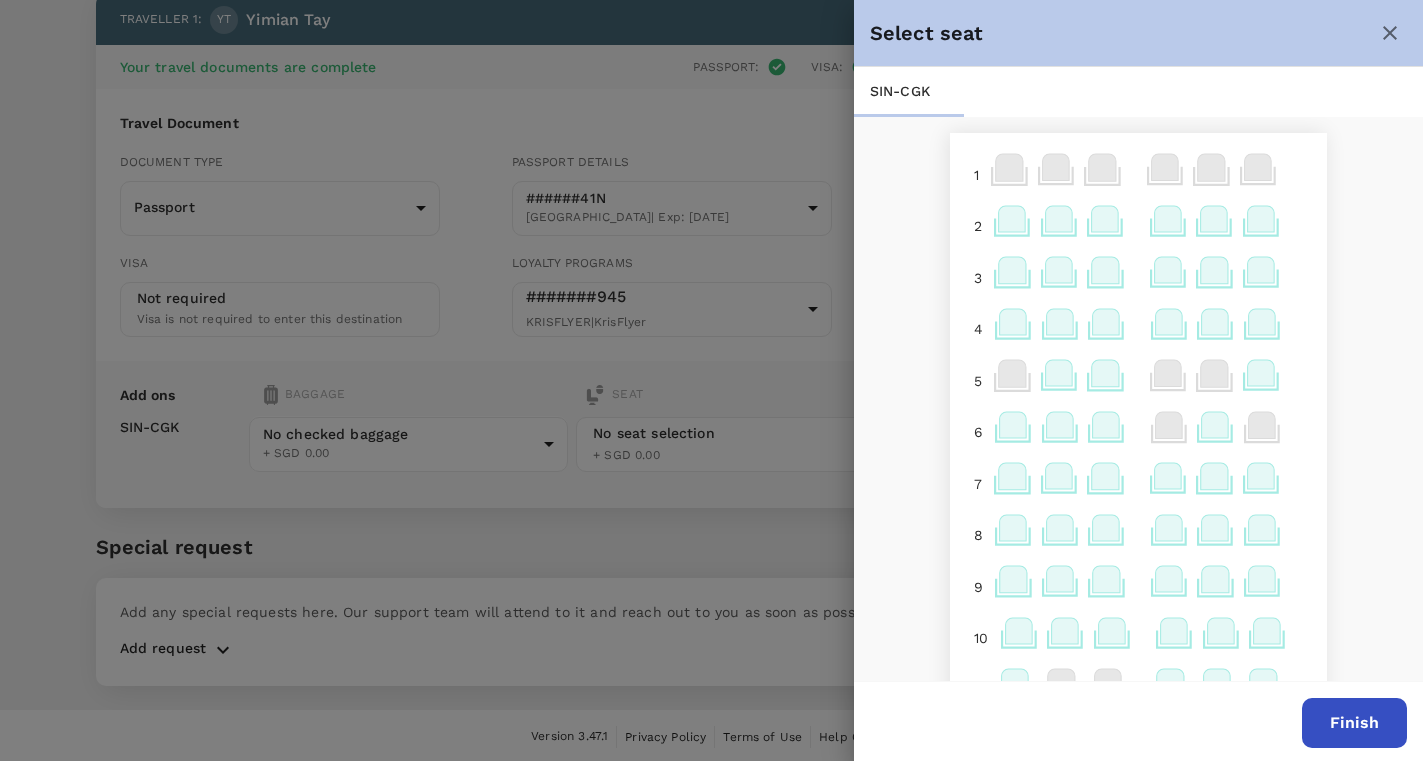 click 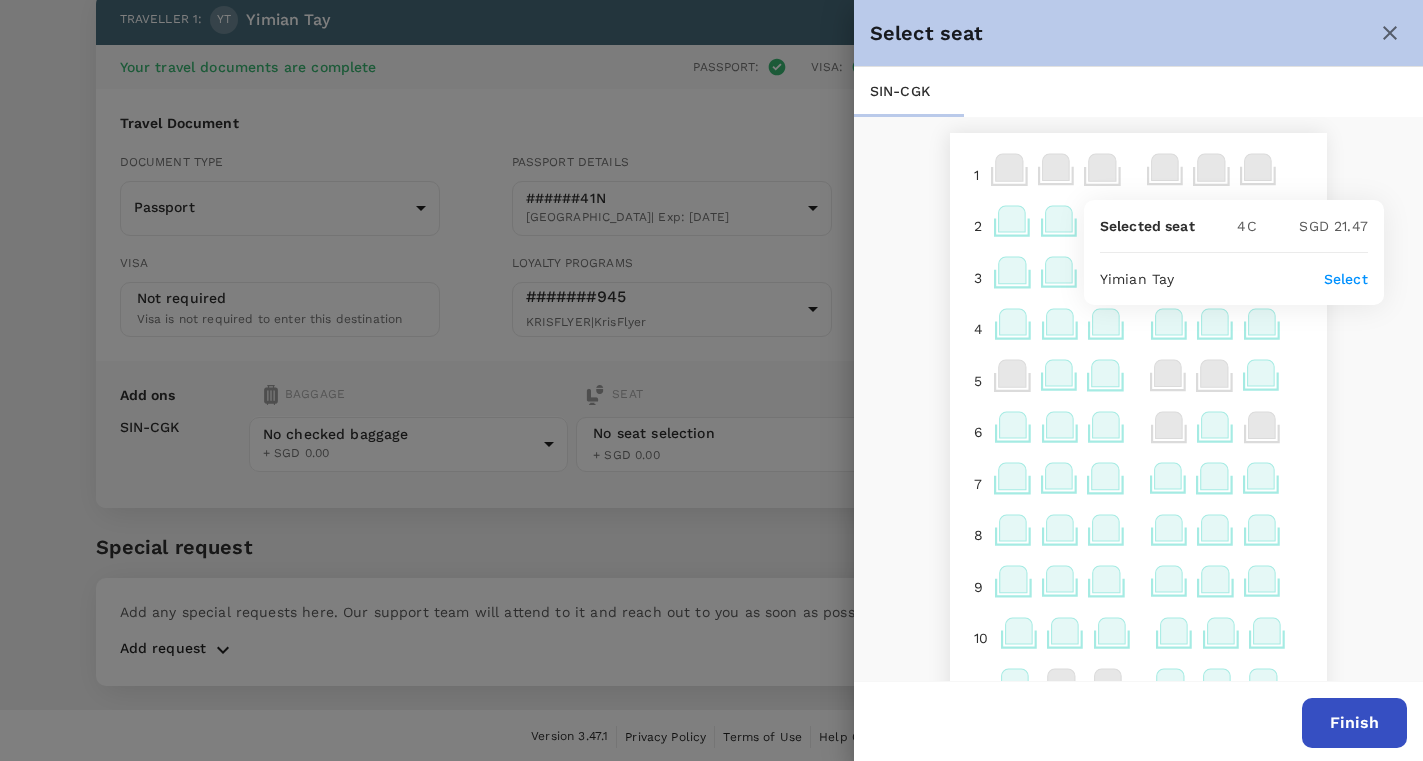click 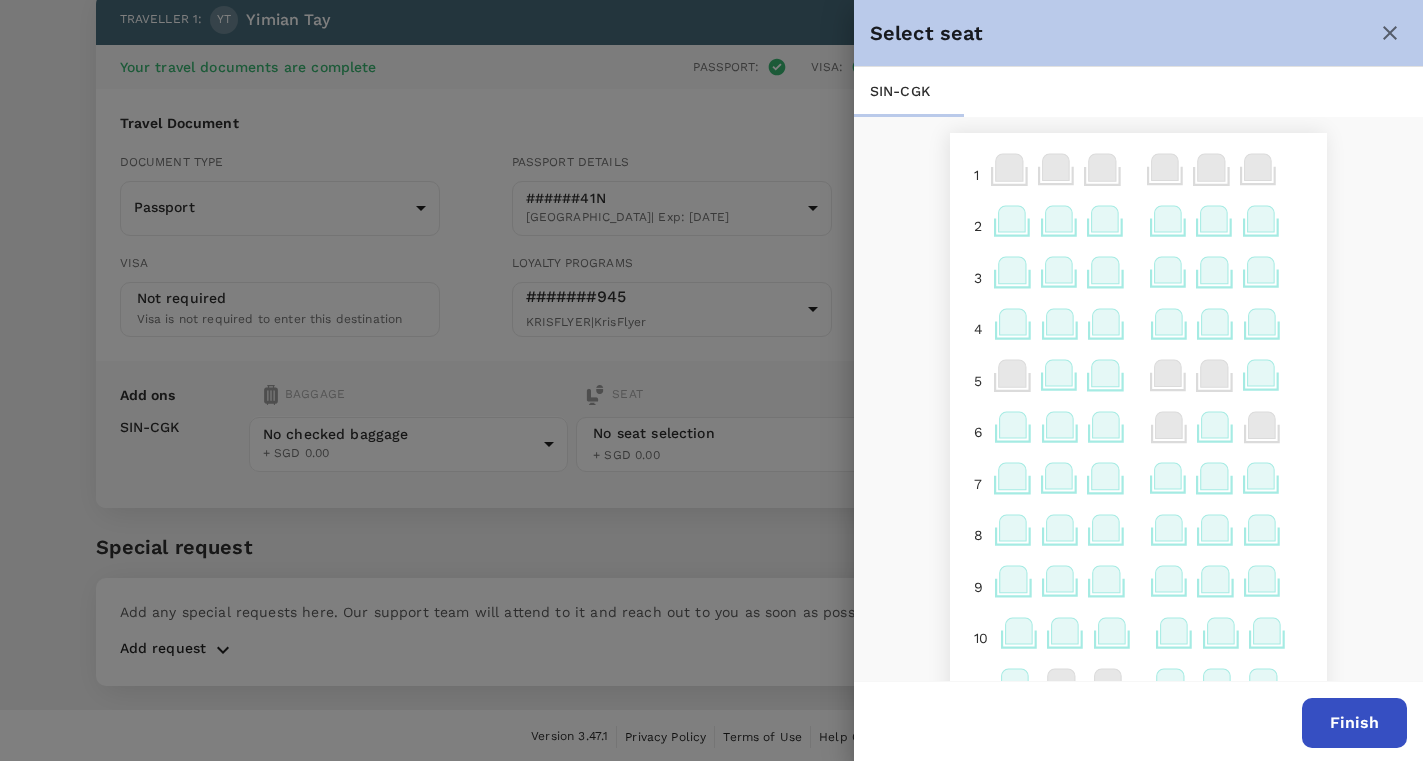 click 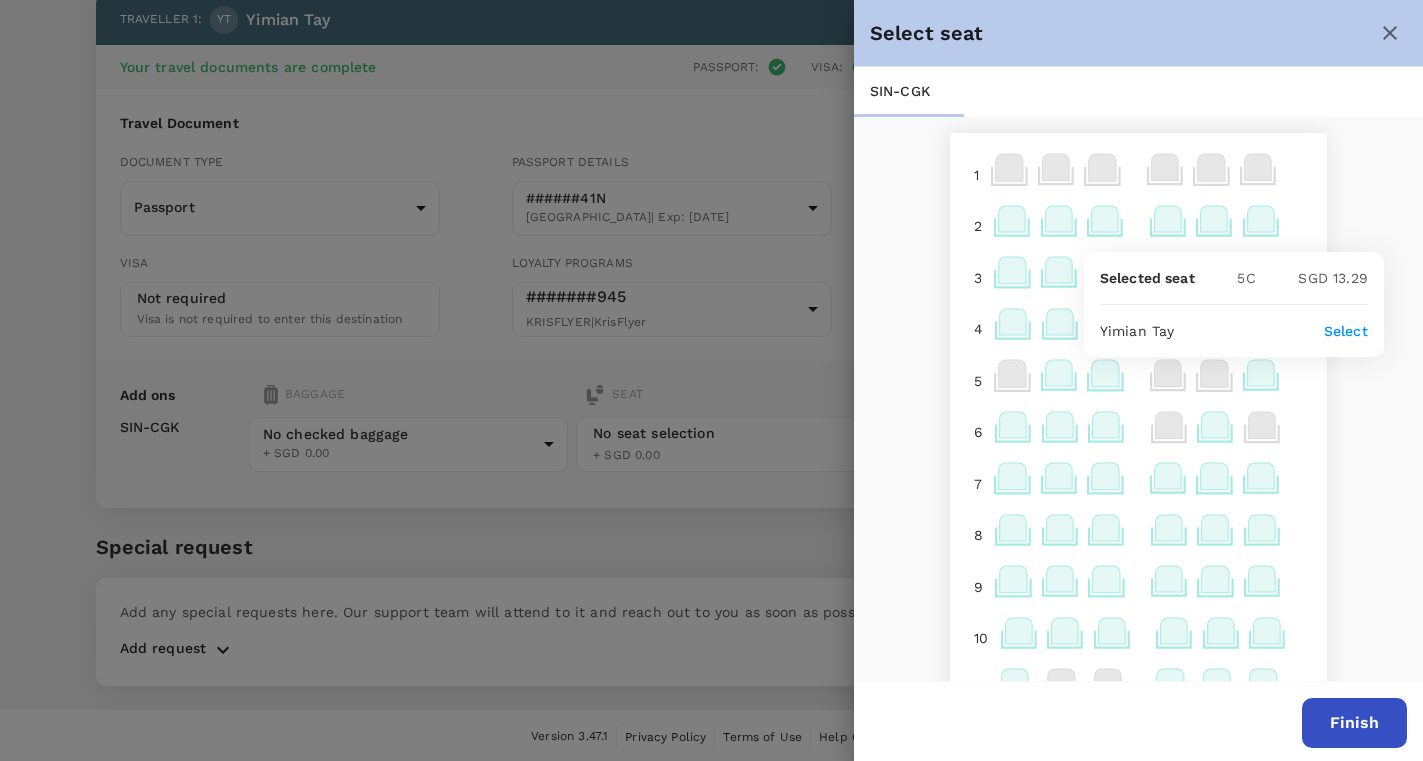 click 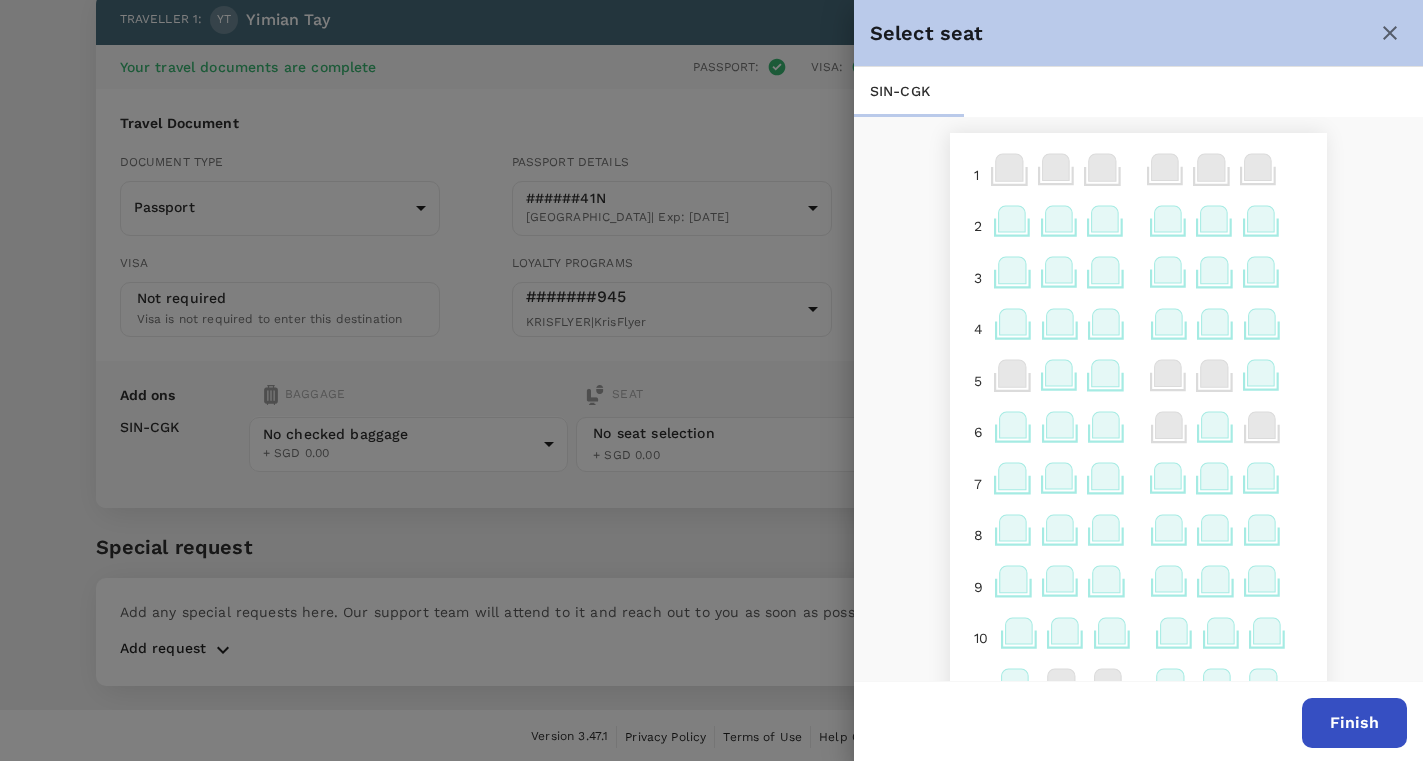click 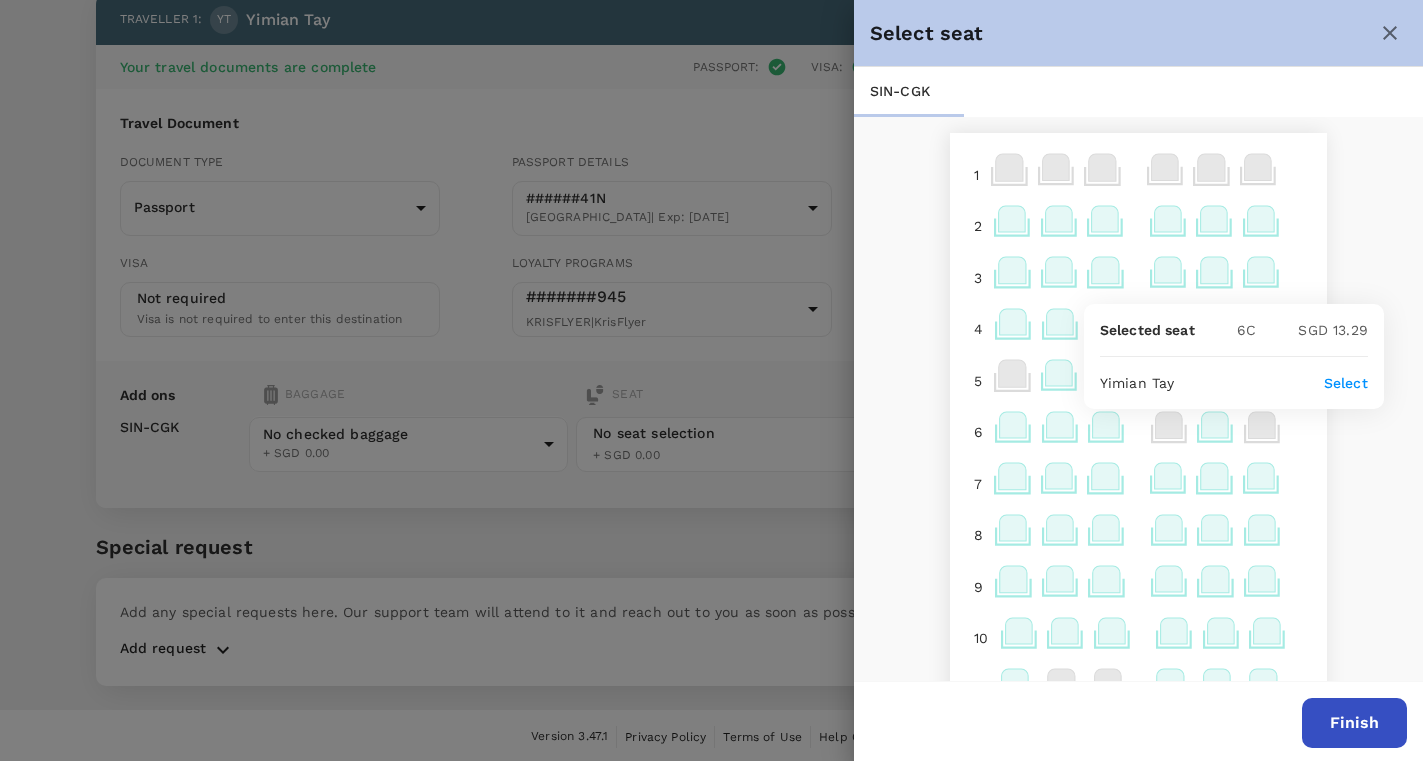 click 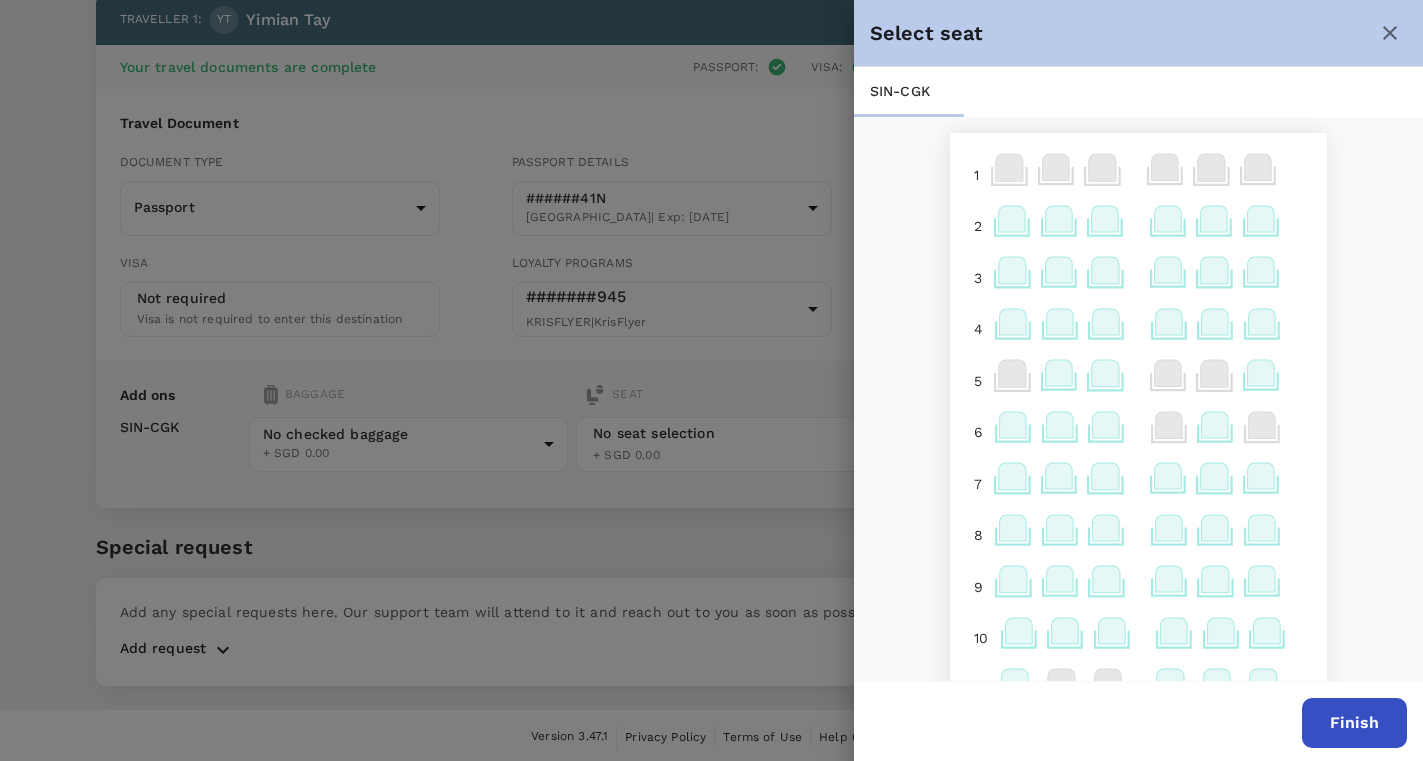 click 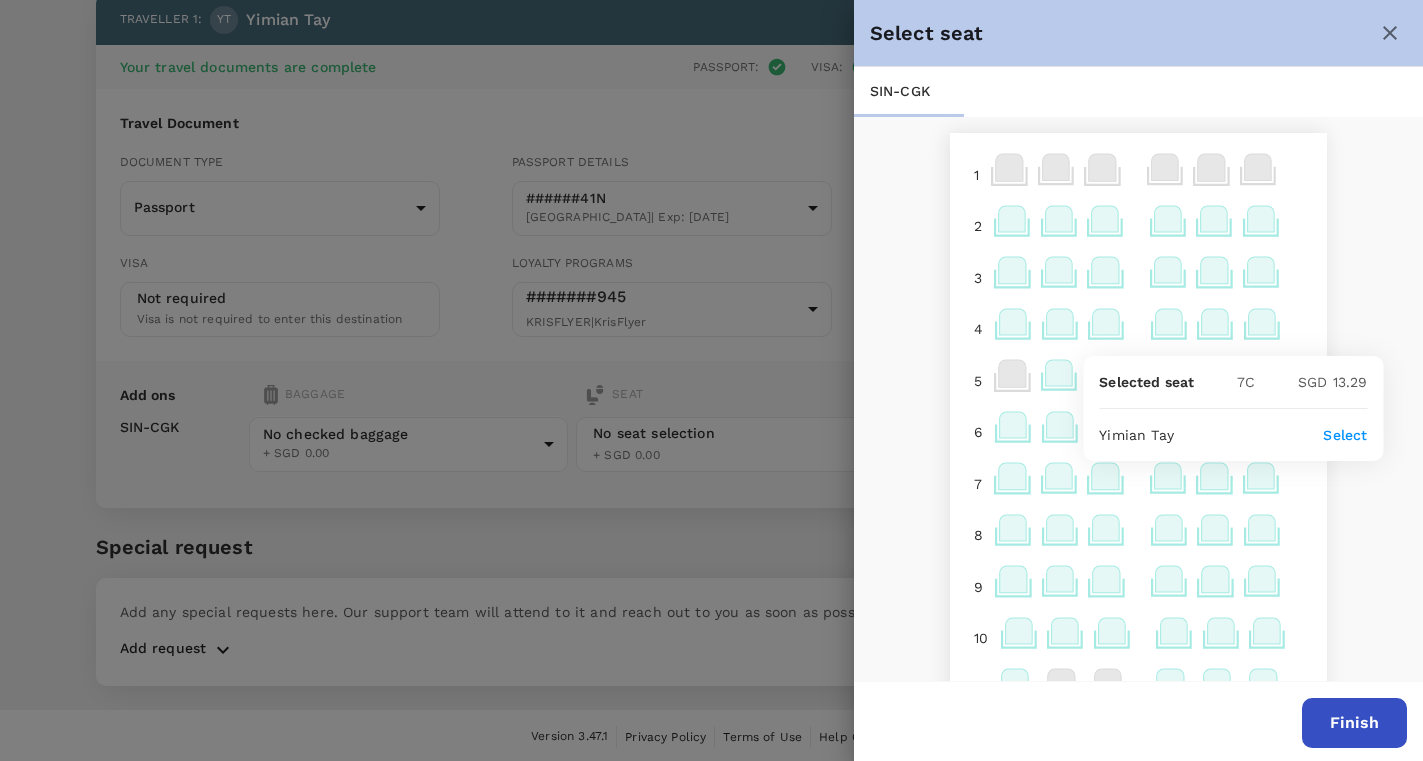 click 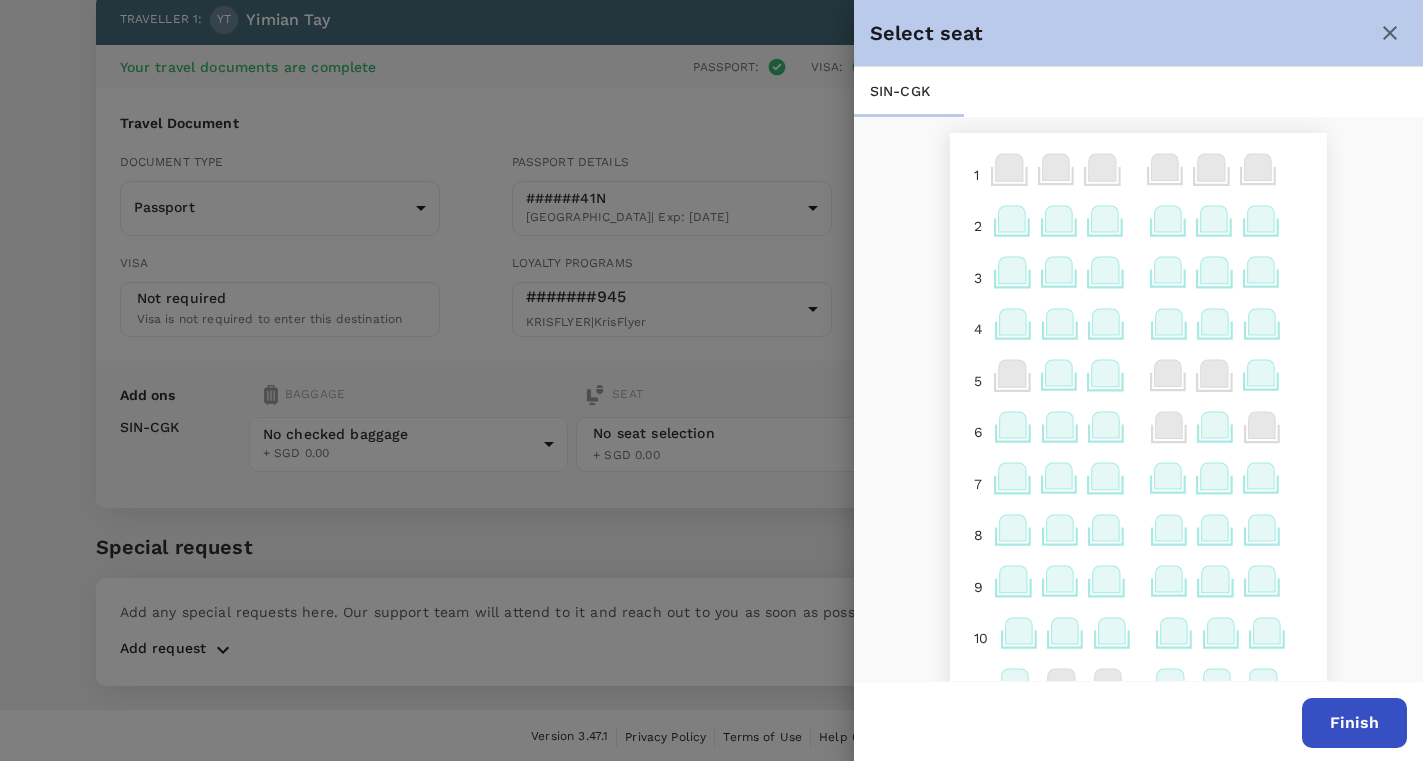 click 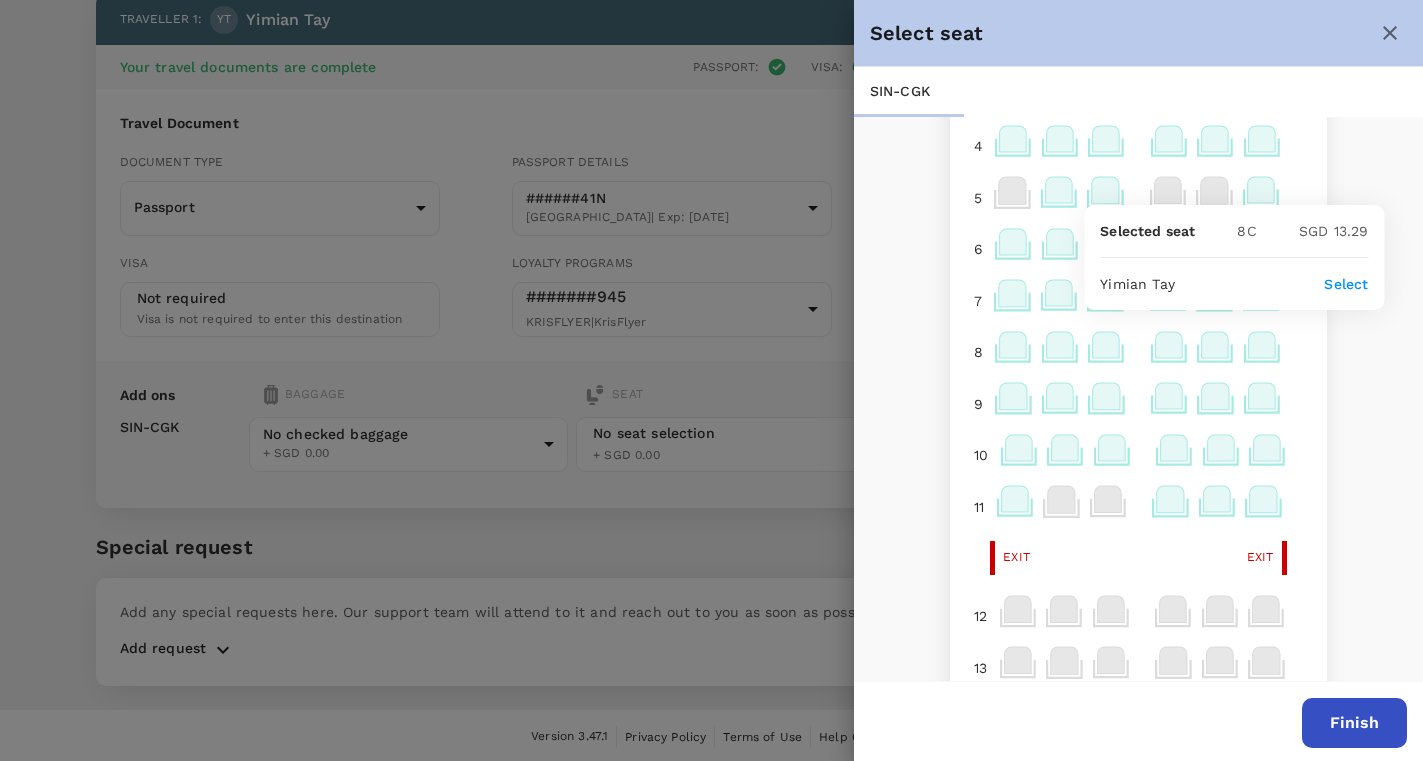 scroll, scrollTop: 229, scrollLeft: 0, axis: vertical 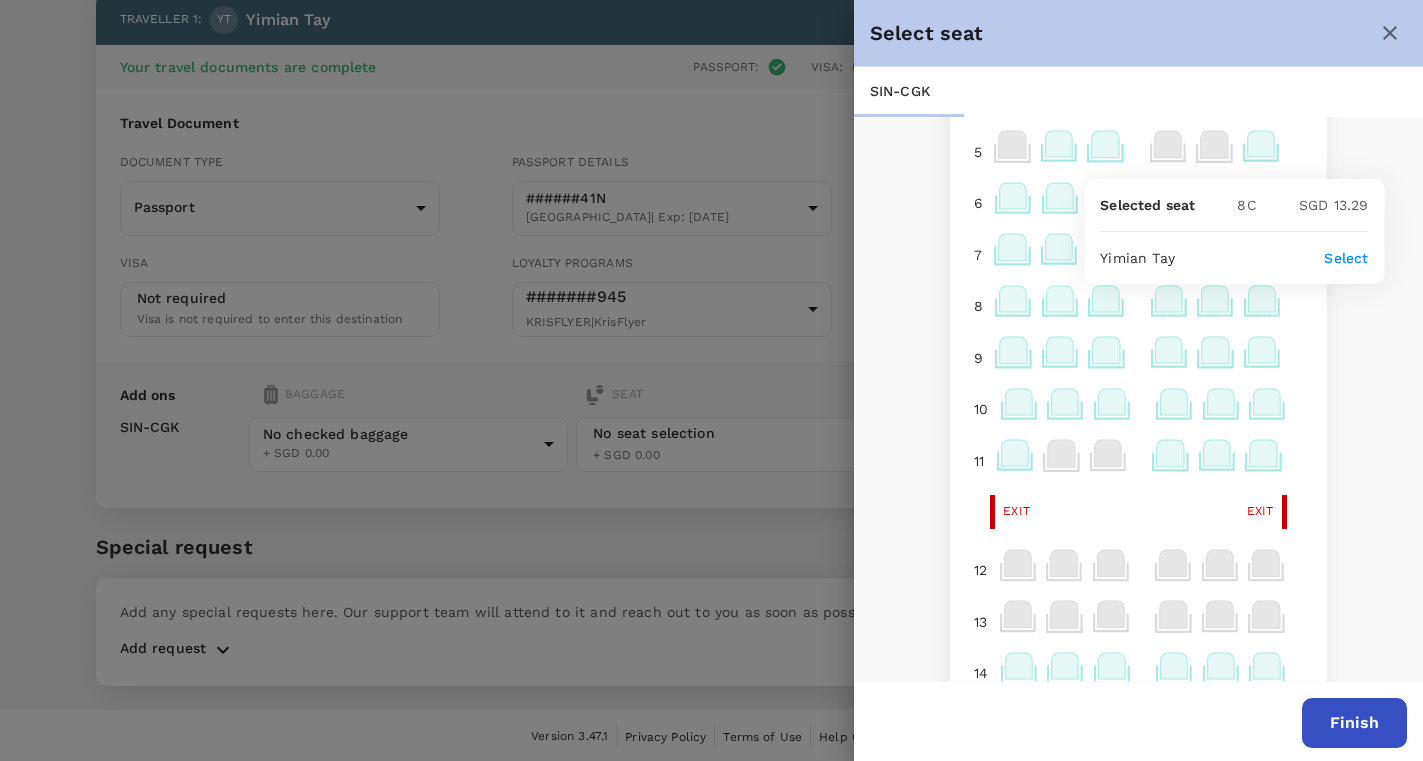 click 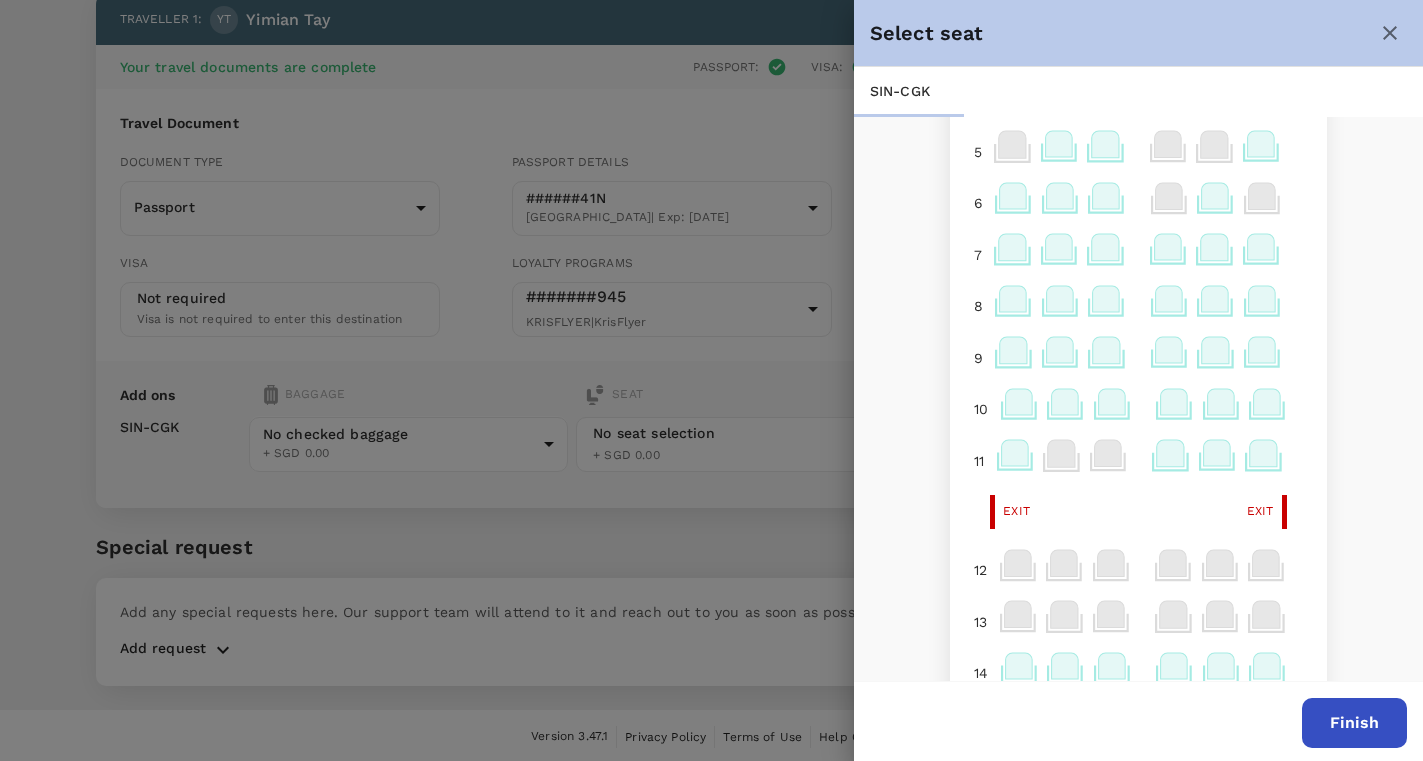 click 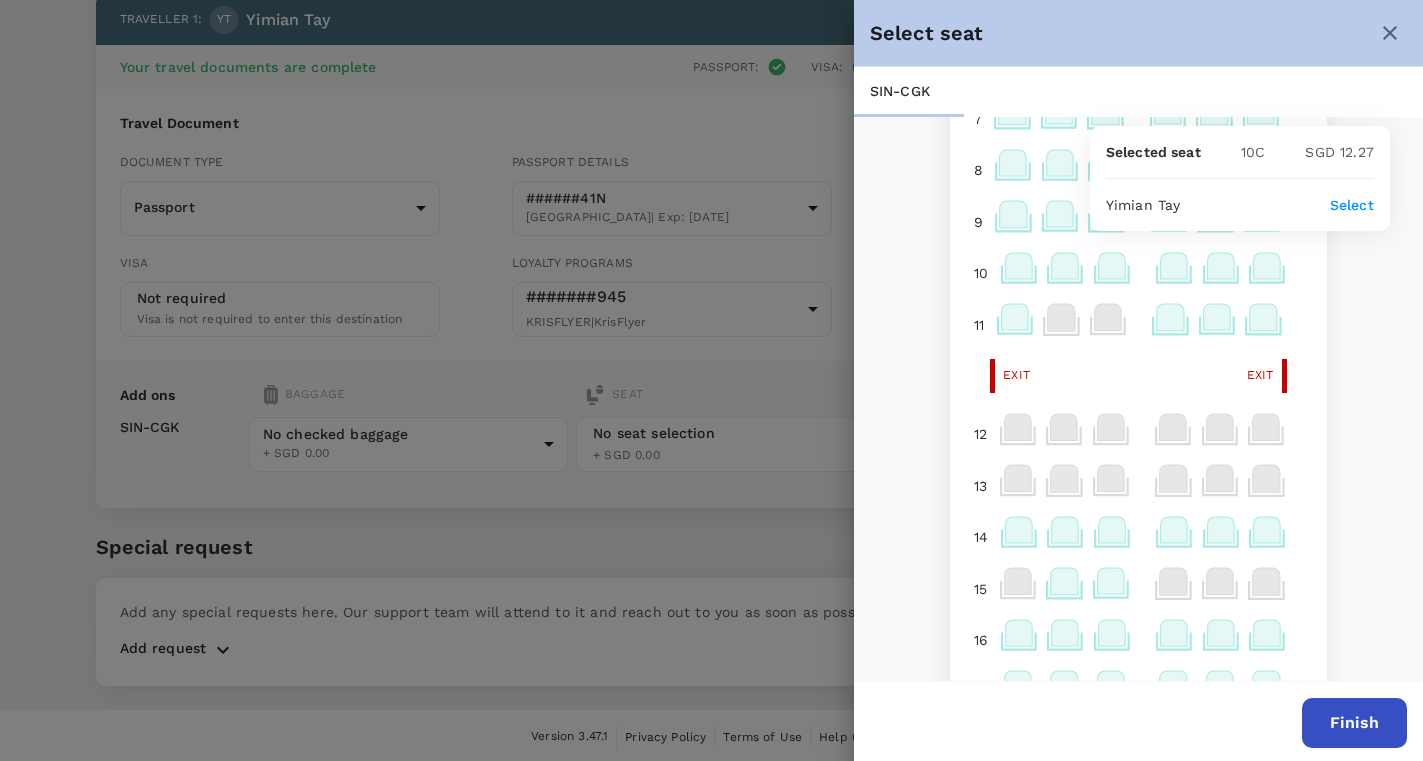 scroll, scrollTop: 395, scrollLeft: 0, axis: vertical 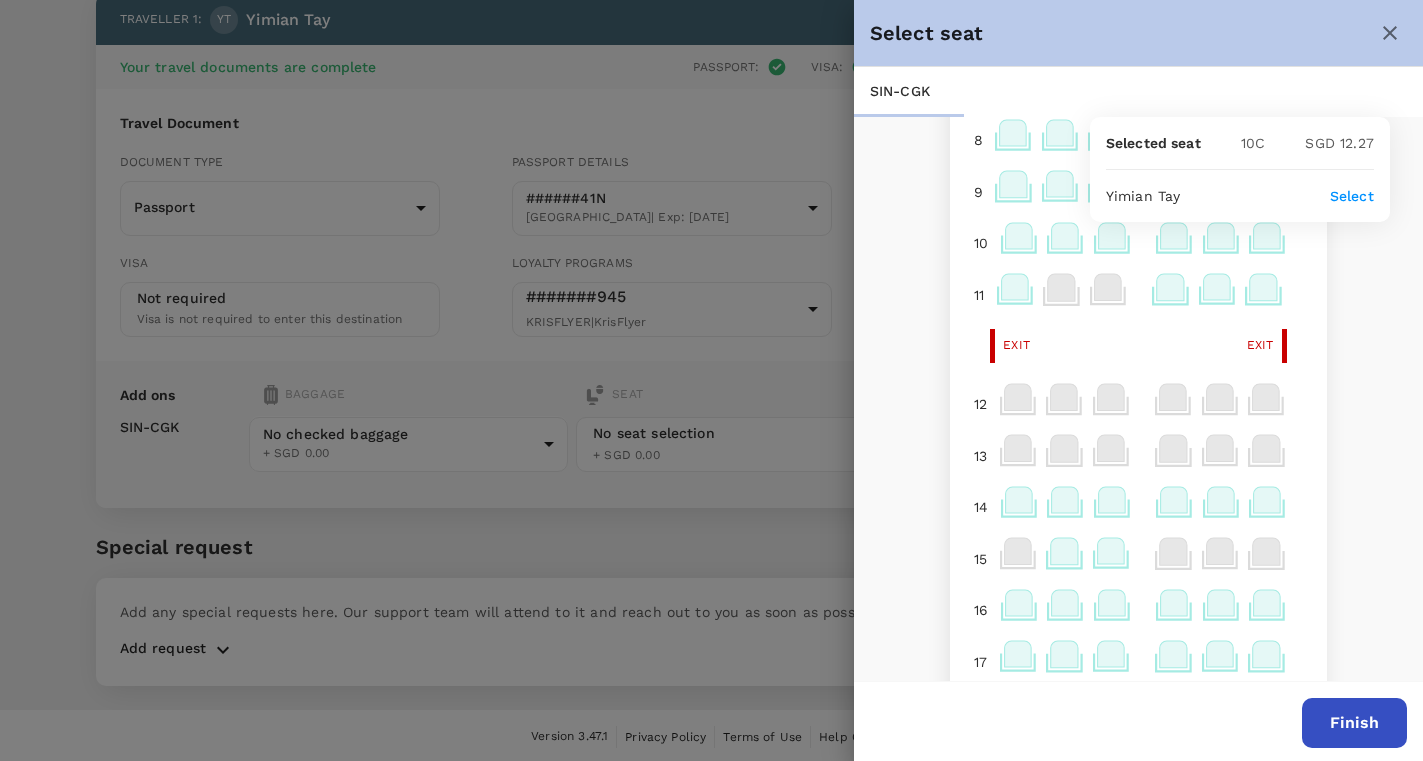 click 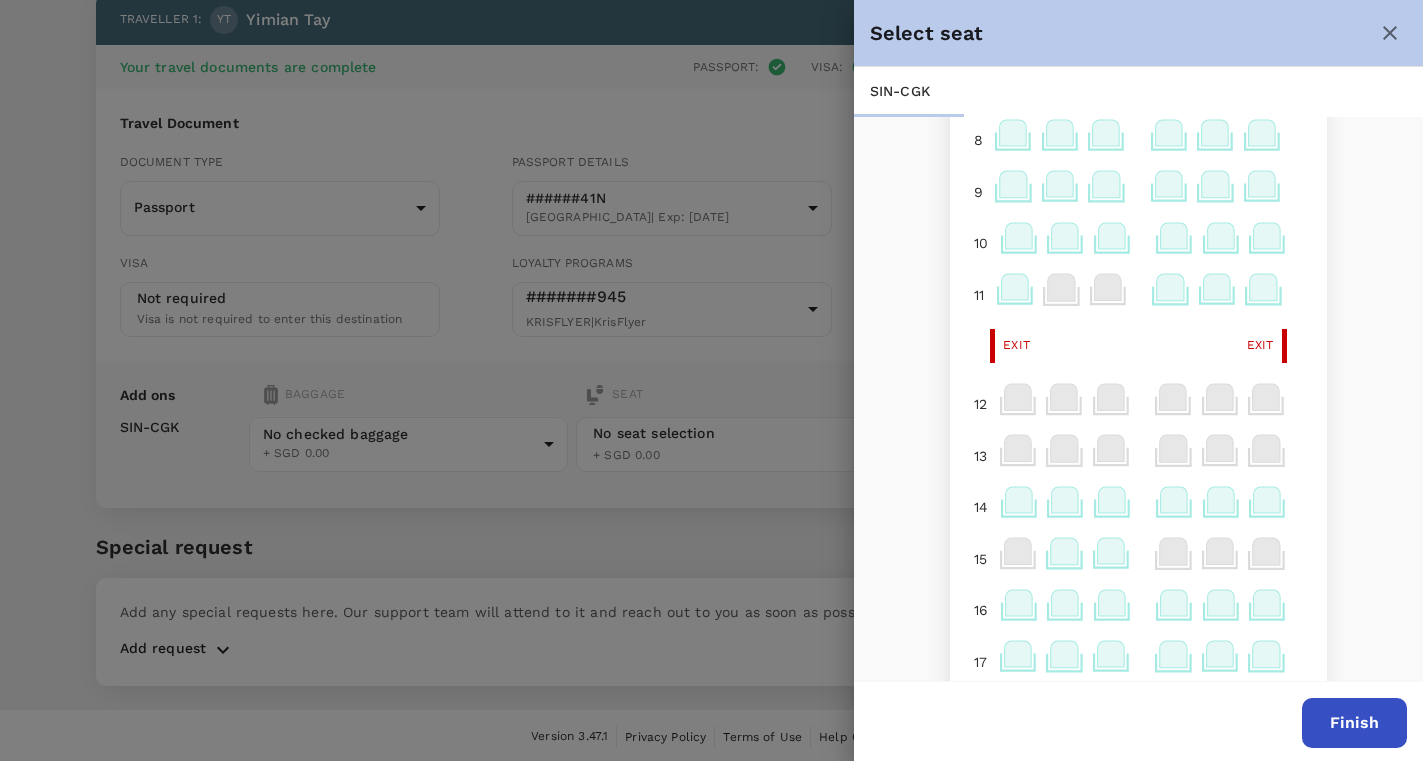 click 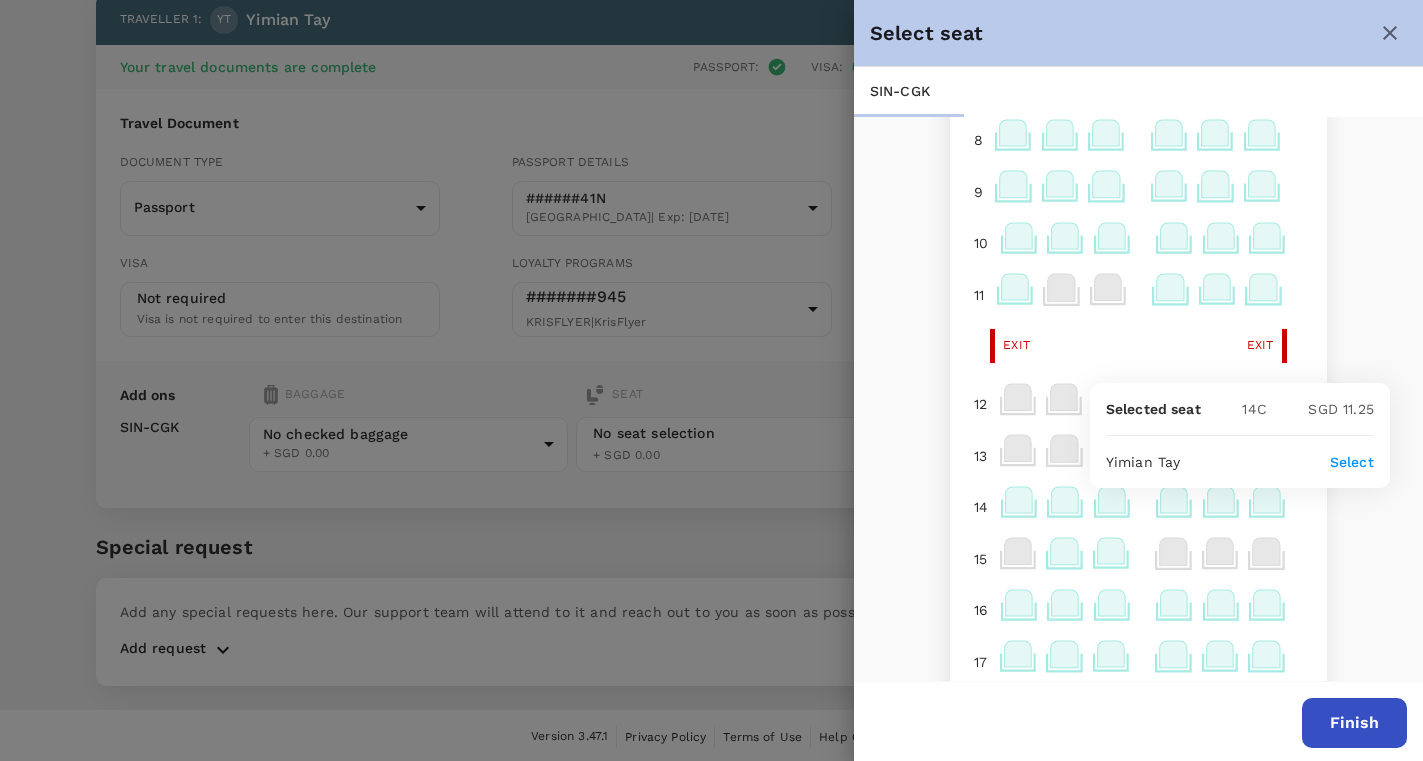 click on "Exit Exit" at bounding box center (1138, 346) 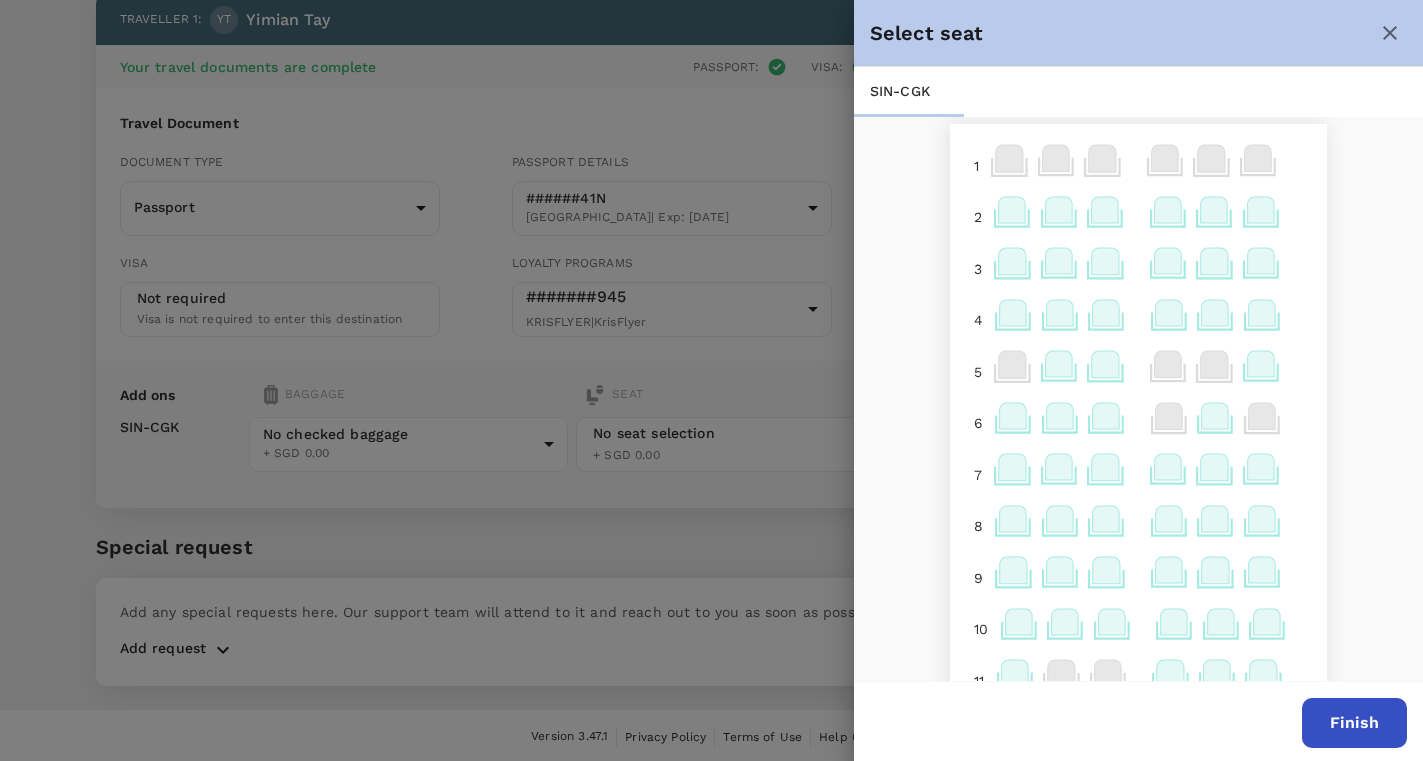scroll, scrollTop: 0, scrollLeft: 0, axis: both 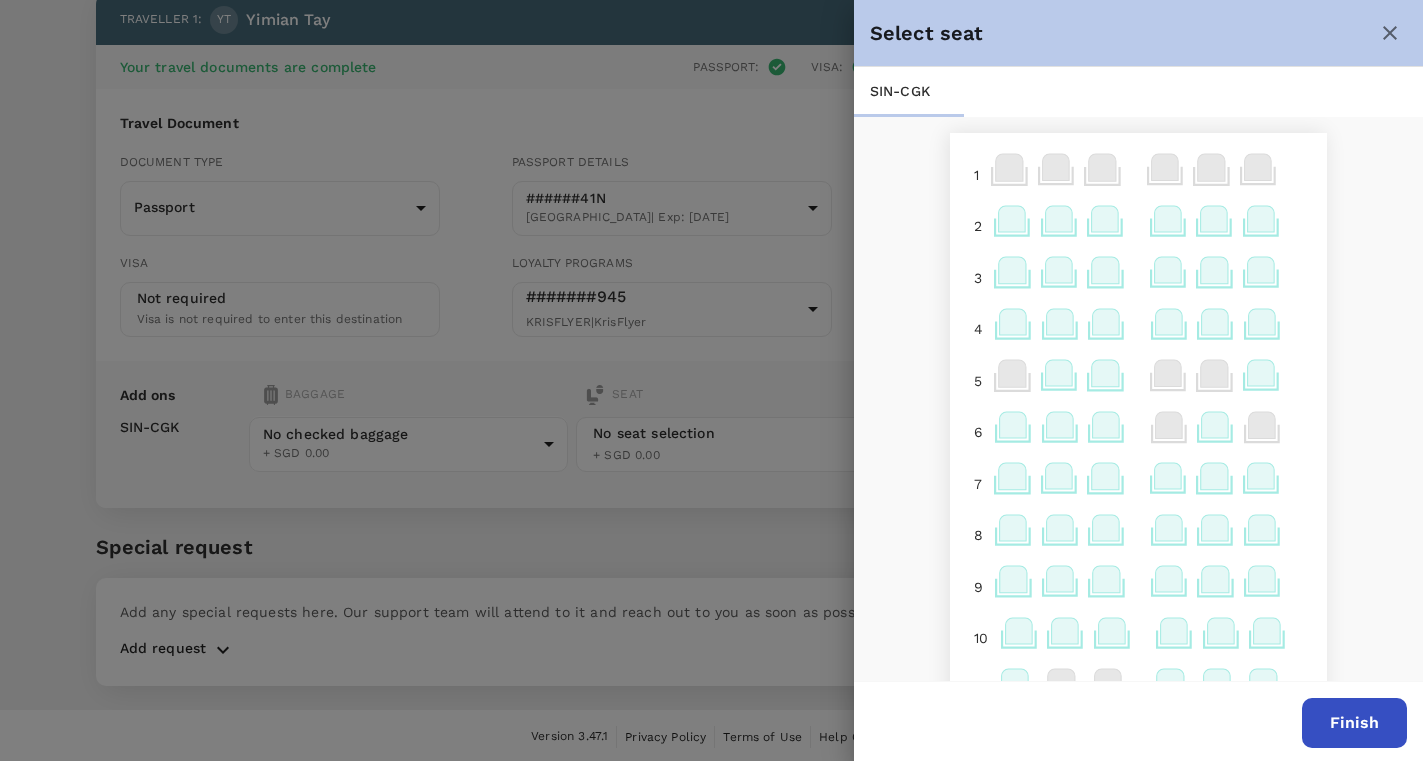 click 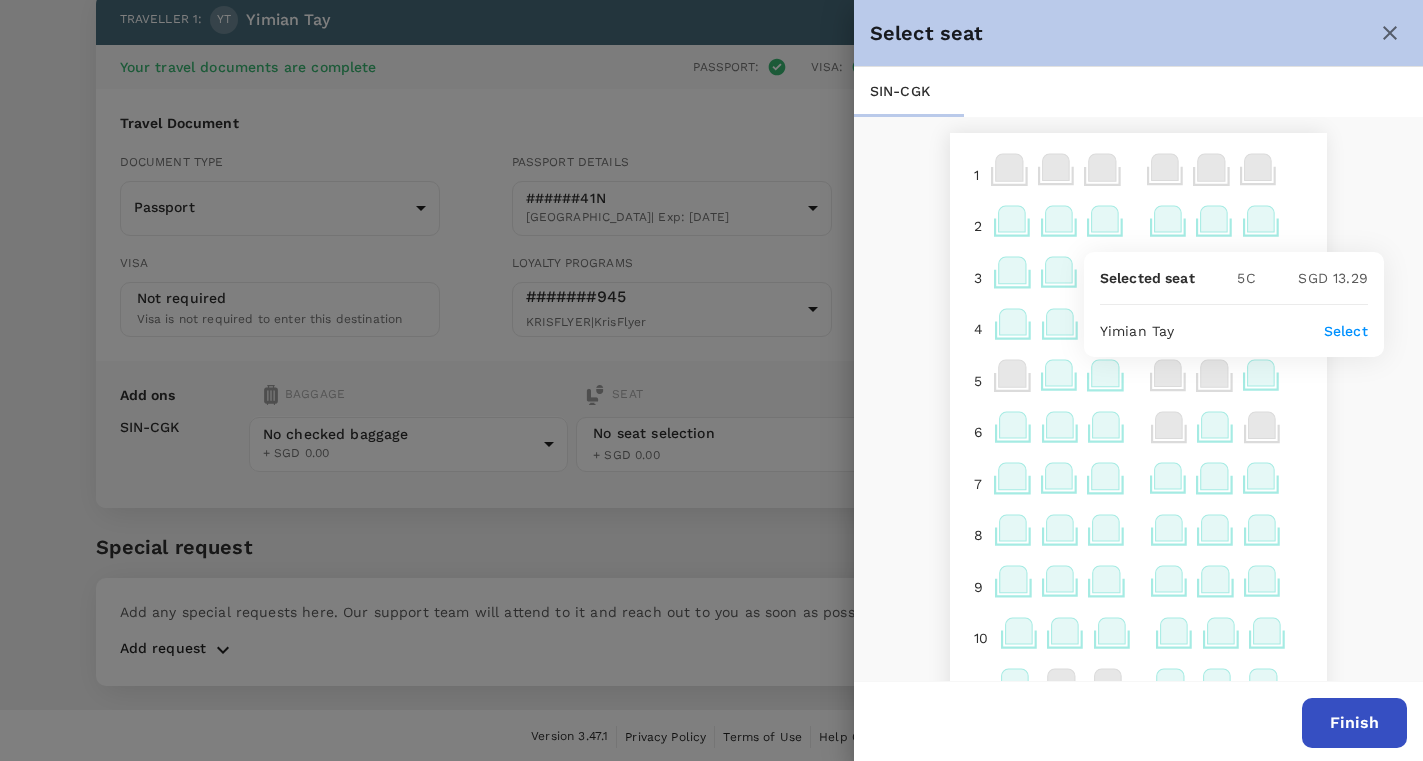 click on "Select" at bounding box center (1346, 331) 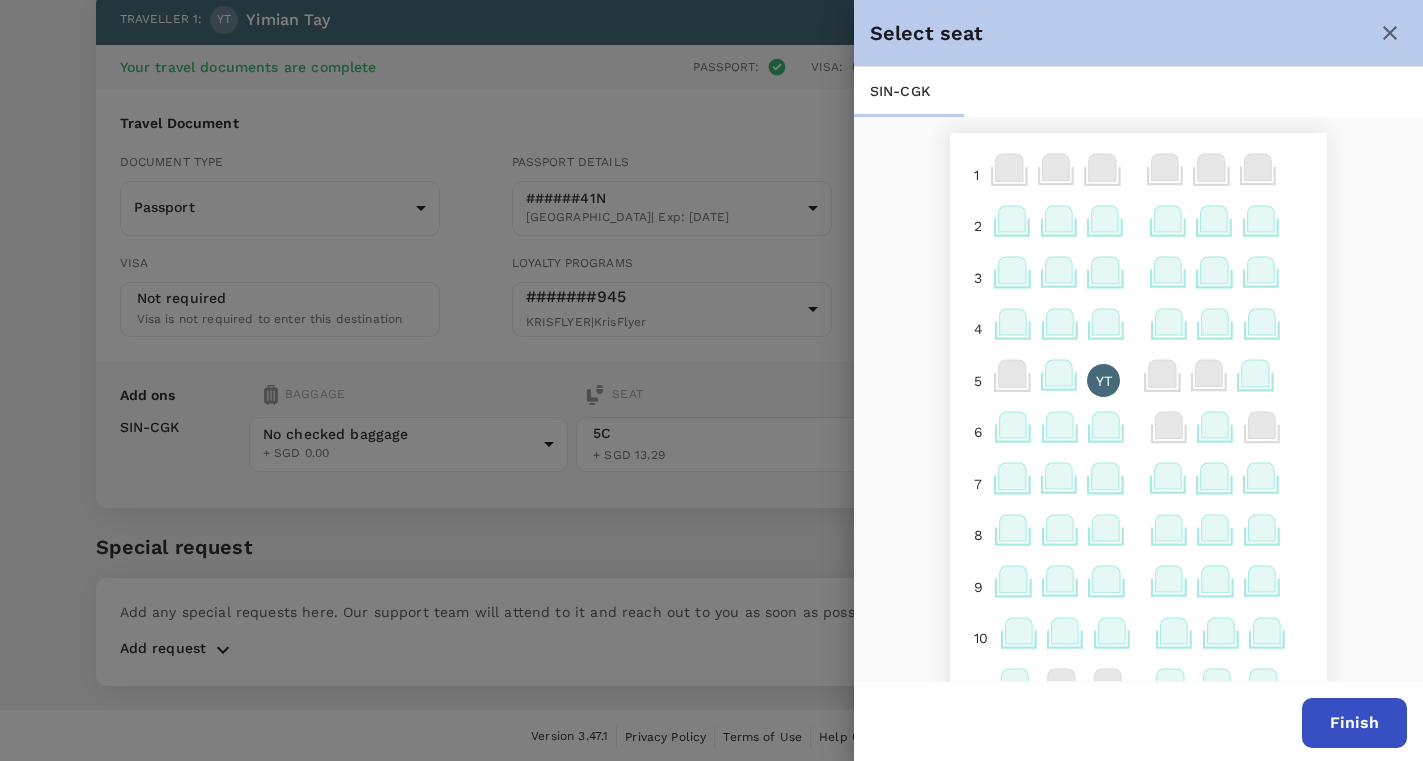 click on "Finish" at bounding box center (1354, 723) 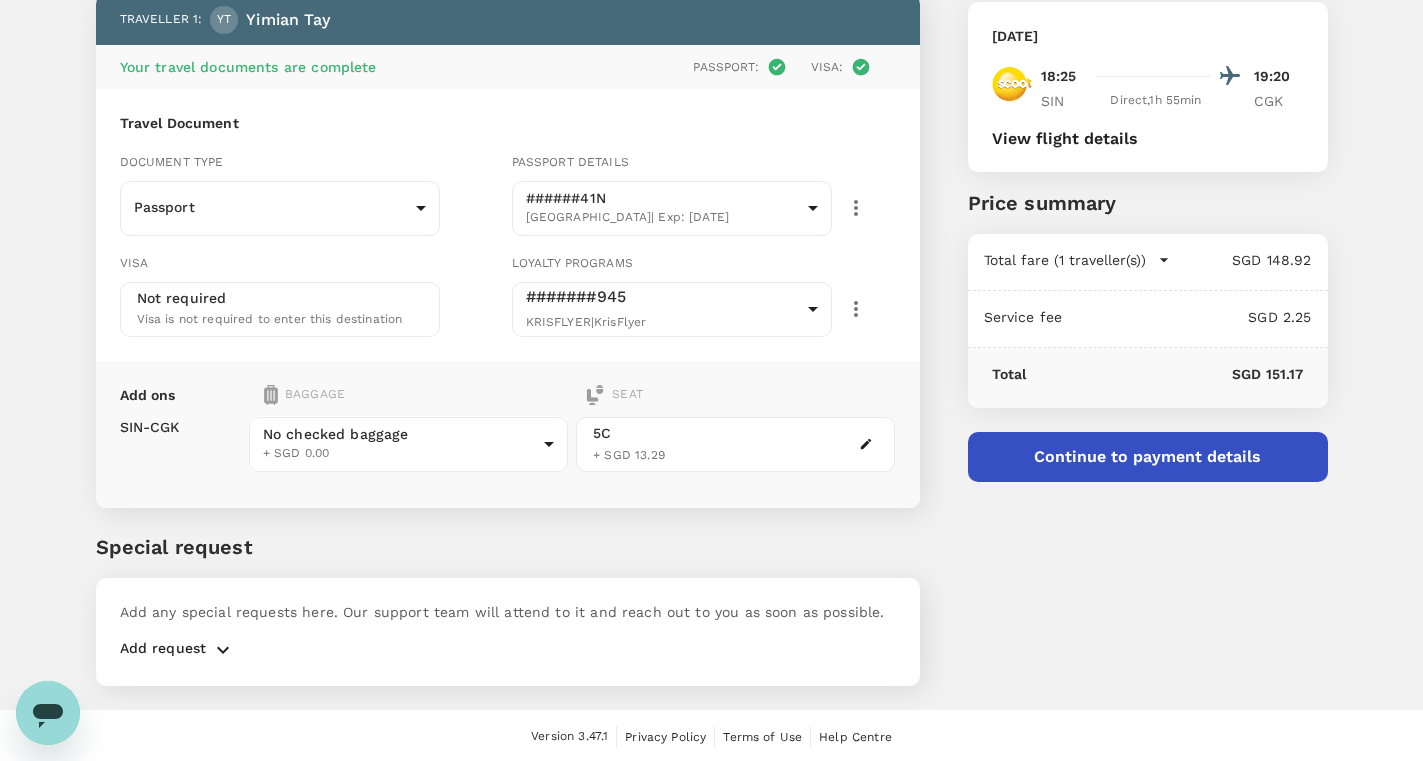 click on "You've selected Tuesday, 29 Jul 2025 18:25 19:20 SIN Direct ,  1h 55min CGK View flight details Price summary Total fare (1 traveller(s)) SGD 148.92 Air fare SGD 135.63 Baggage fee SGD 0.00 Seat fee SGD 13.29 Service fee SGD 2.25 Total SGD 151.17 Continue to payment details" at bounding box center [1124, 309] 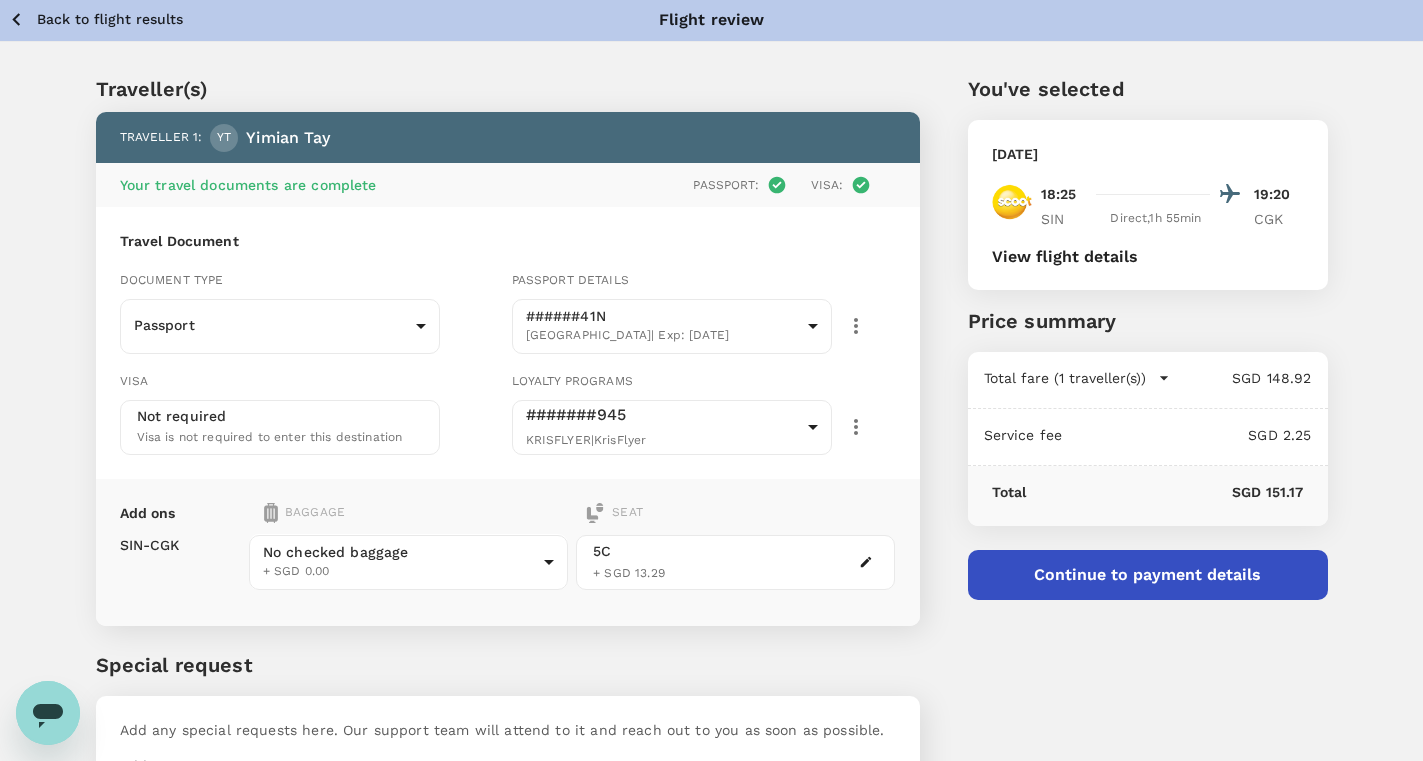 scroll, scrollTop: 0, scrollLeft: 0, axis: both 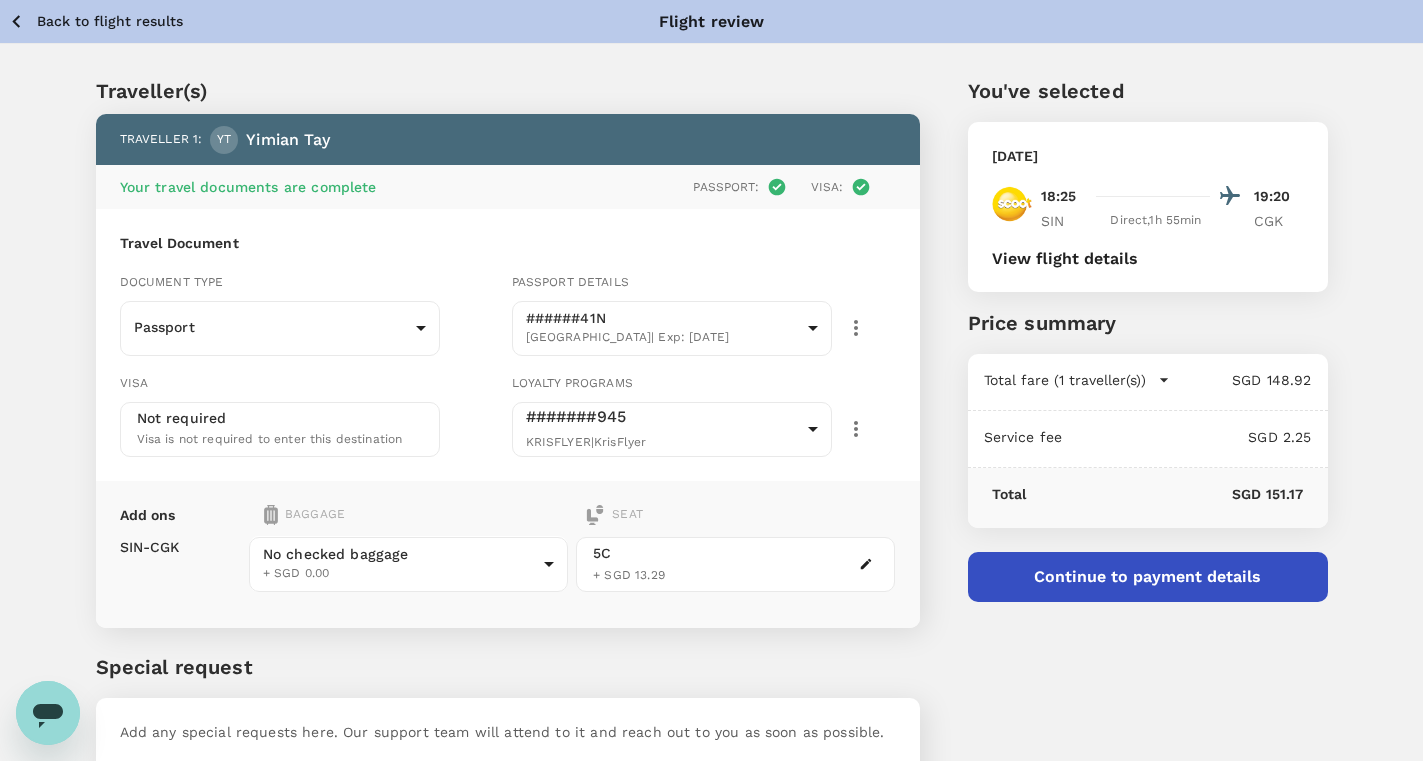 click on "Continue to payment details" at bounding box center (1148, 577) 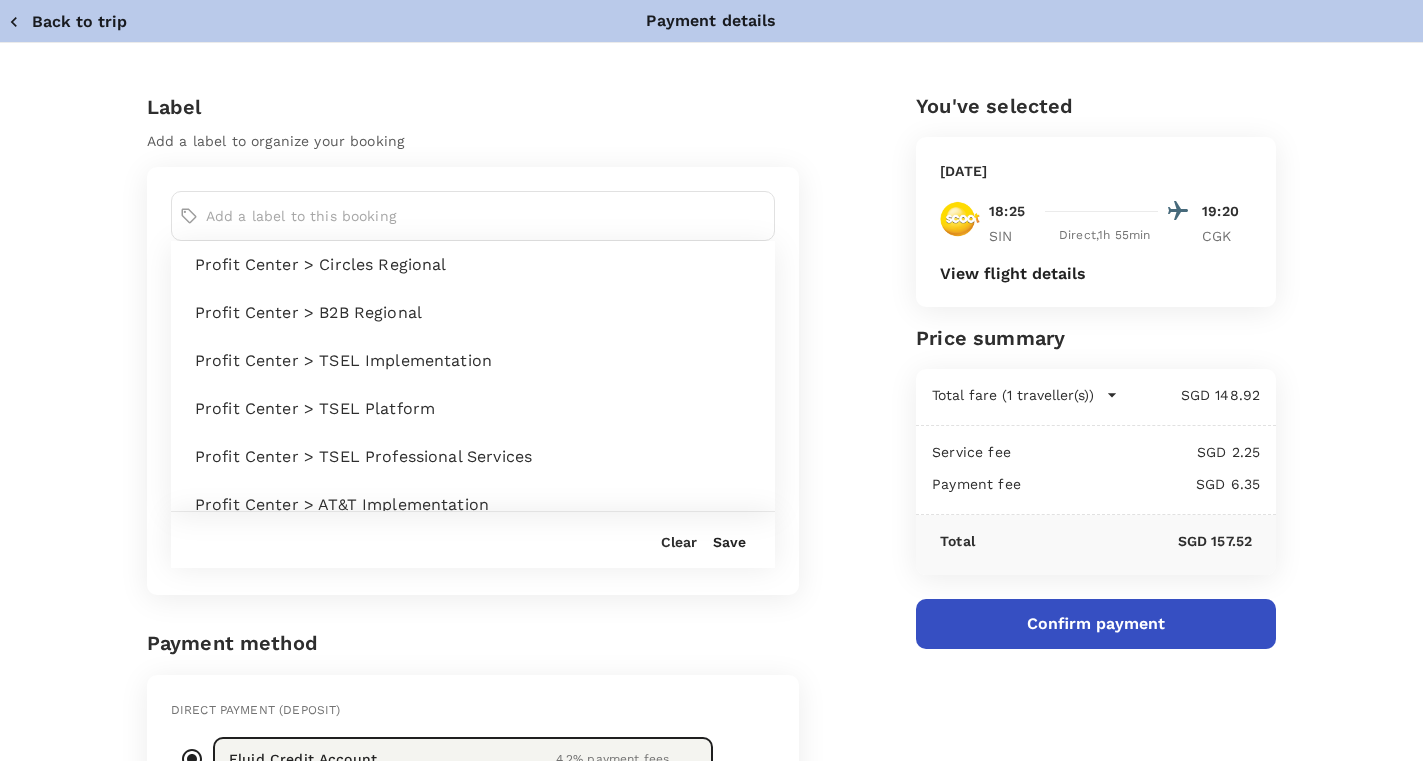 click at bounding box center [486, 216] 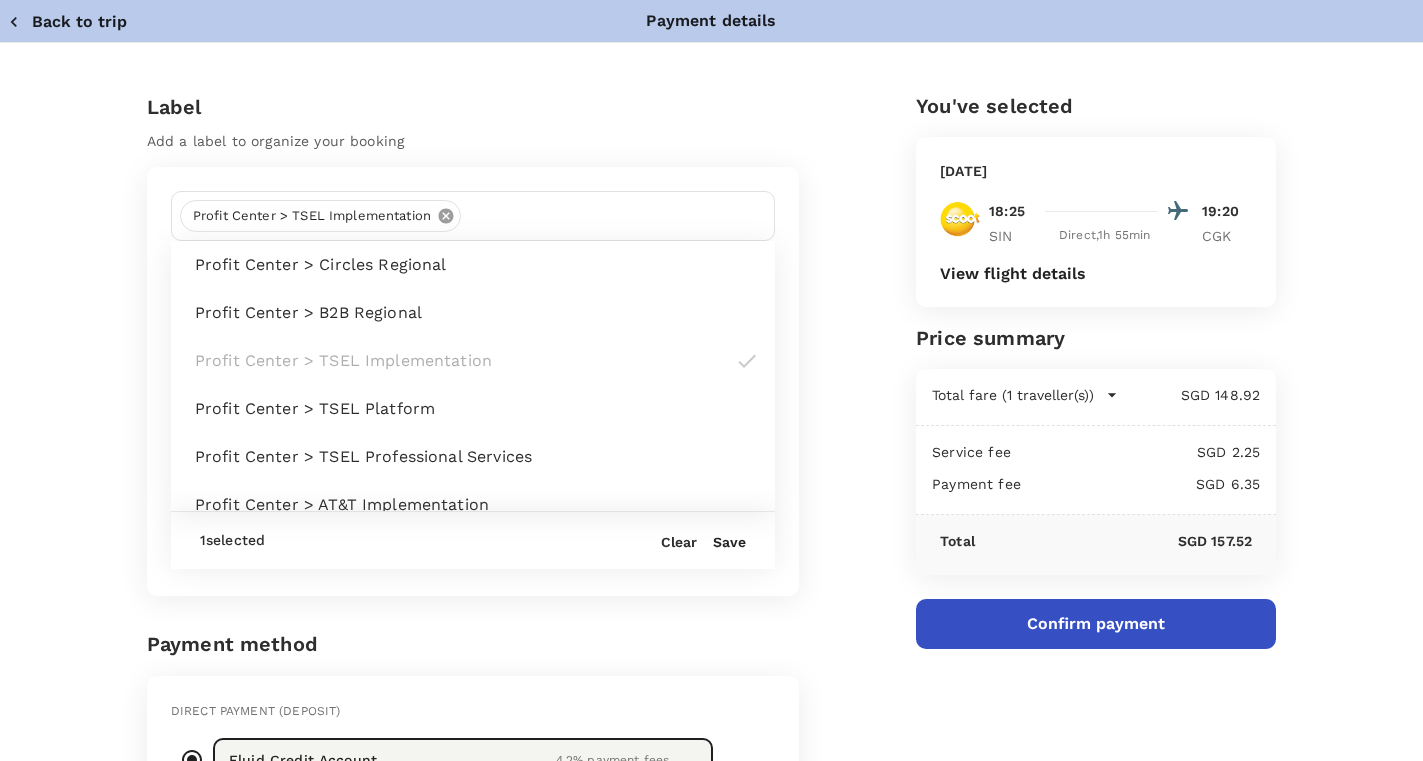 click on "Save" at bounding box center (729, 542) 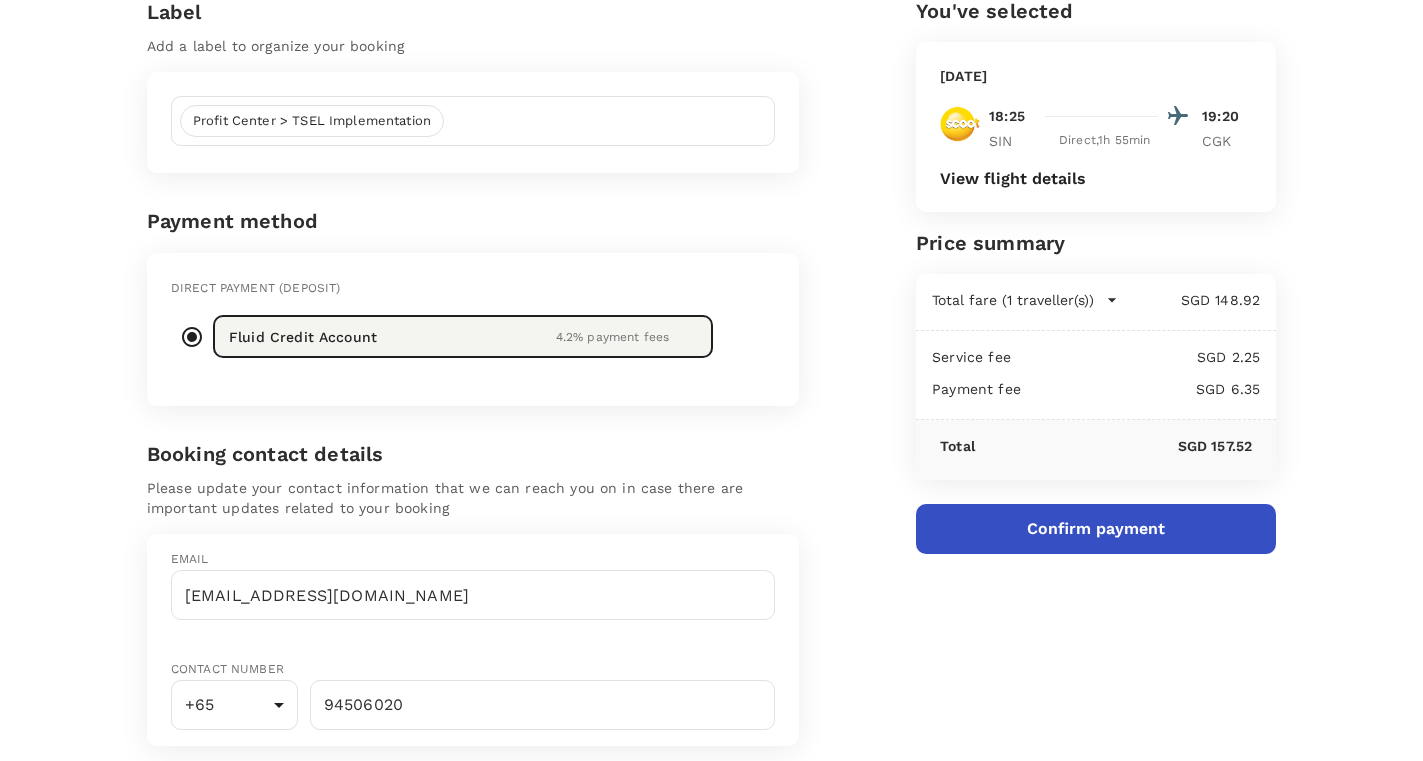 scroll, scrollTop: 170, scrollLeft: 0, axis: vertical 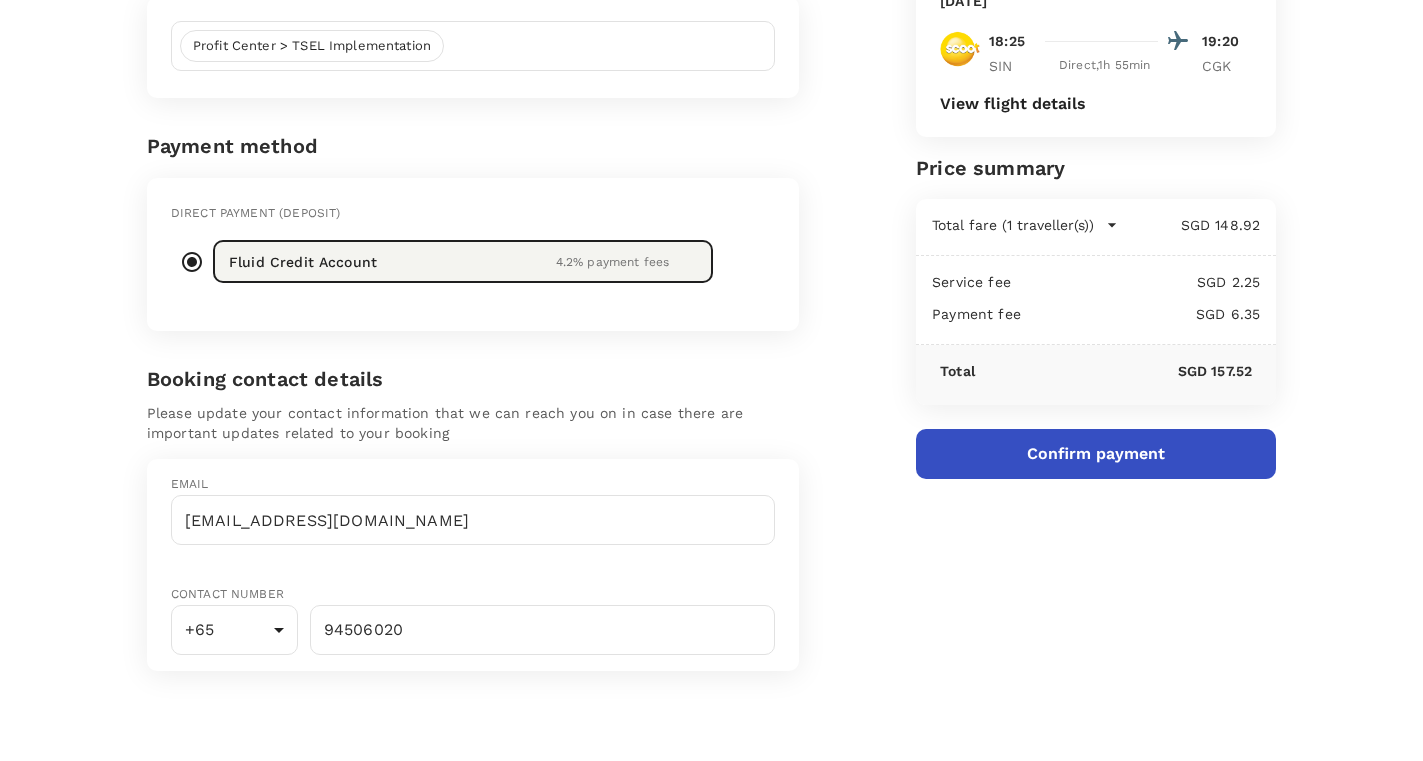 click on "Confirm payment" at bounding box center (1096, 454) 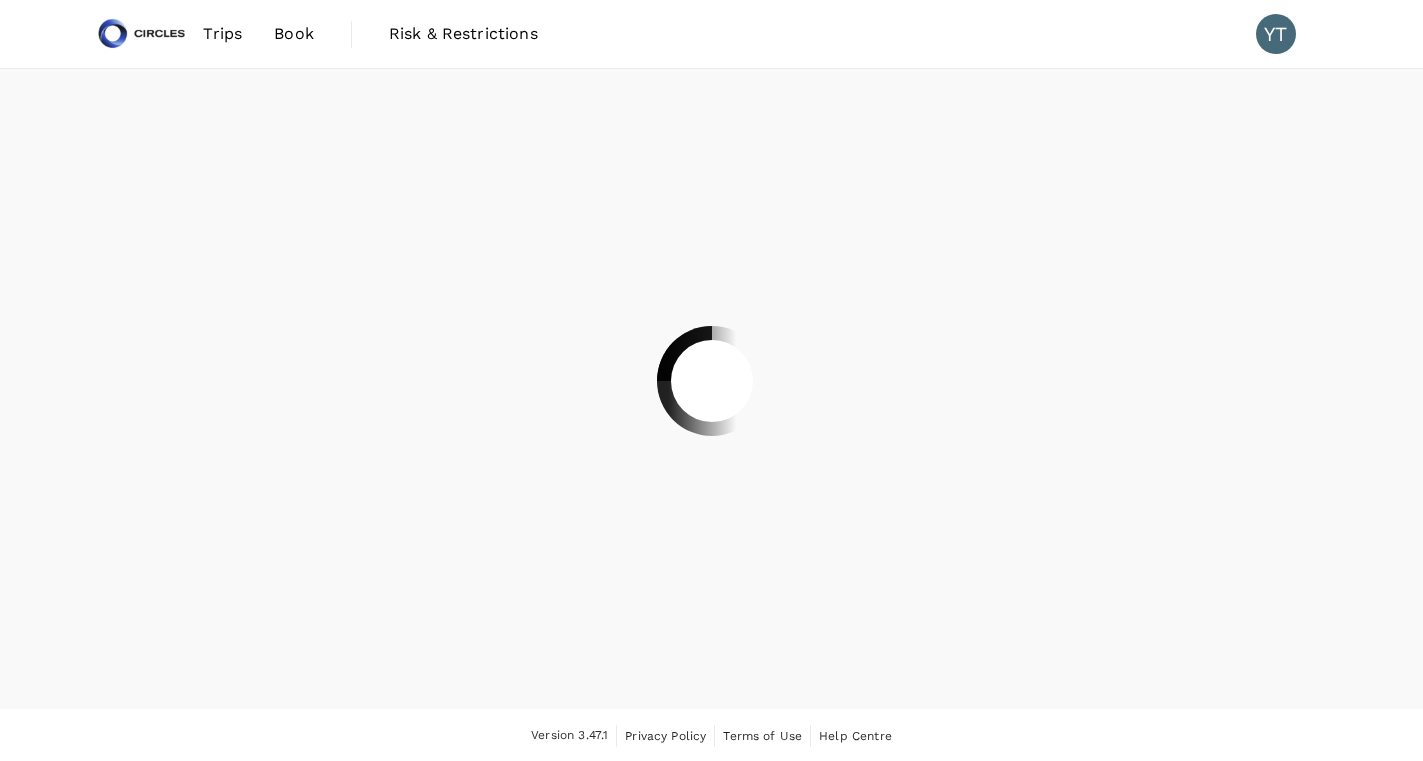 scroll, scrollTop: 0, scrollLeft: 0, axis: both 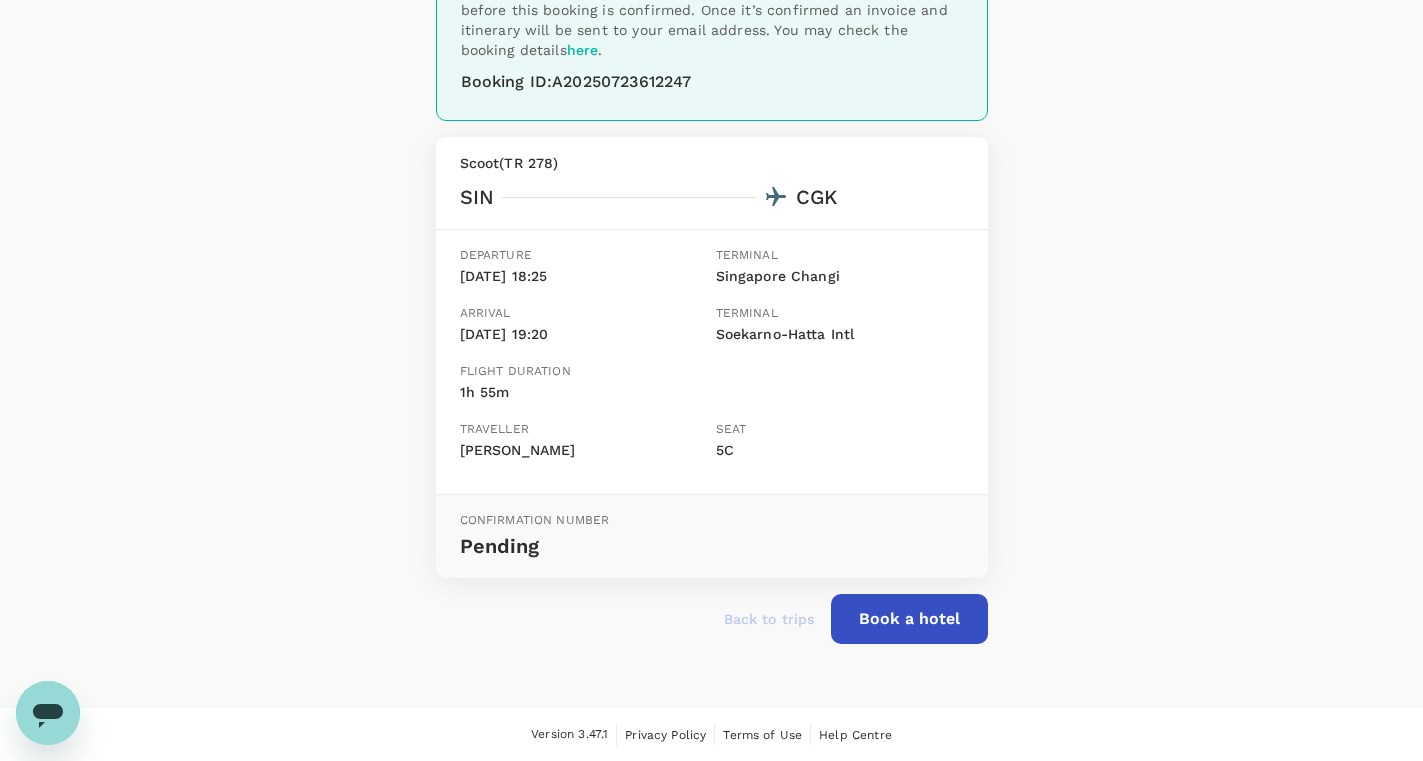 click on "Book a hotel" at bounding box center (909, 619) 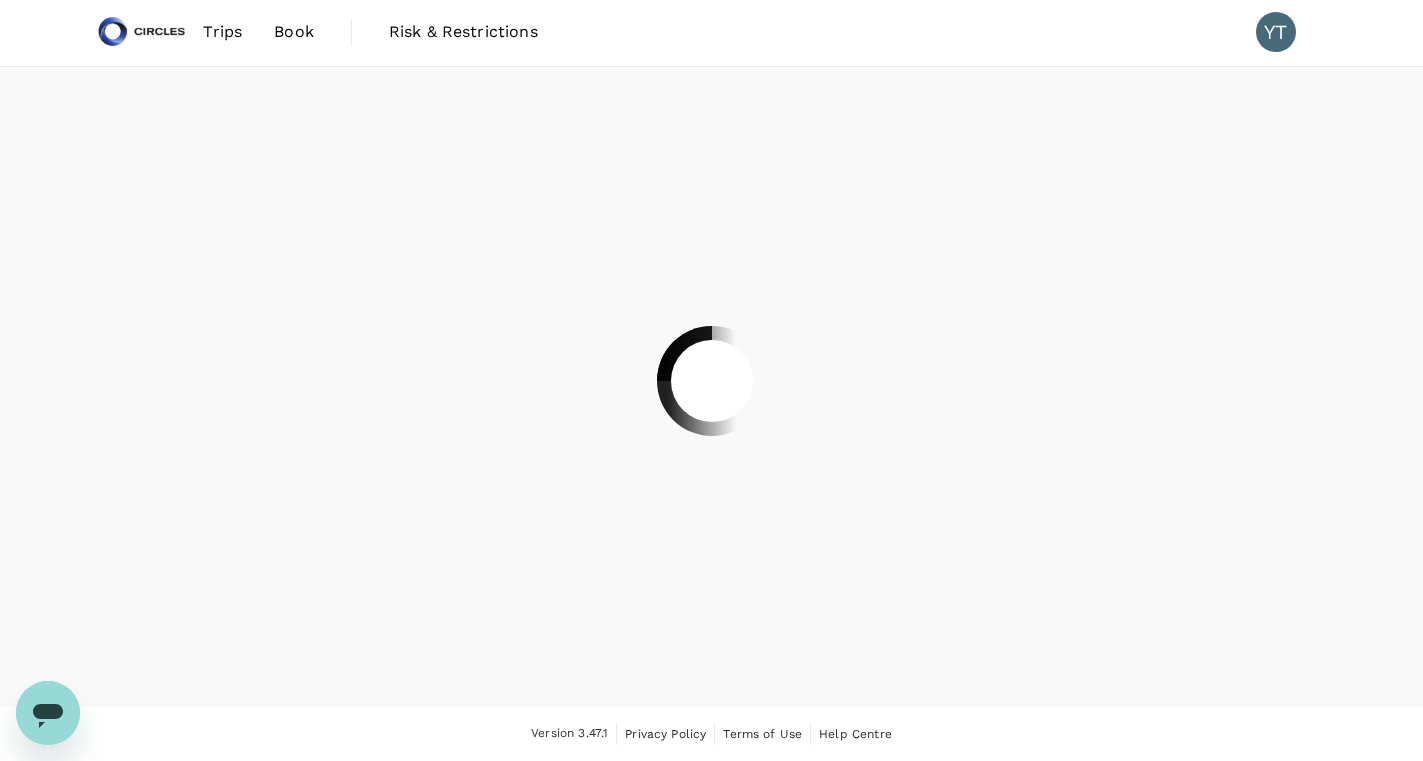 scroll, scrollTop: 0, scrollLeft: 0, axis: both 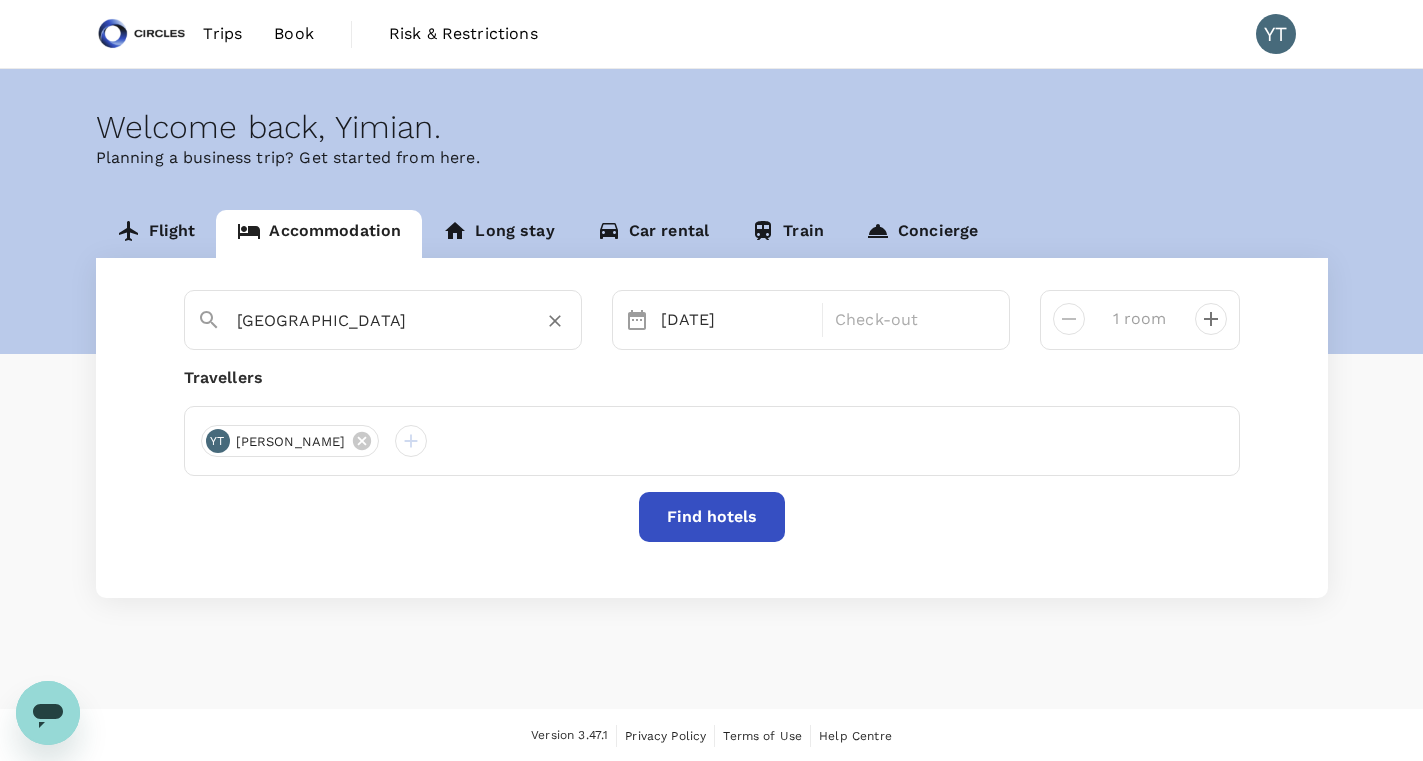 click on "Jakarta" at bounding box center (375, 320) 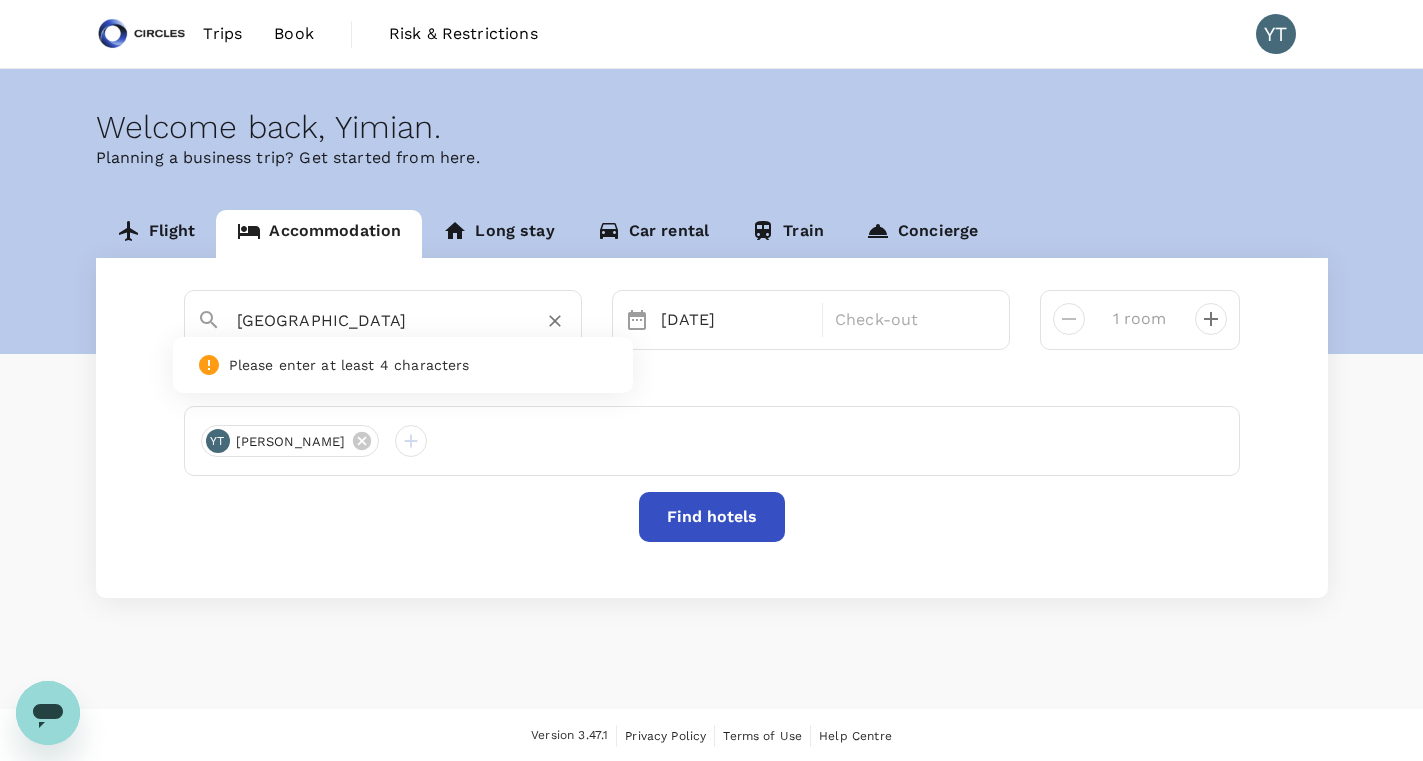 click on "Jakarta" at bounding box center [375, 320] 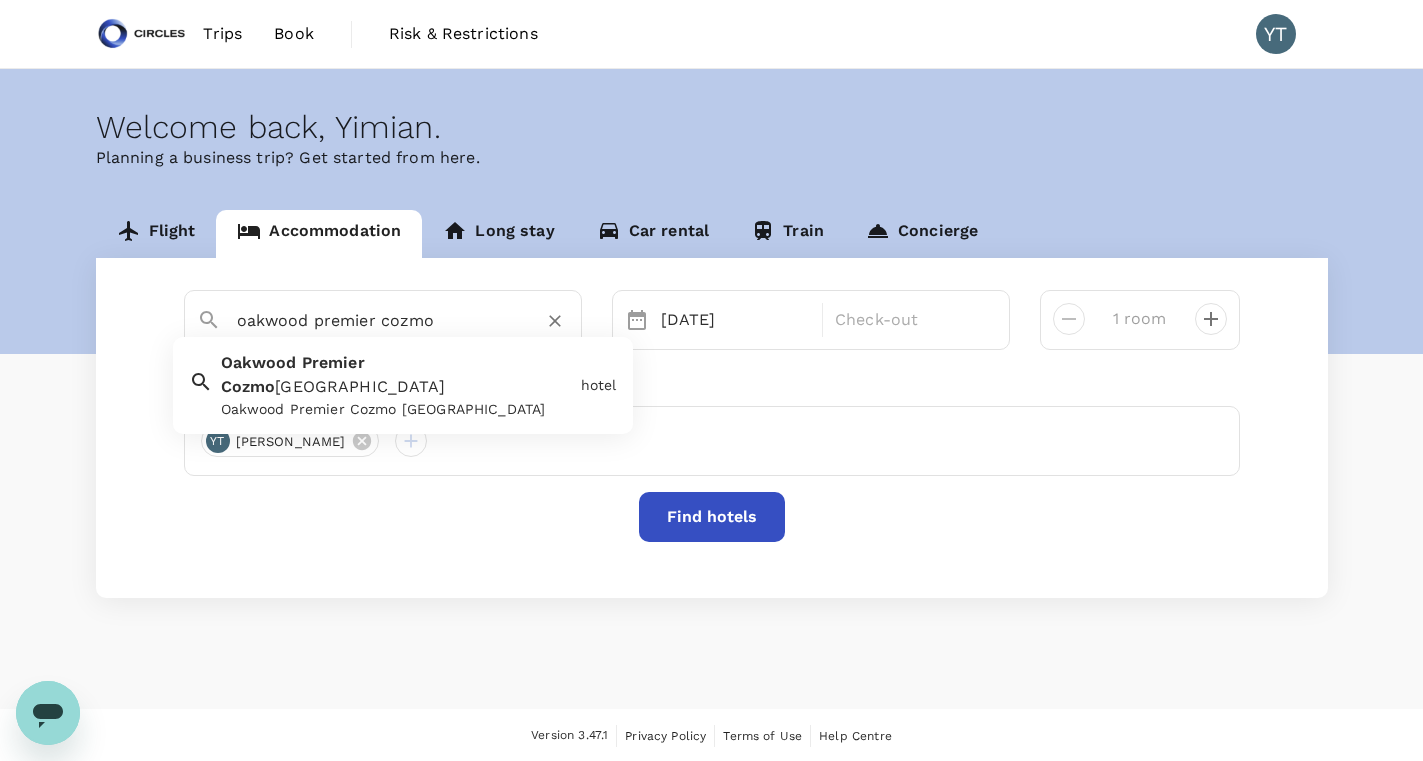 click on "Jakarta" at bounding box center (360, 386) 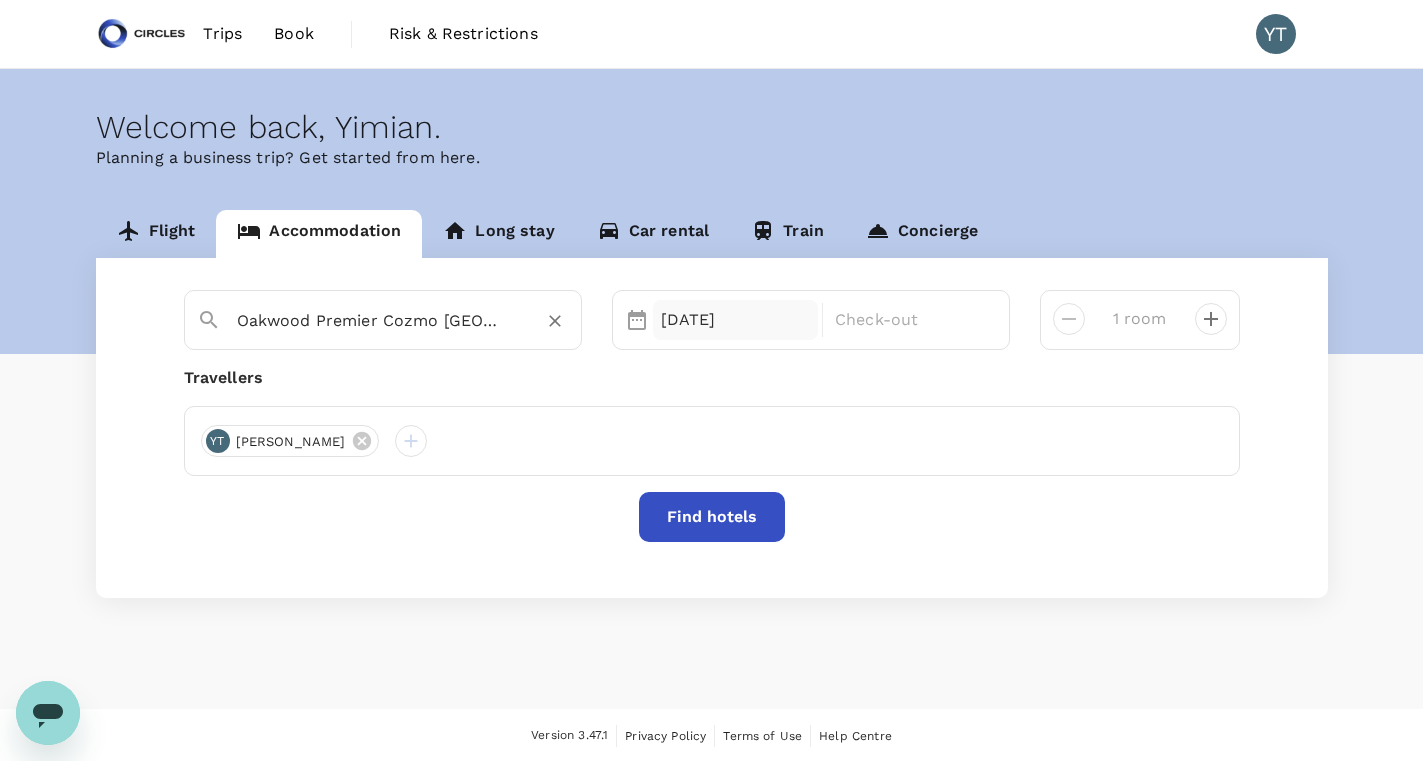 type on "Oakwood Premier Cozmo Jakarta" 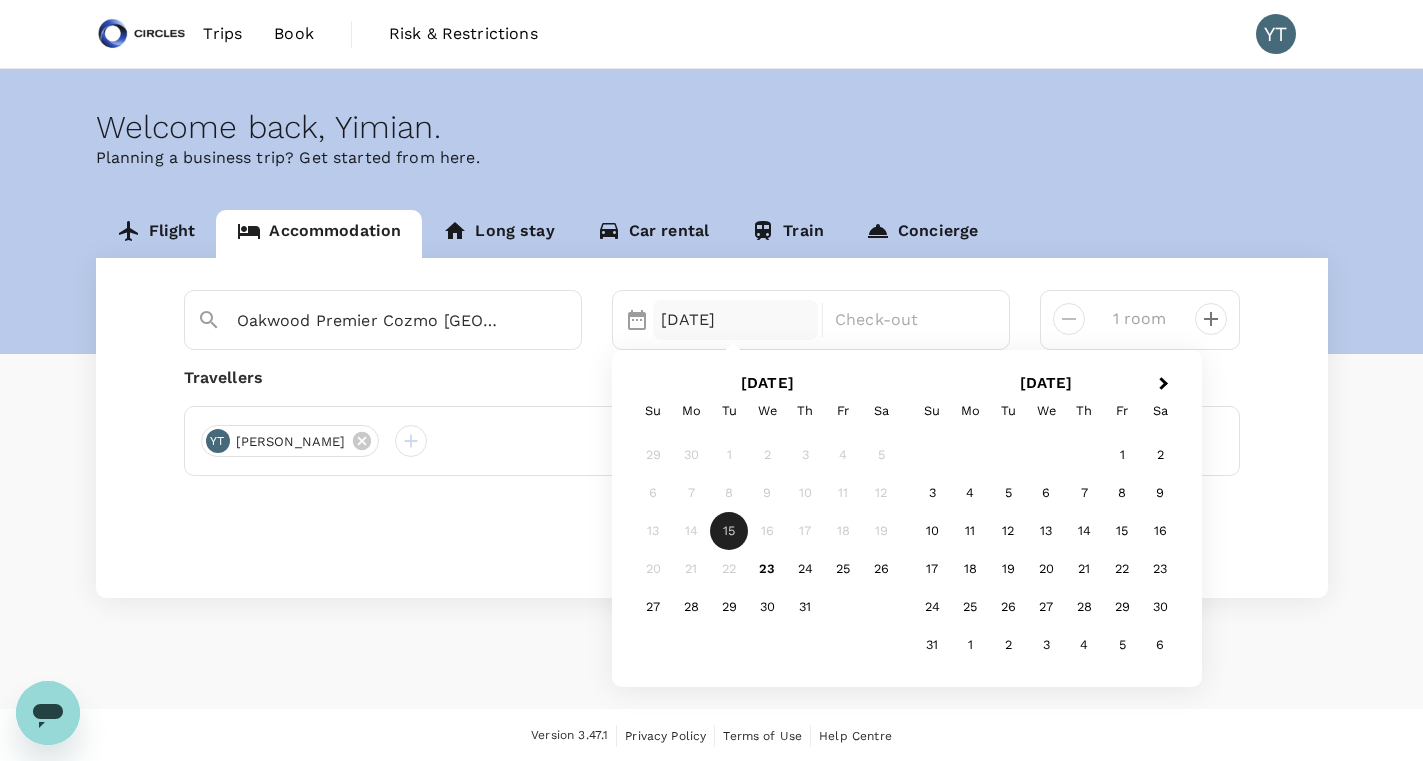 click on "22" at bounding box center [729, 570] 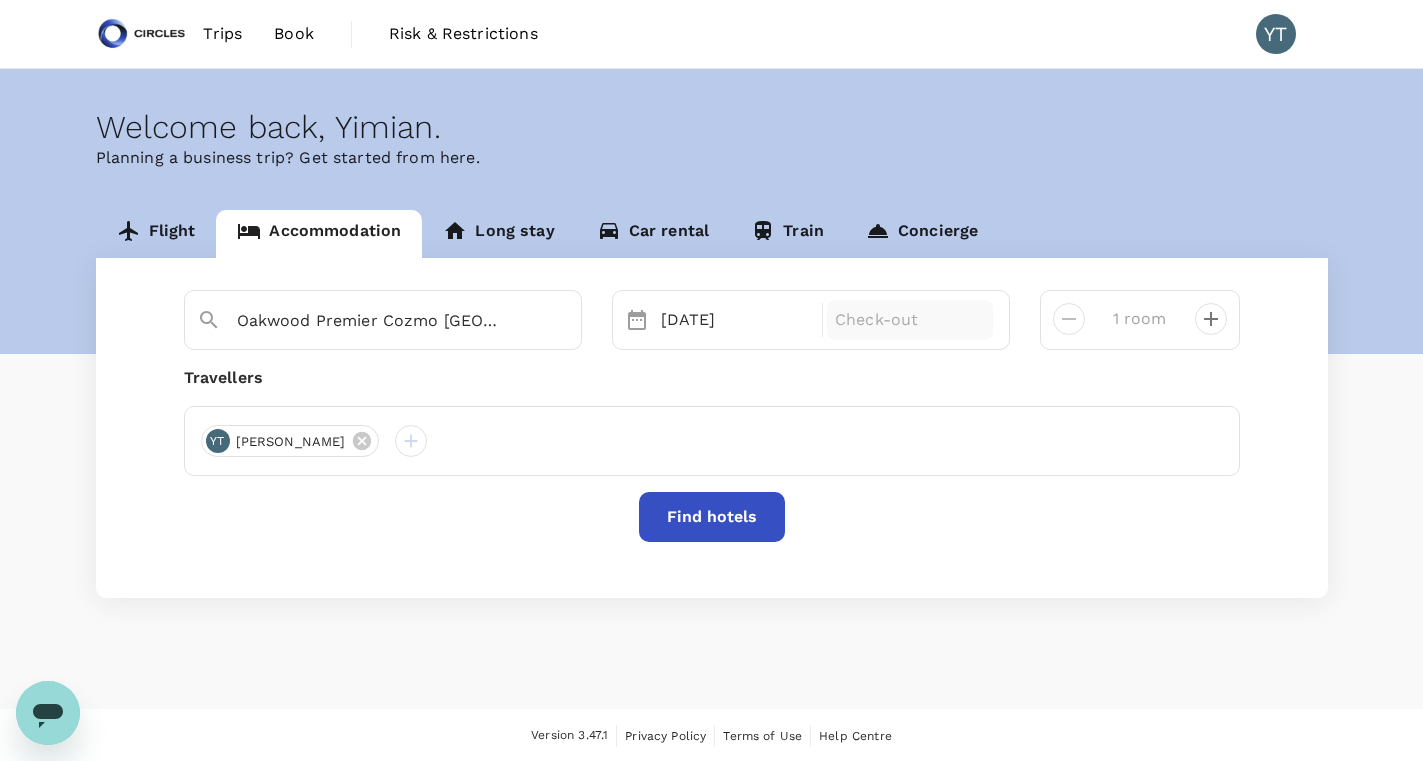 click on "Check-out" at bounding box center (910, 320) 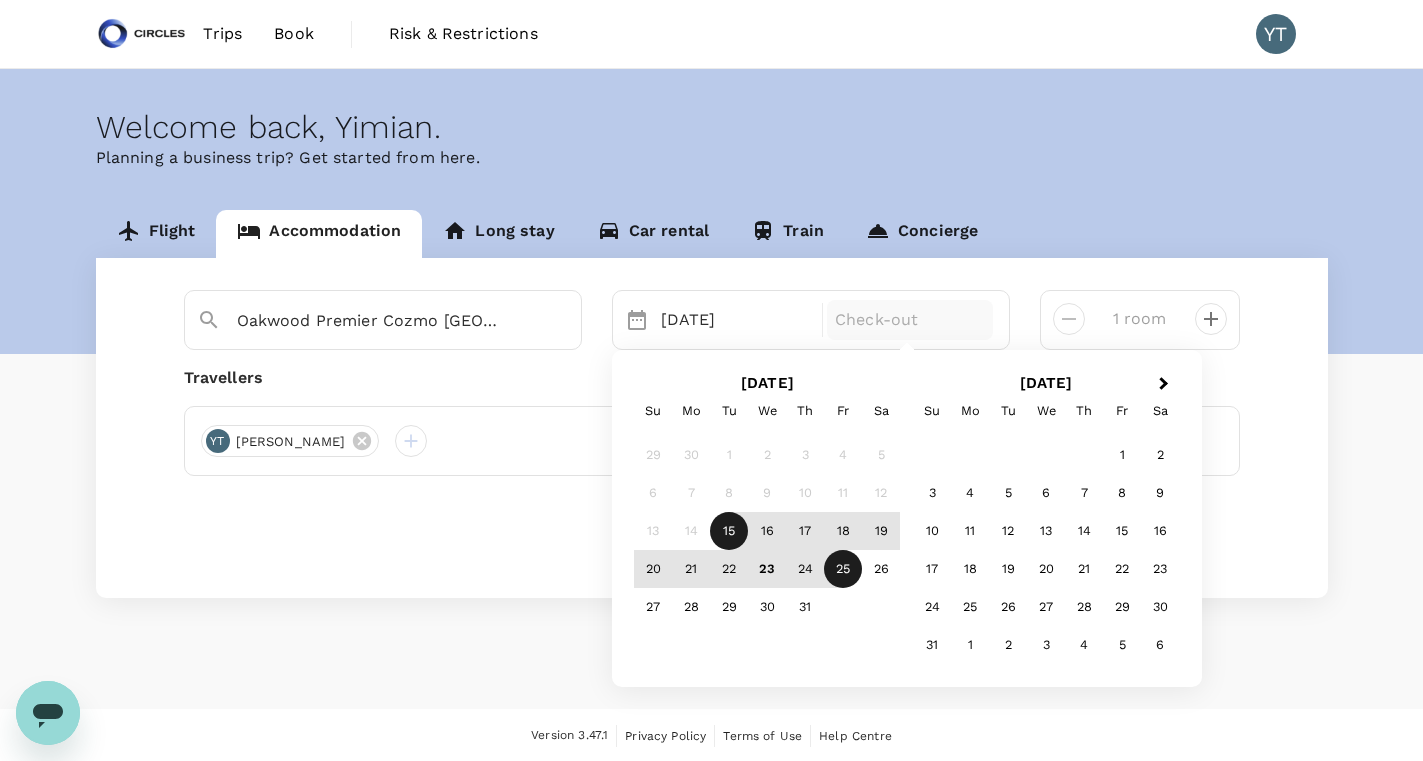 click on "25" at bounding box center (843, 570) 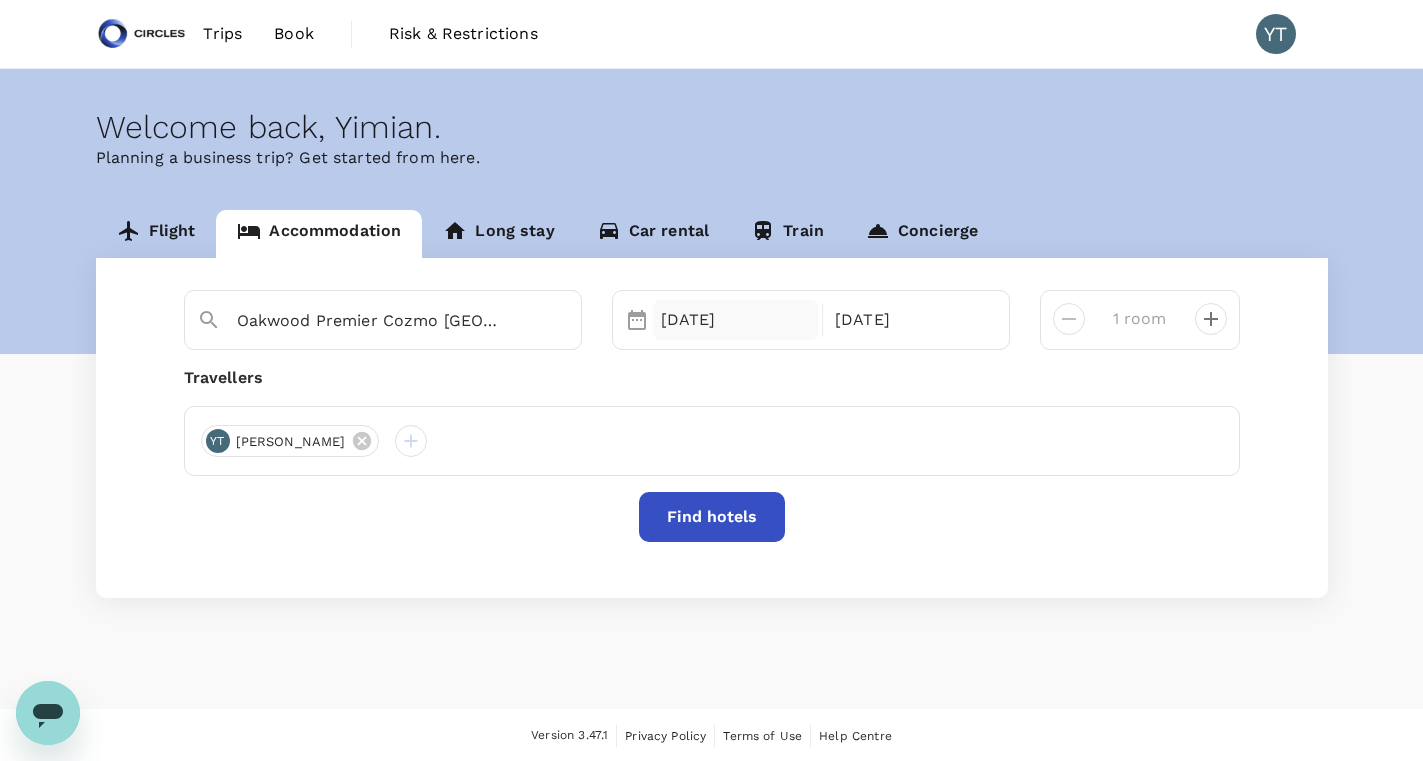click on "15 Jul" at bounding box center [736, 320] 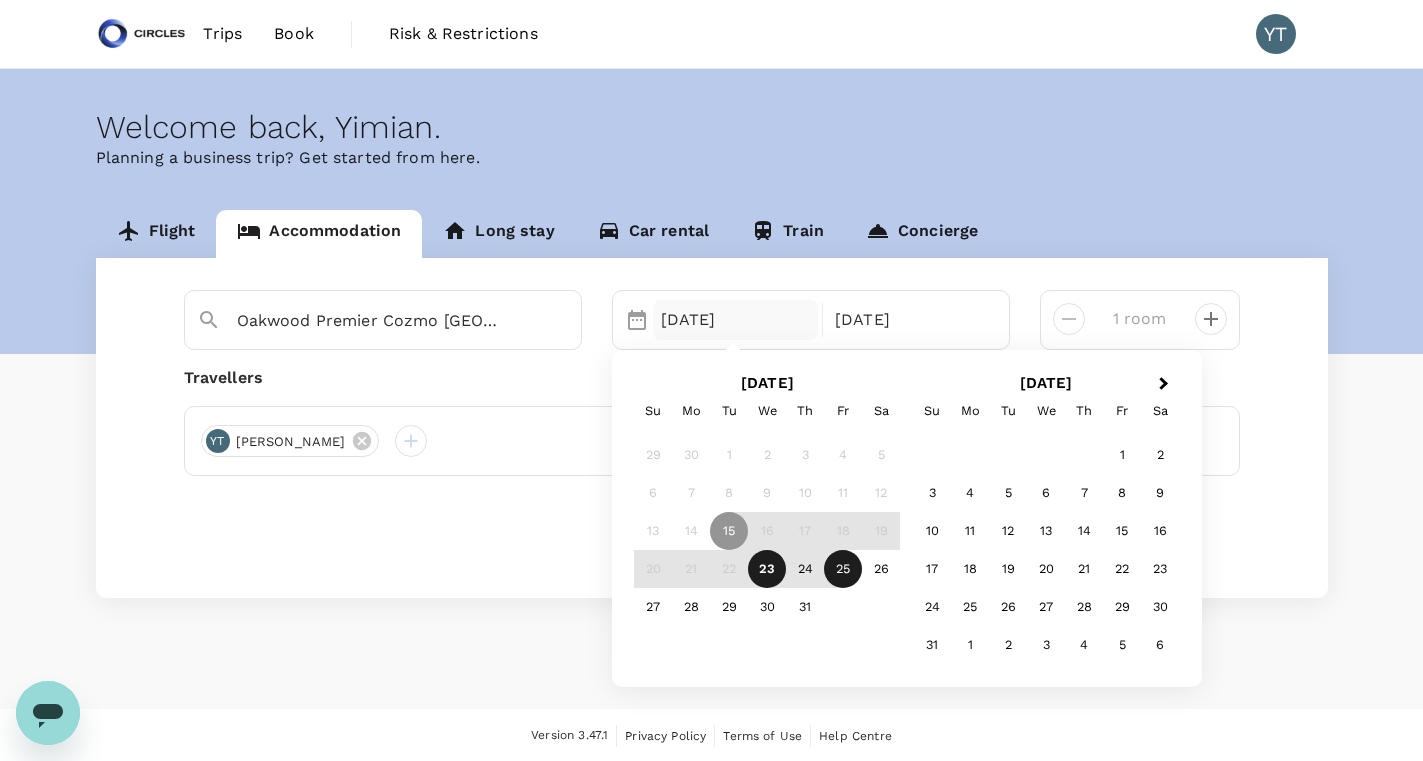click on "22" at bounding box center (729, 570) 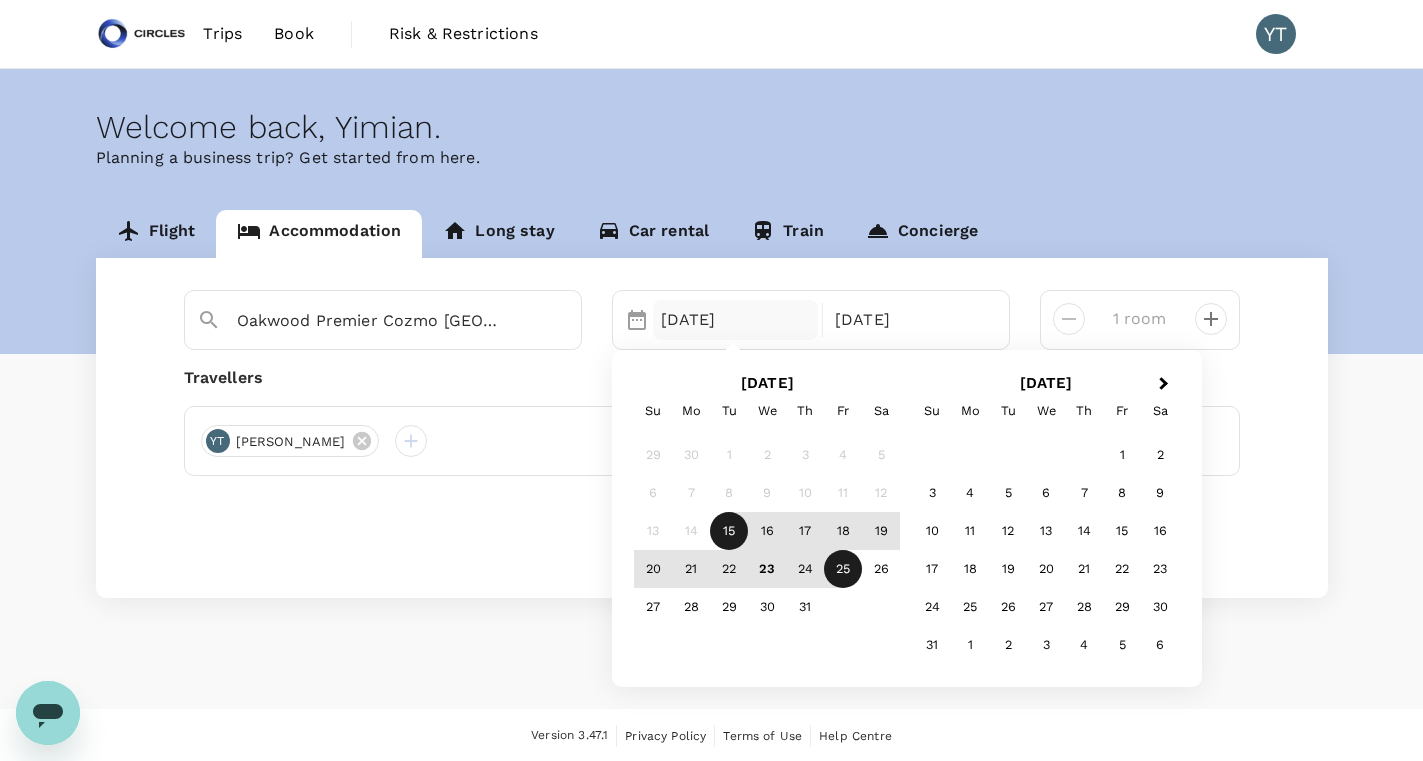 click on "Oakwood Premier Cozmo Jakarta 15 Jul Next Month July 2025 Su Mo Tu We Th Fr Sa 29 30 1 2 3 4 5 6 7 8 9 10 11 12 13 14 15 16 17 18 19 20 21 22 23 24 25 26 27 28 29 30 31 August 2025 Su Mo Tu We Th Fr Sa 1 2 3 4 5 6 7 8 9 10 11 12 13 14 15 16 17 18 19 20 21 22 23 24 25 26 27 28 29 30 31 1 2 3 4 5 6 Selected date: Friday, July 25th, 2025 25 Jul 1 room Travellers   YT Yimian Tay Find hotels" at bounding box center (712, 428) 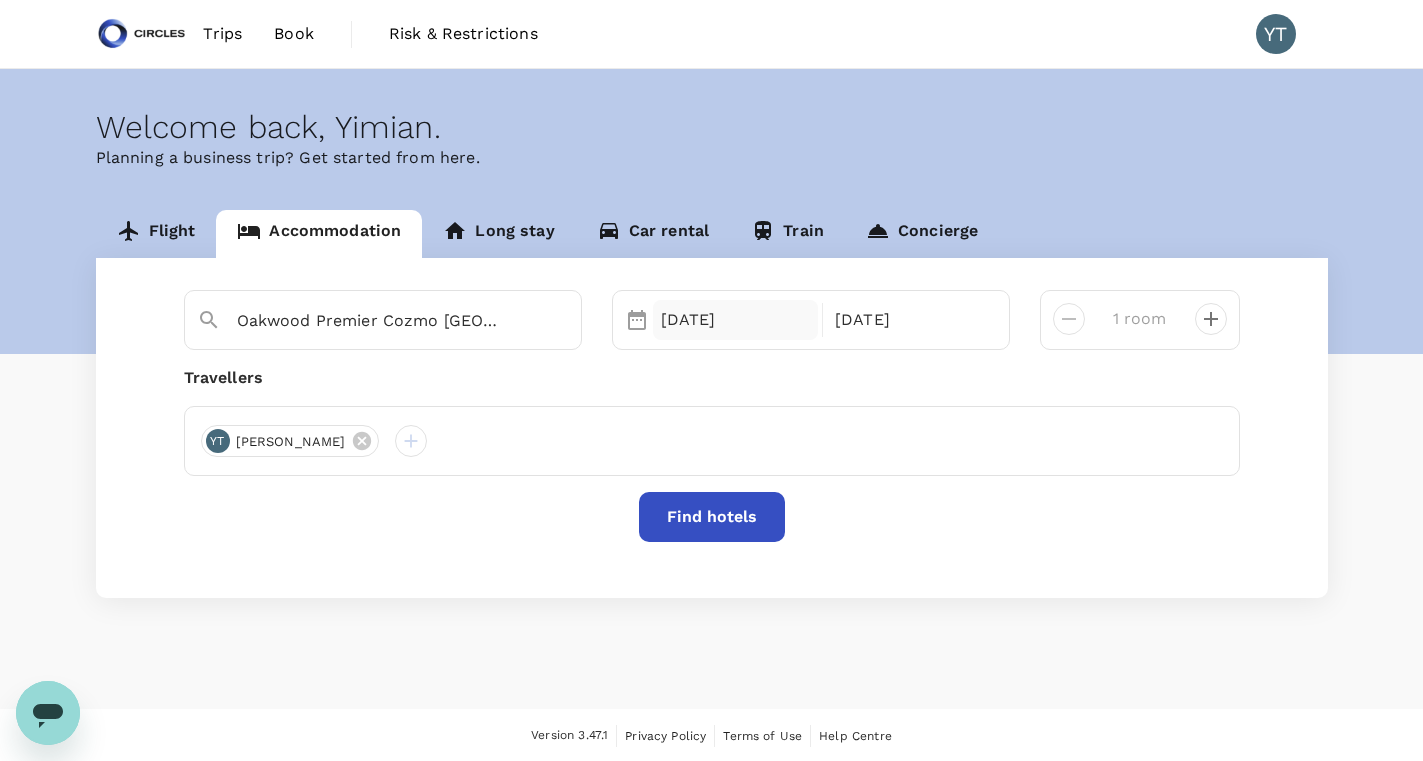 click on "15 Jul" at bounding box center (736, 320) 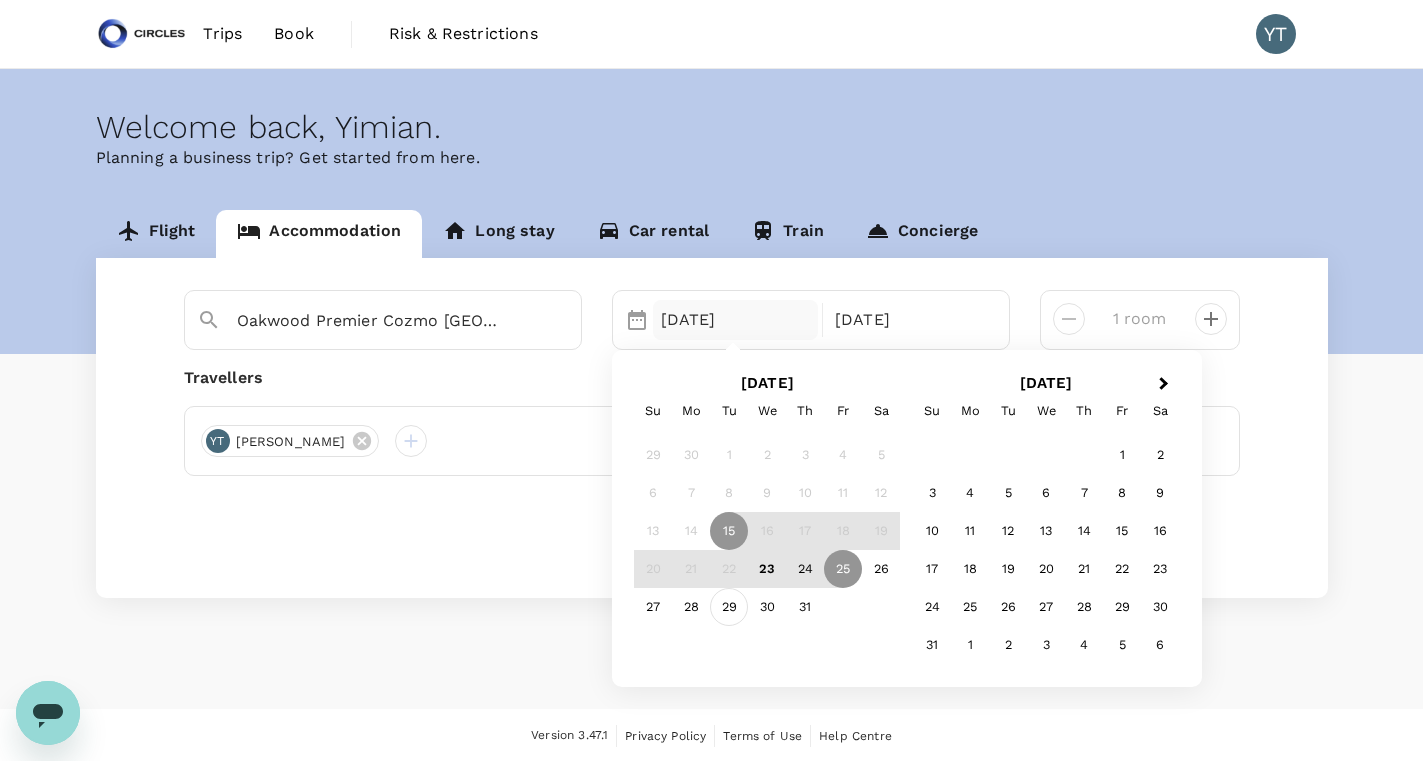 click on "29" at bounding box center (729, 608) 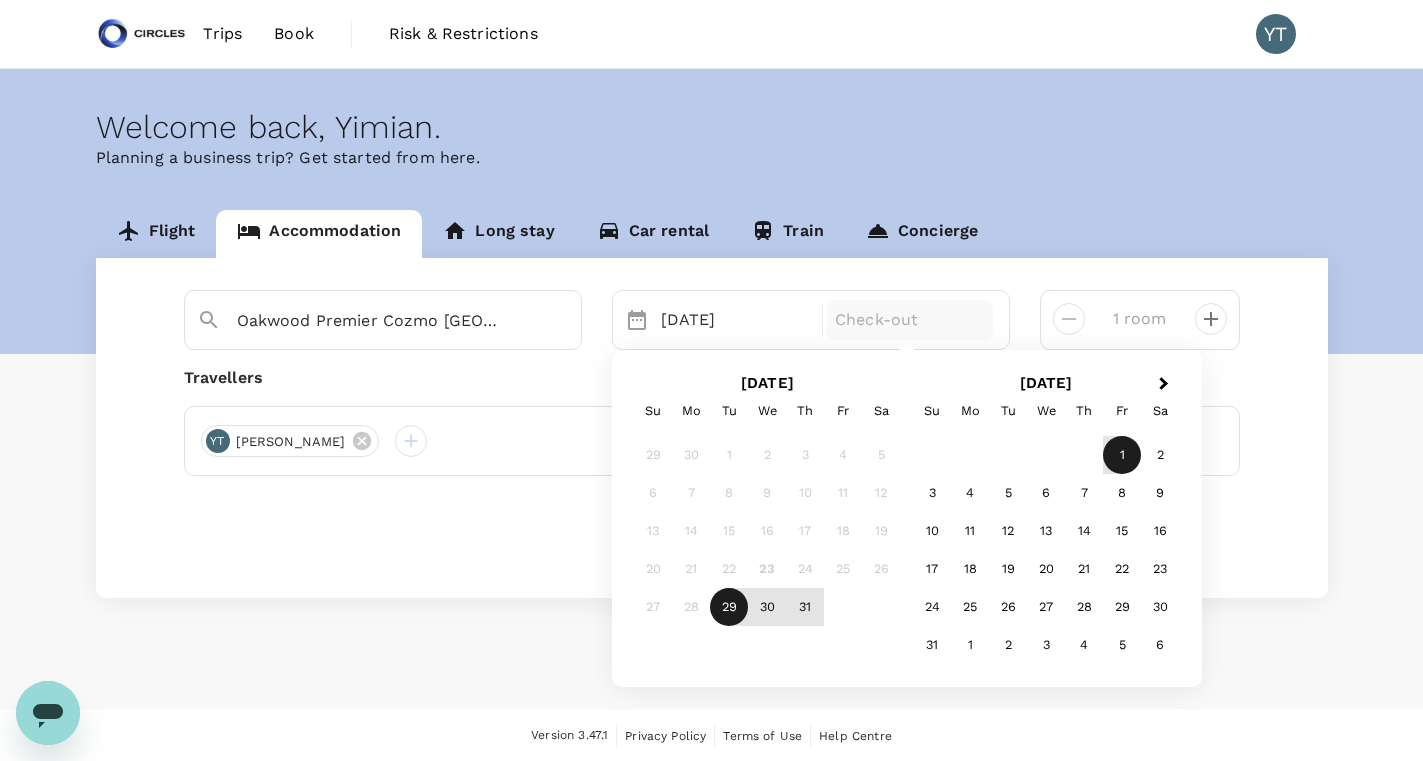 click on "1" at bounding box center [1122, 456] 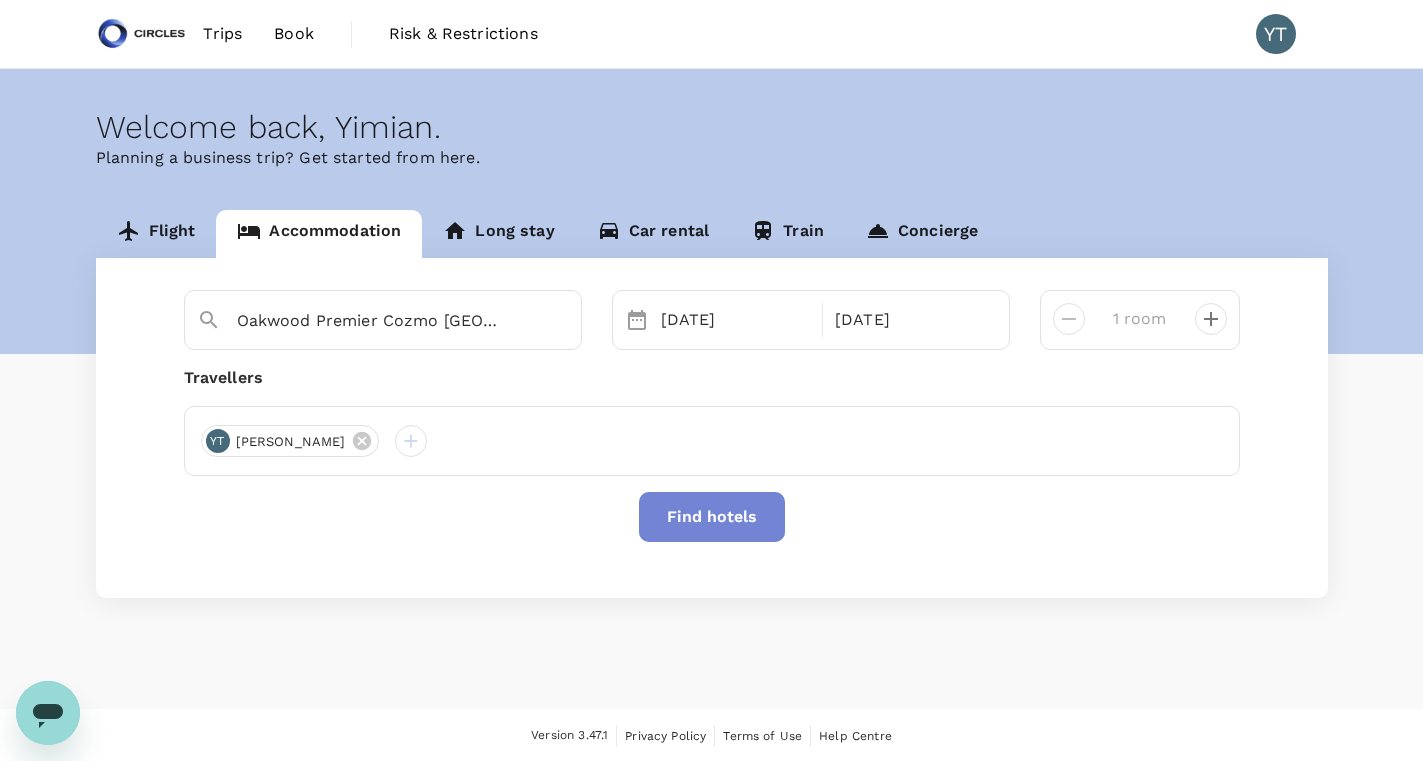 click on "Find hotels" at bounding box center [712, 517] 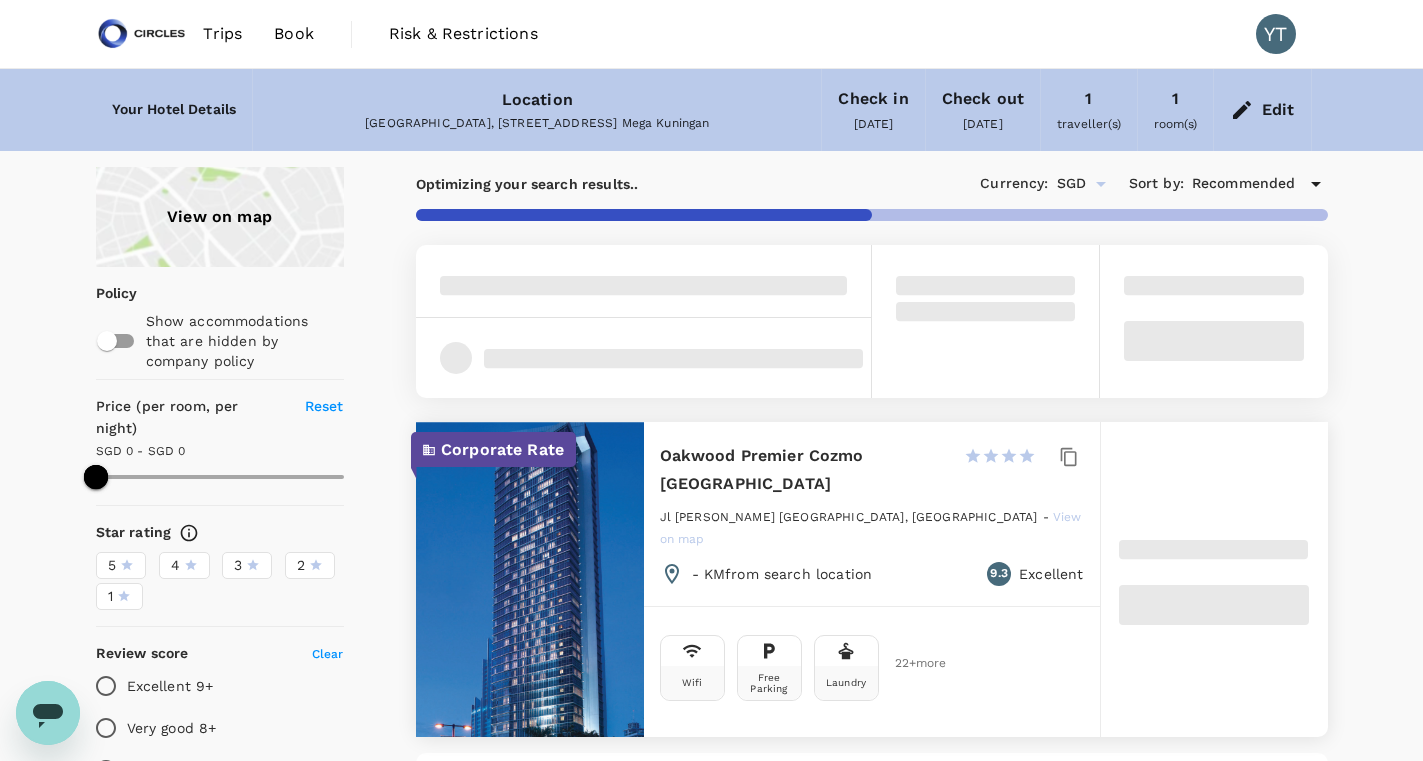click on "View on map Policy Show accommodations that are hidden by company policy Price (per room, per night) Reset SGD 0 - SGD 0 Star rating 5 4 3 2 1 Review score Clear Excellent 9+ Very good 8+ Good 7+ Room Amenities Clear all Air conditioning Crib charge Extra person In Room Safe Refrigerator Show 2 more Meals Clear all Complimentary in-room coffee or tea Kitchenette Meal plan available Restaurant Room service Property Facilities Clear all Free Parking Laundry Wifi Optimizing your search results.. Currency :  SGD Sort by :  Recommended Corporate Rate Oakwood Premier Cozmo Jakarta 1 Star 2 Stars 3 Stars 4 Stars 5 Stars Jl Dr Ide Anak Agung Gde Agung, South Jakarta   -   View on map - KM  from search location 9.3 Excellent Wifi Free Parking Laundry 22 +  more Having trouble finding what you need? We're here to help. We want the best booking experience for you. If you're having difficulty finding the best deals or travel options, create a booking request or talk to us directly. Request booking Talk to support 1" at bounding box center [711, 835] 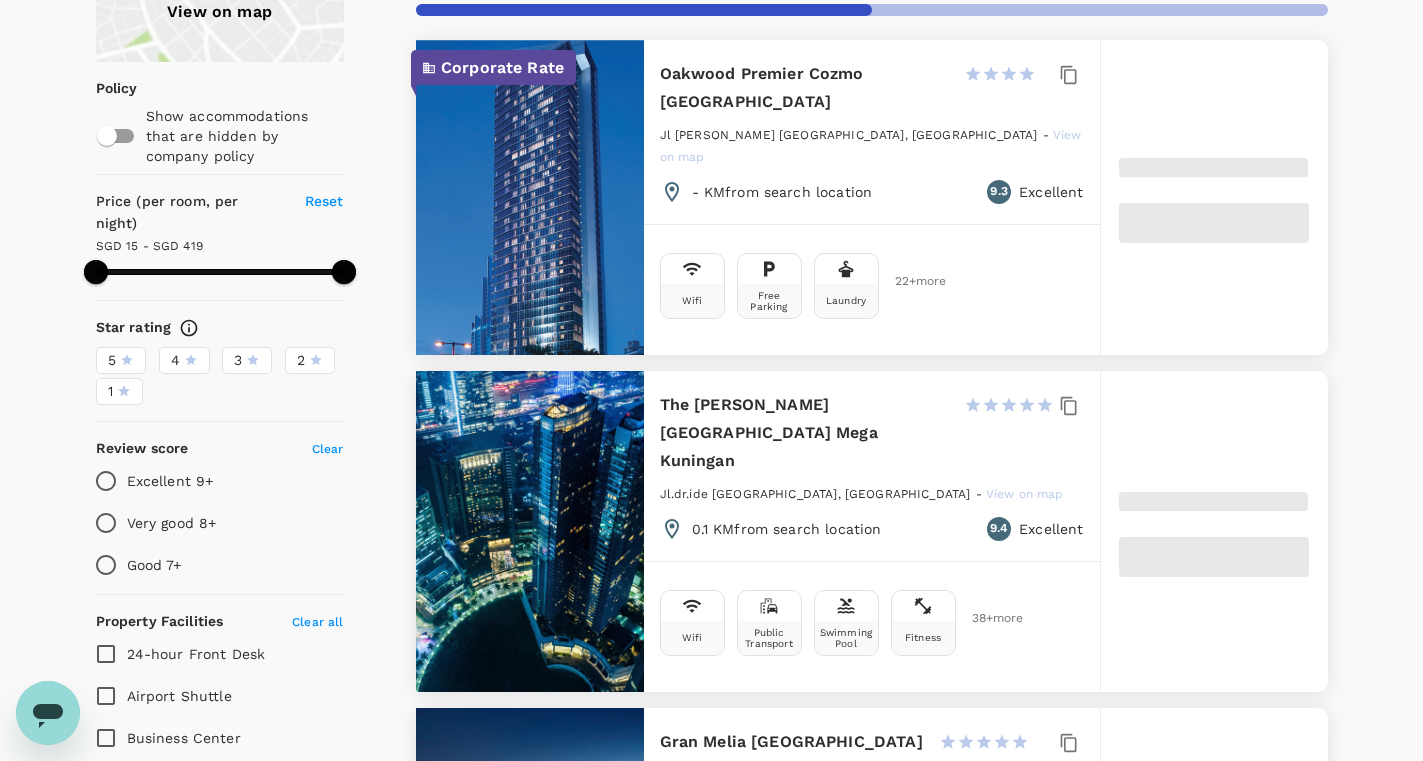 type on "417.8" 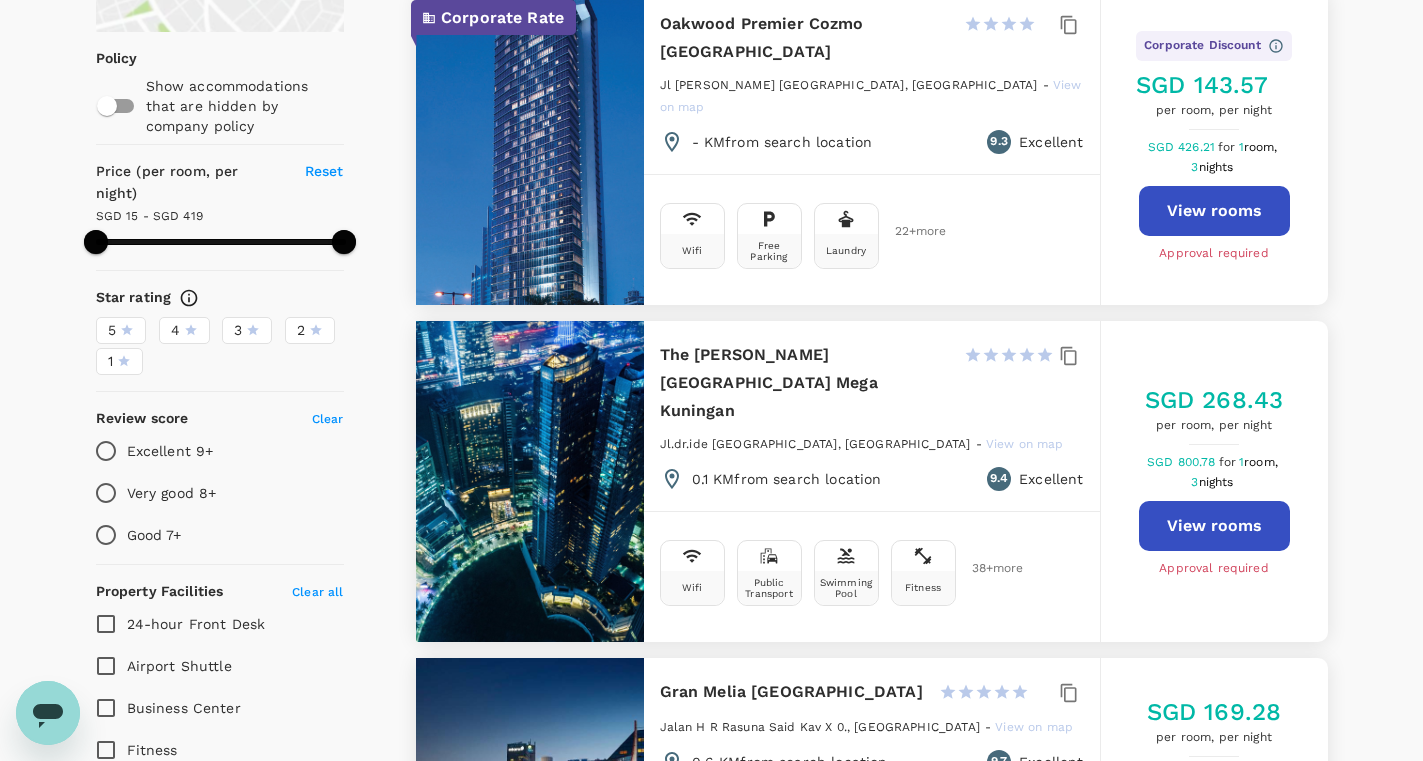 scroll, scrollTop: 225, scrollLeft: 0, axis: vertical 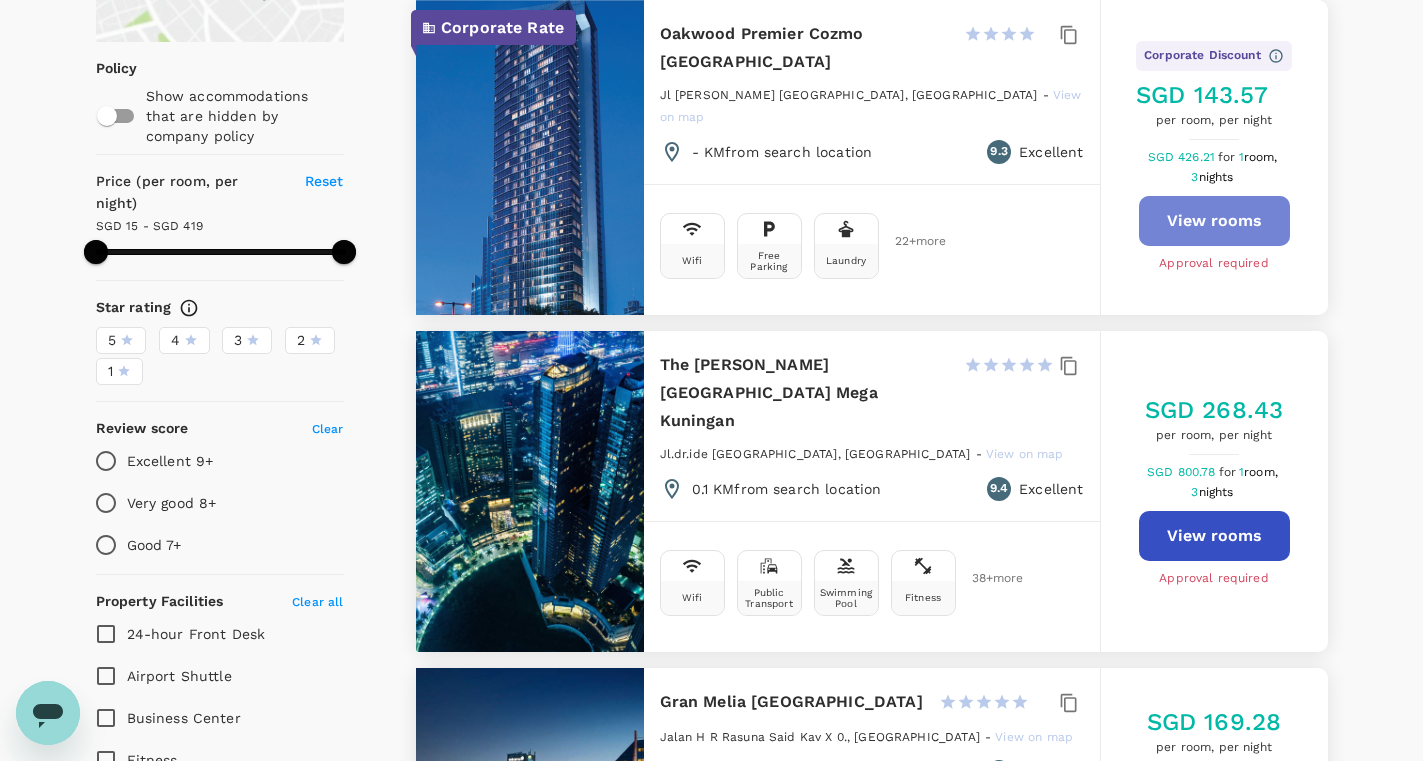 click on "View rooms" at bounding box center [1214, 221] 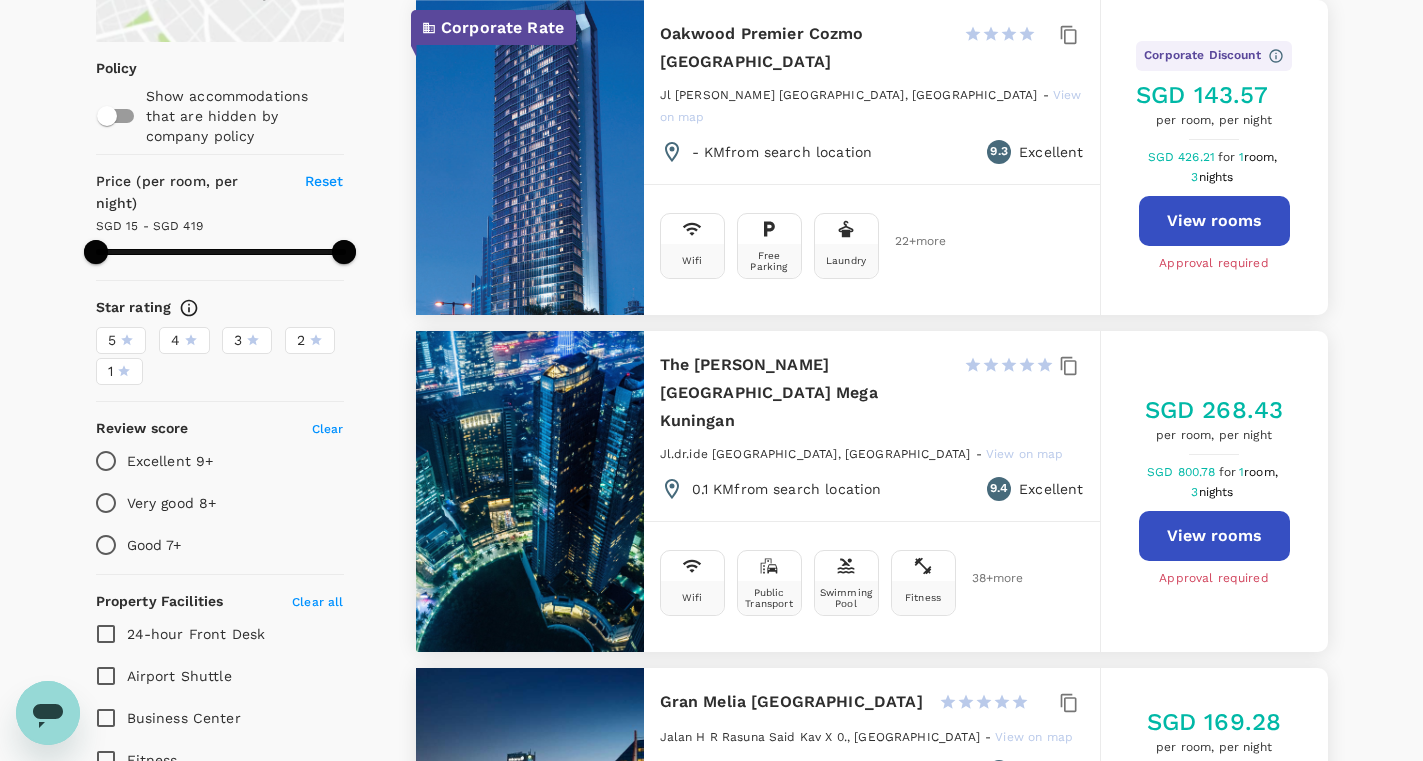 scroll, scrollTop: 0, scrollLeft: 0, axis: both 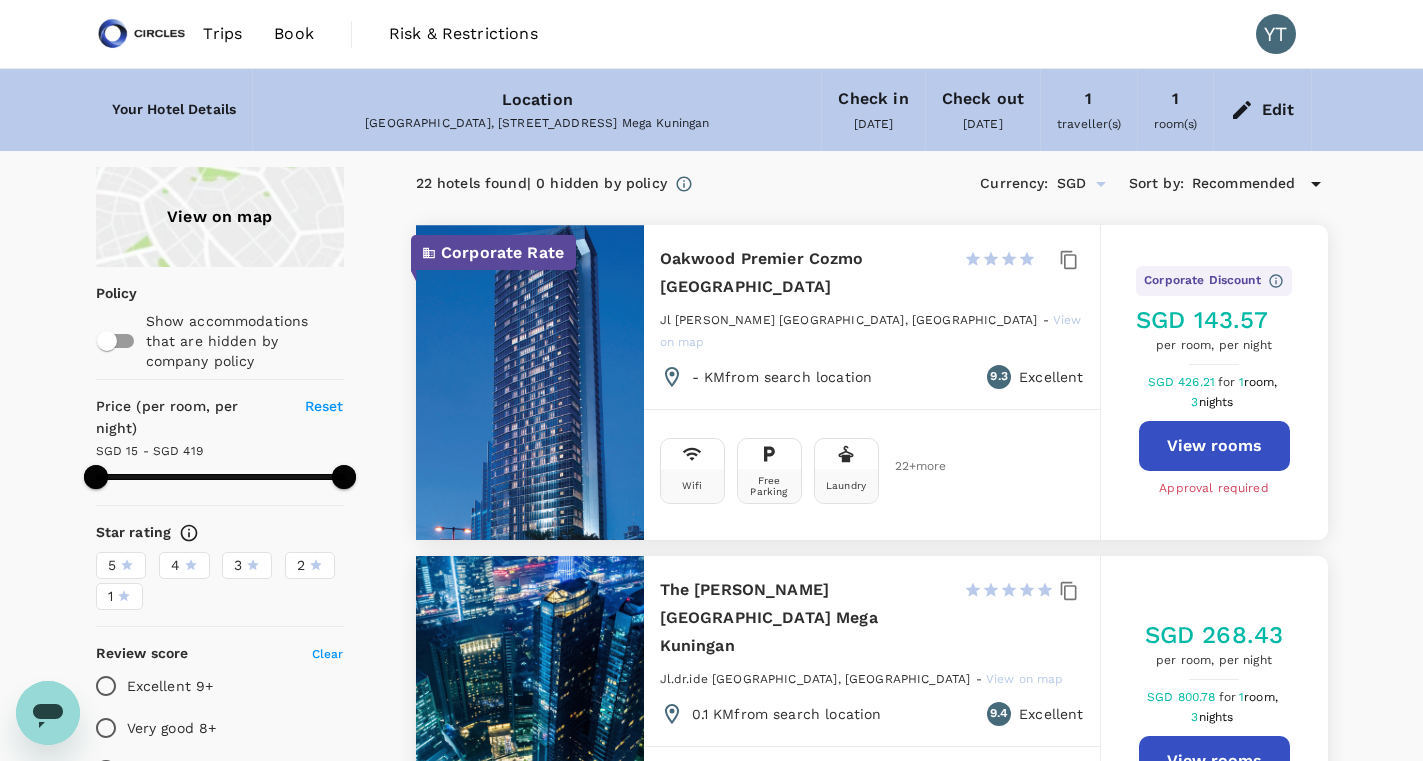 click on "Book" at bounding box center (294, 34) 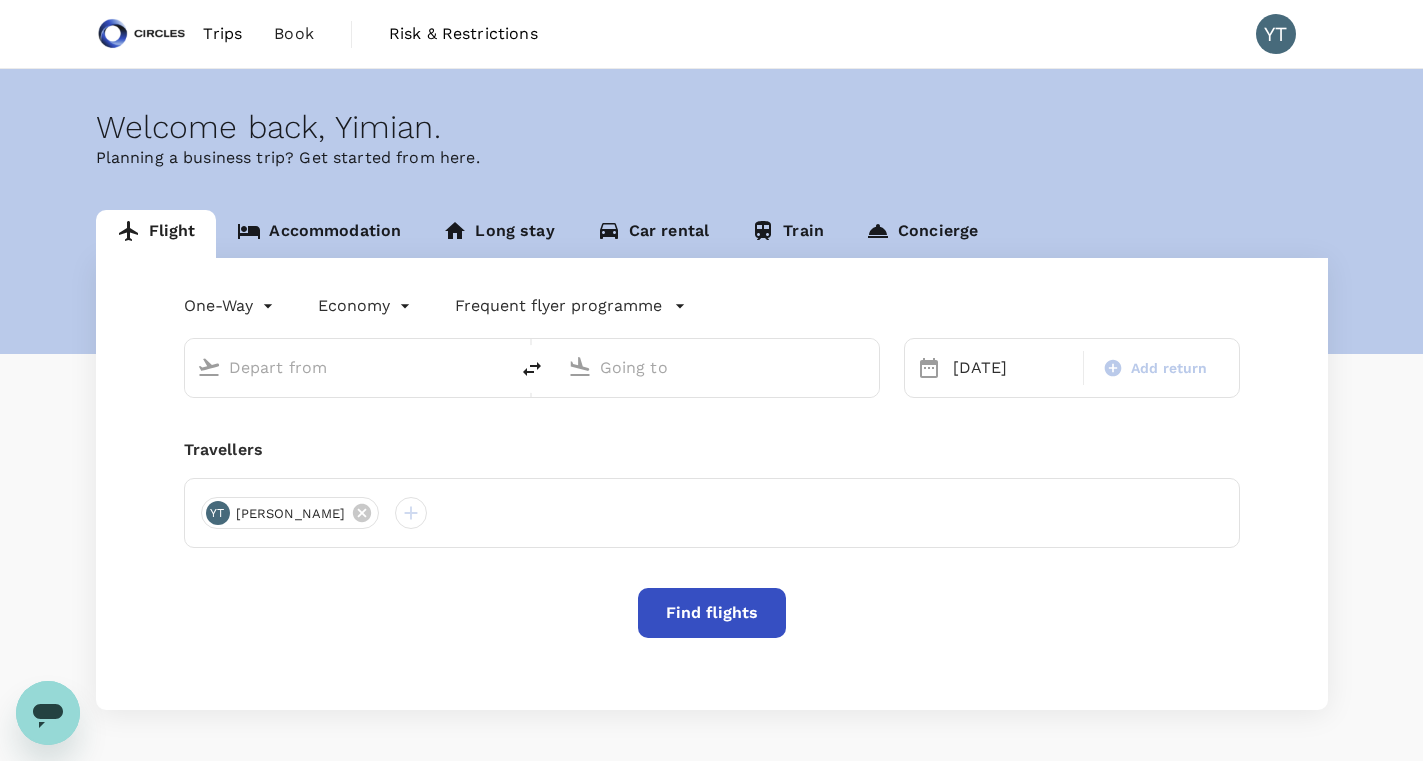type on "Singapore Changi (SIN)" 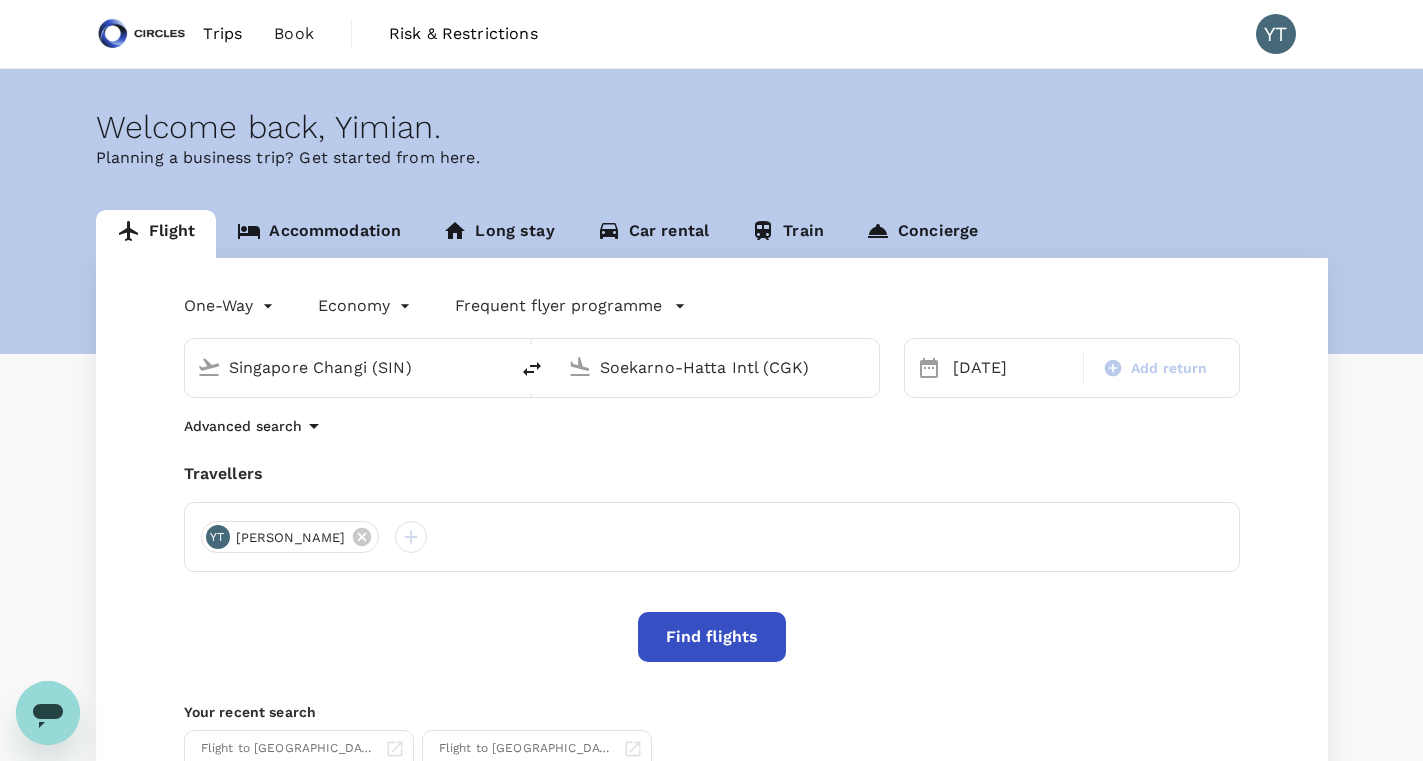 type 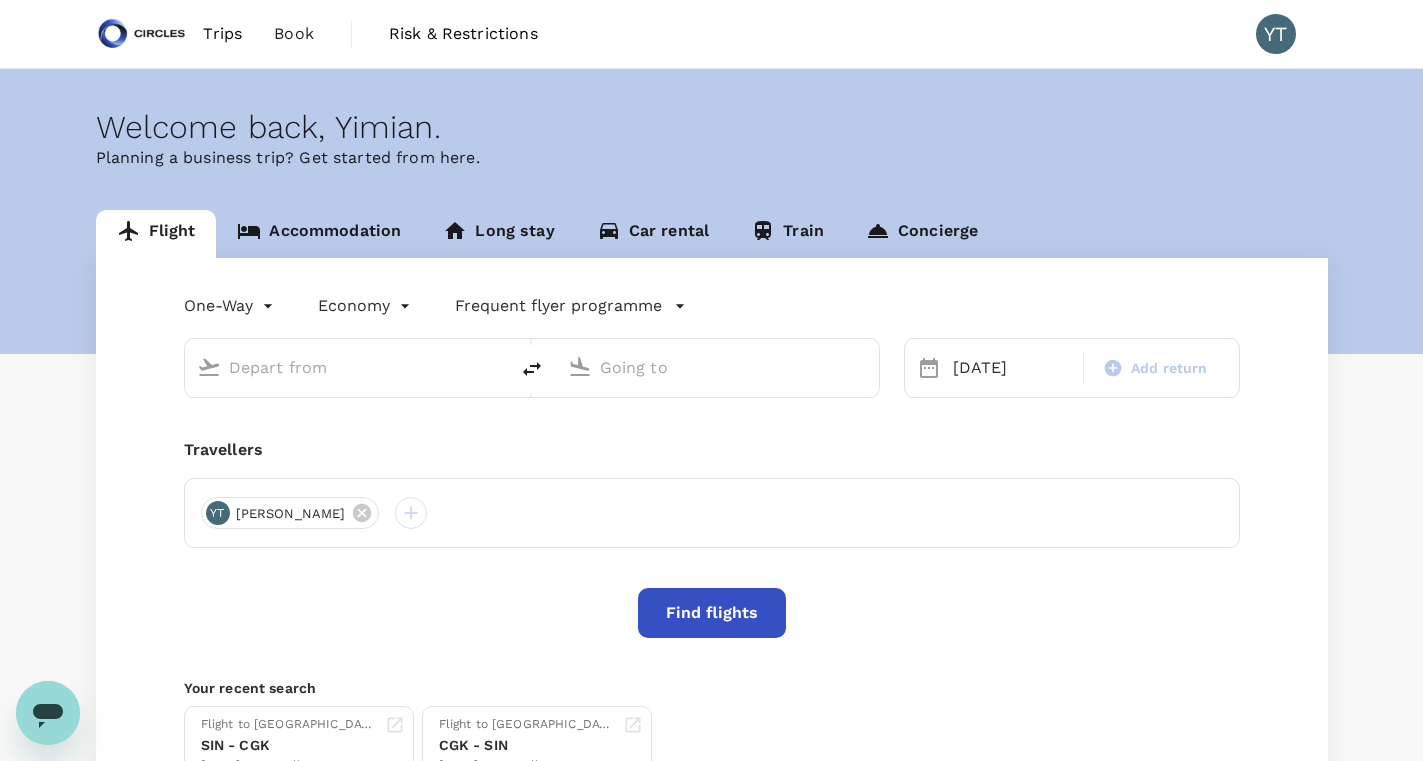 type on "Singapore Changi (SIN)" 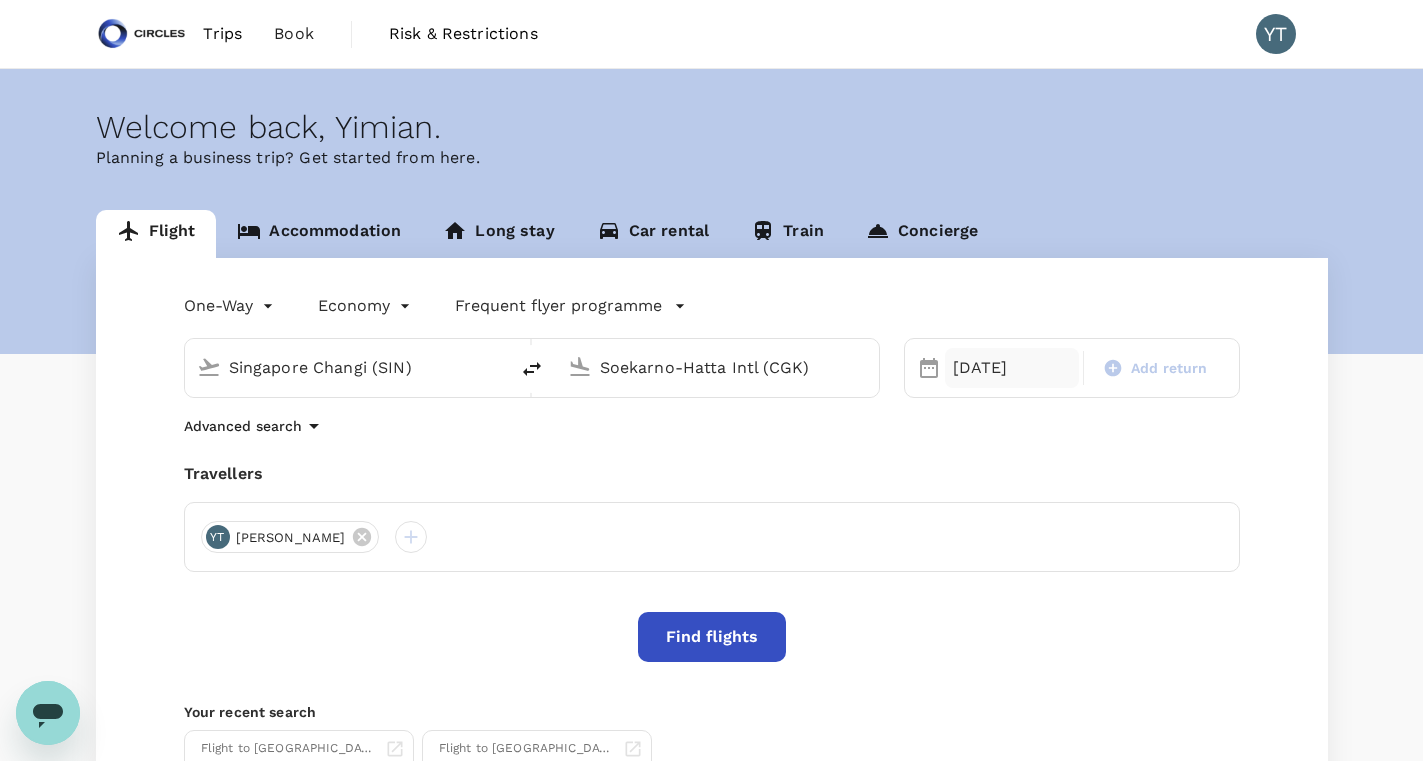 click on "29 Jul" at bounding box center (1012, 368) 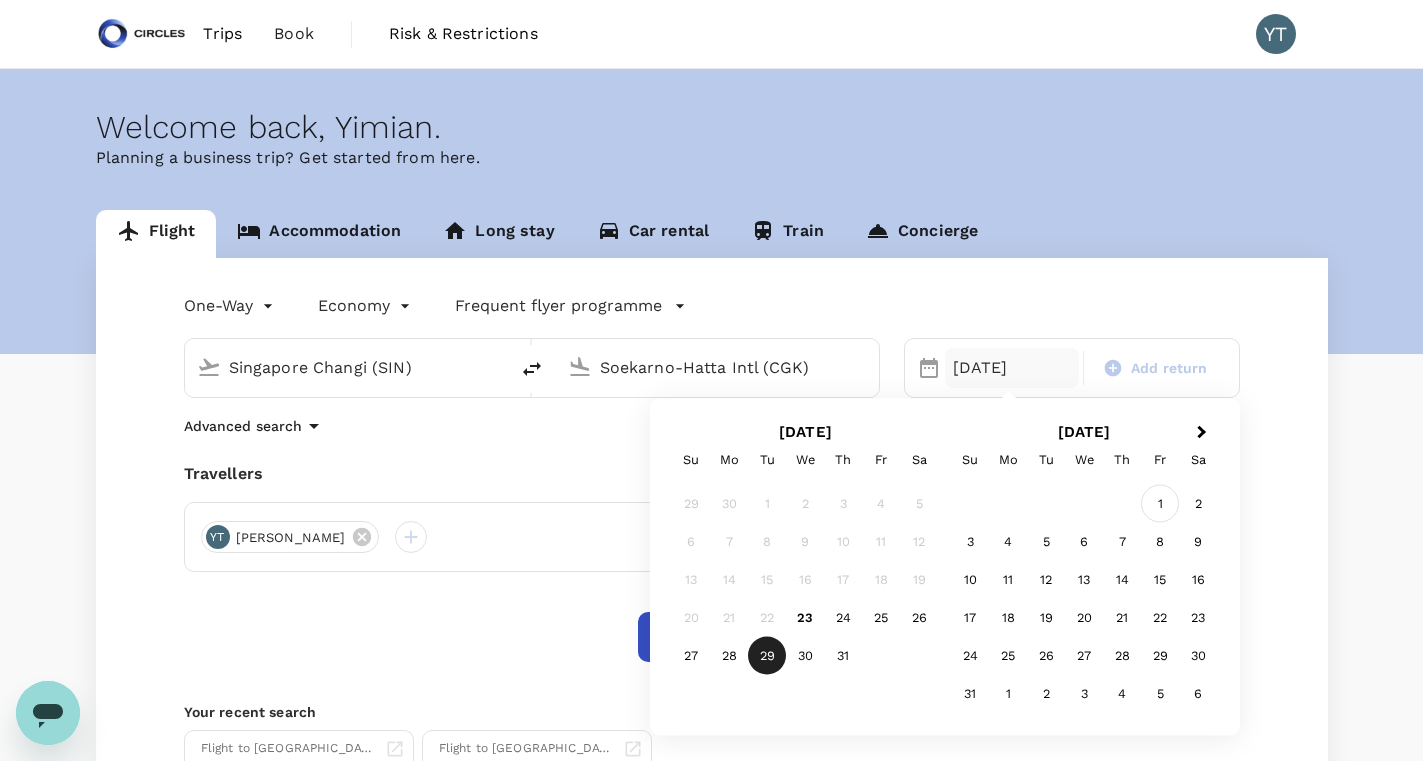 click on "1" at bounding box center [1160, 504] 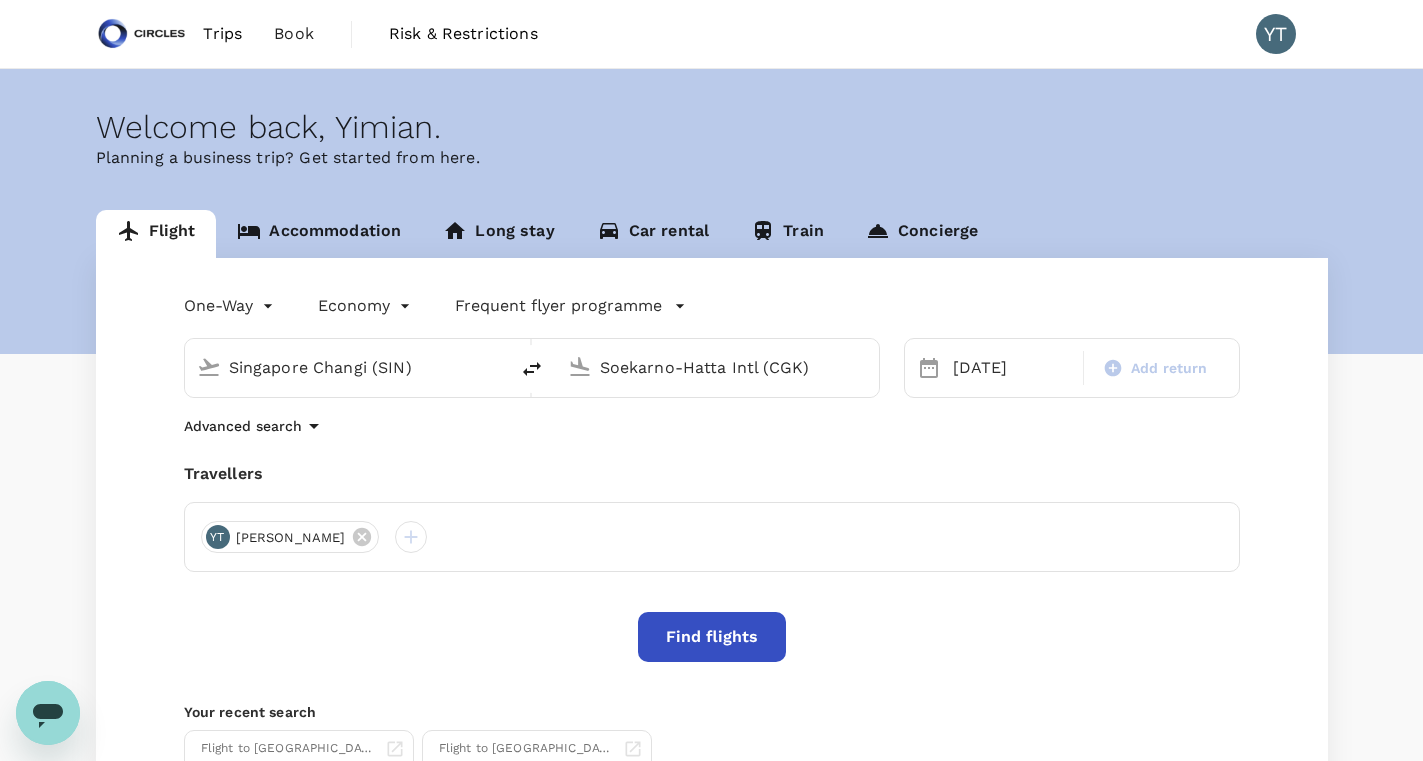 click on "Find flights" at bounding box center [712, 637] 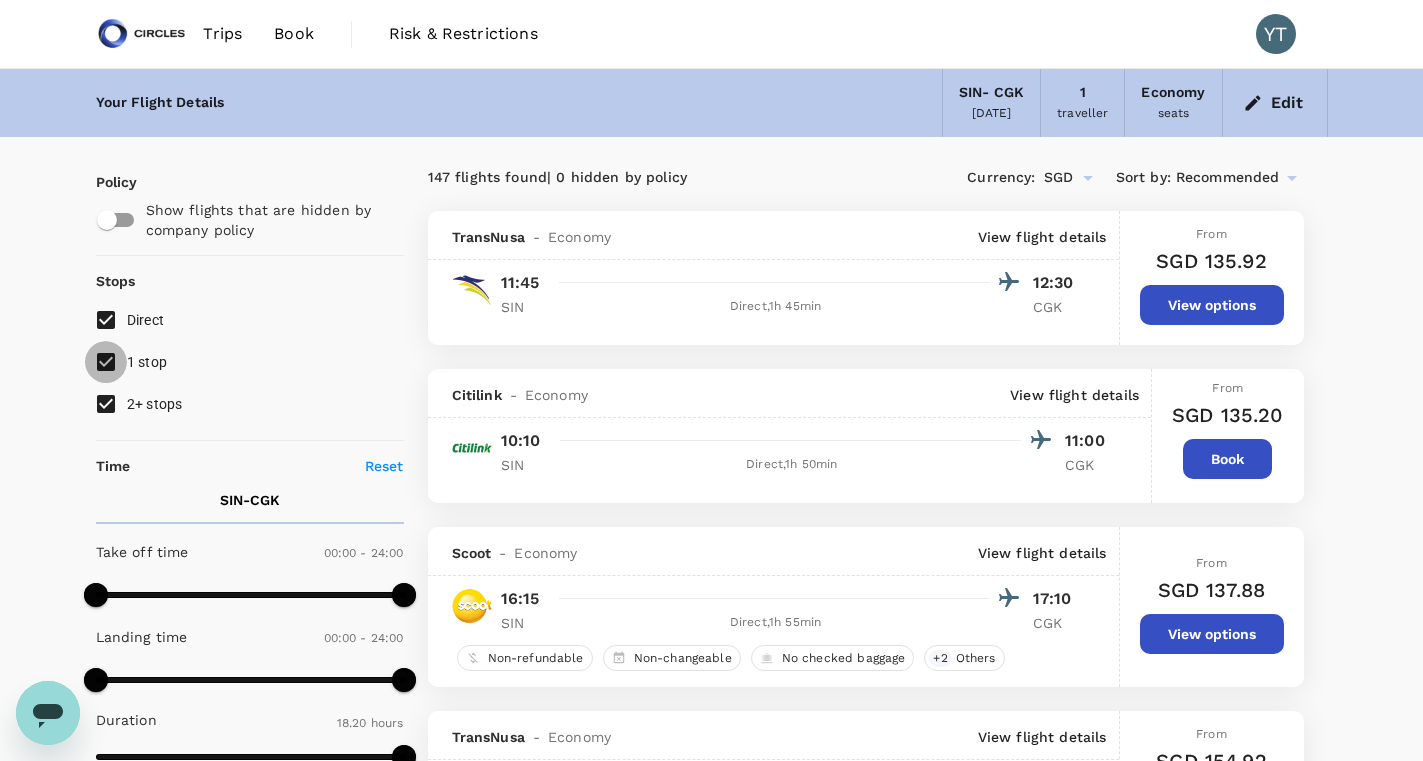 click on "1 stop" at bounding box center (106, 362) 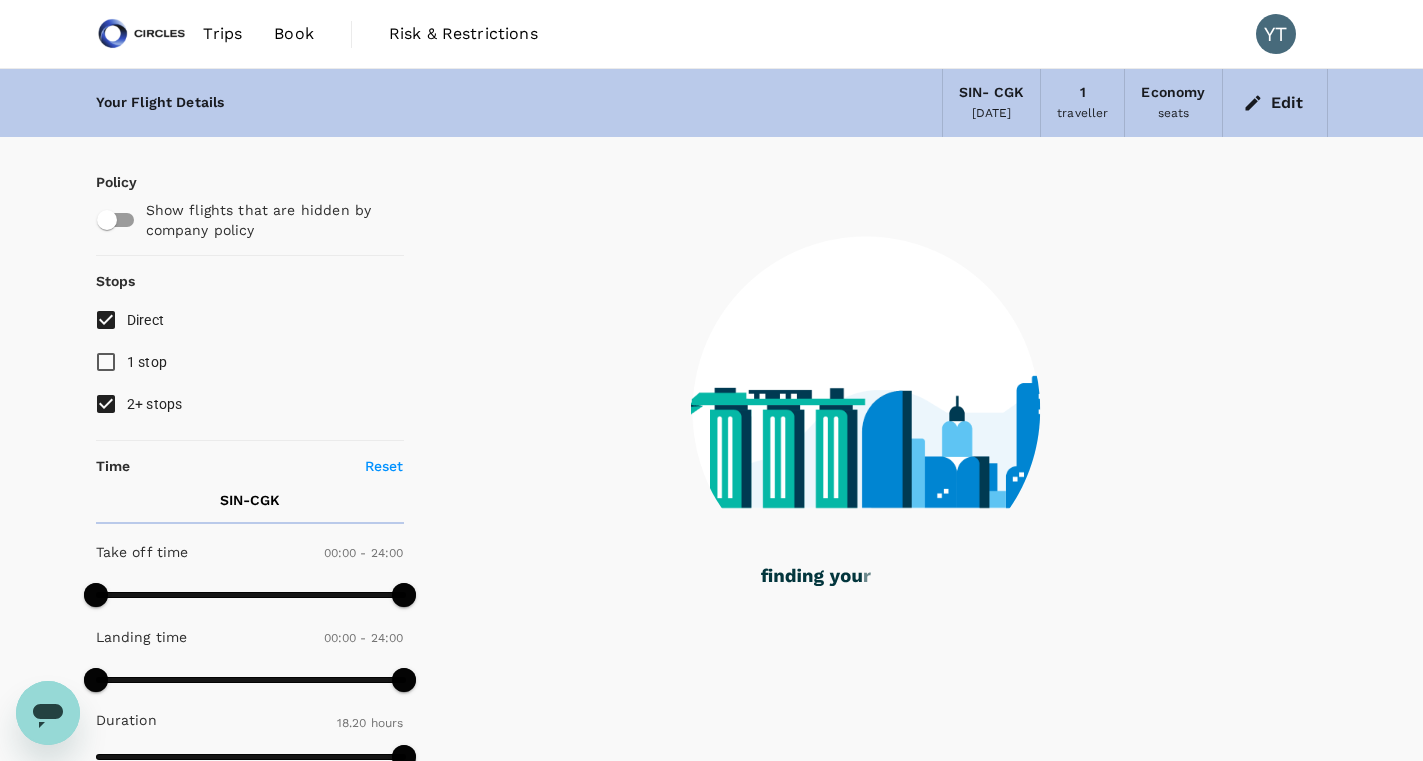 click on "2+ stops" at bounding box center (106, 404) 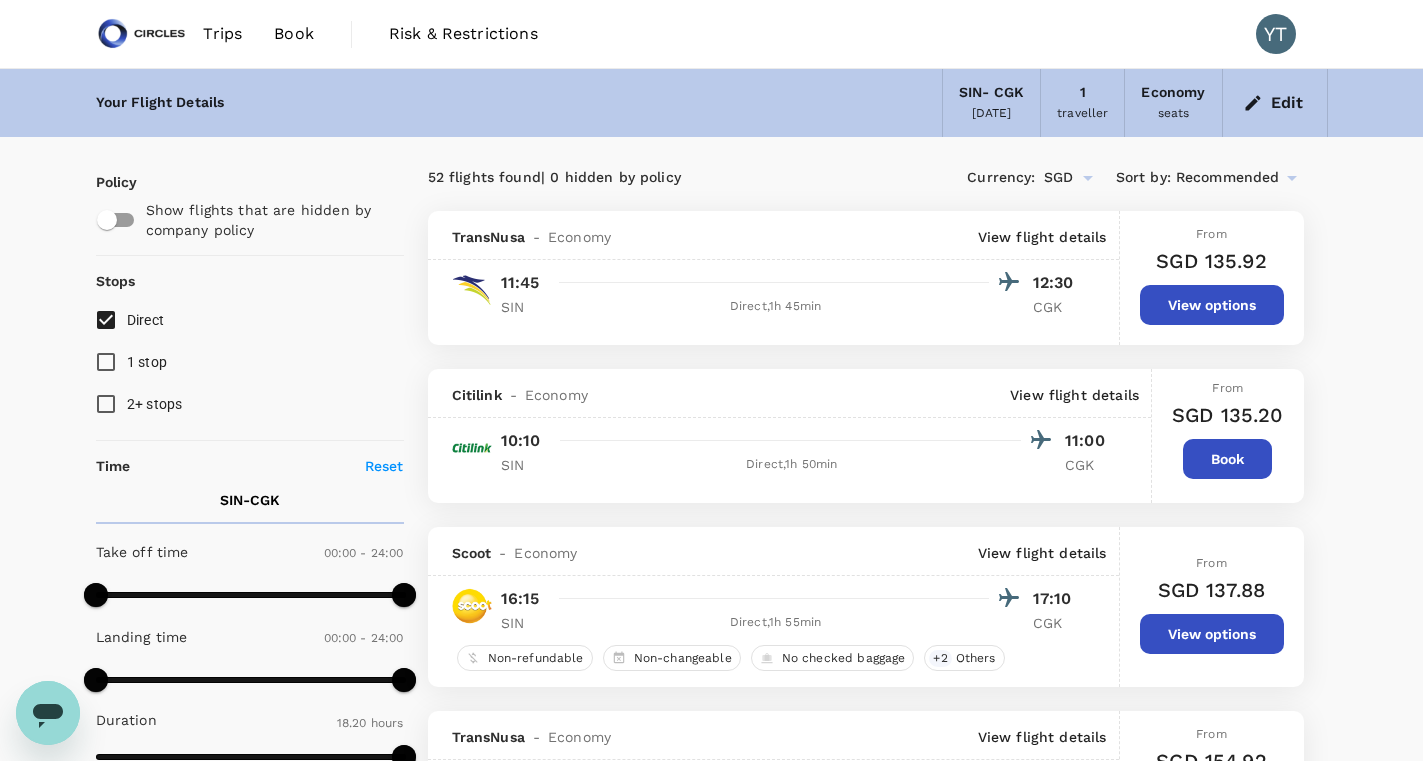 click 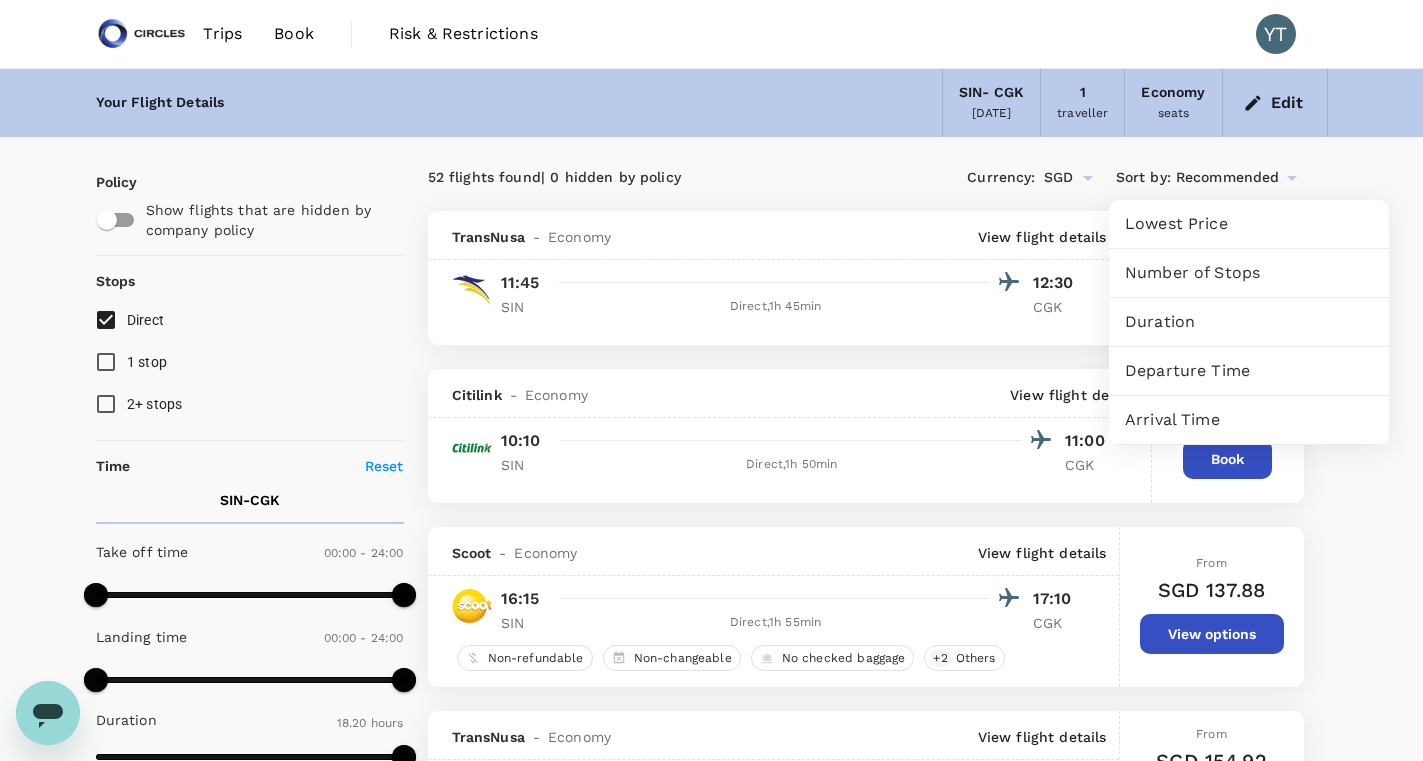 click on "Departure Time" at bounding box center (1249, 371) 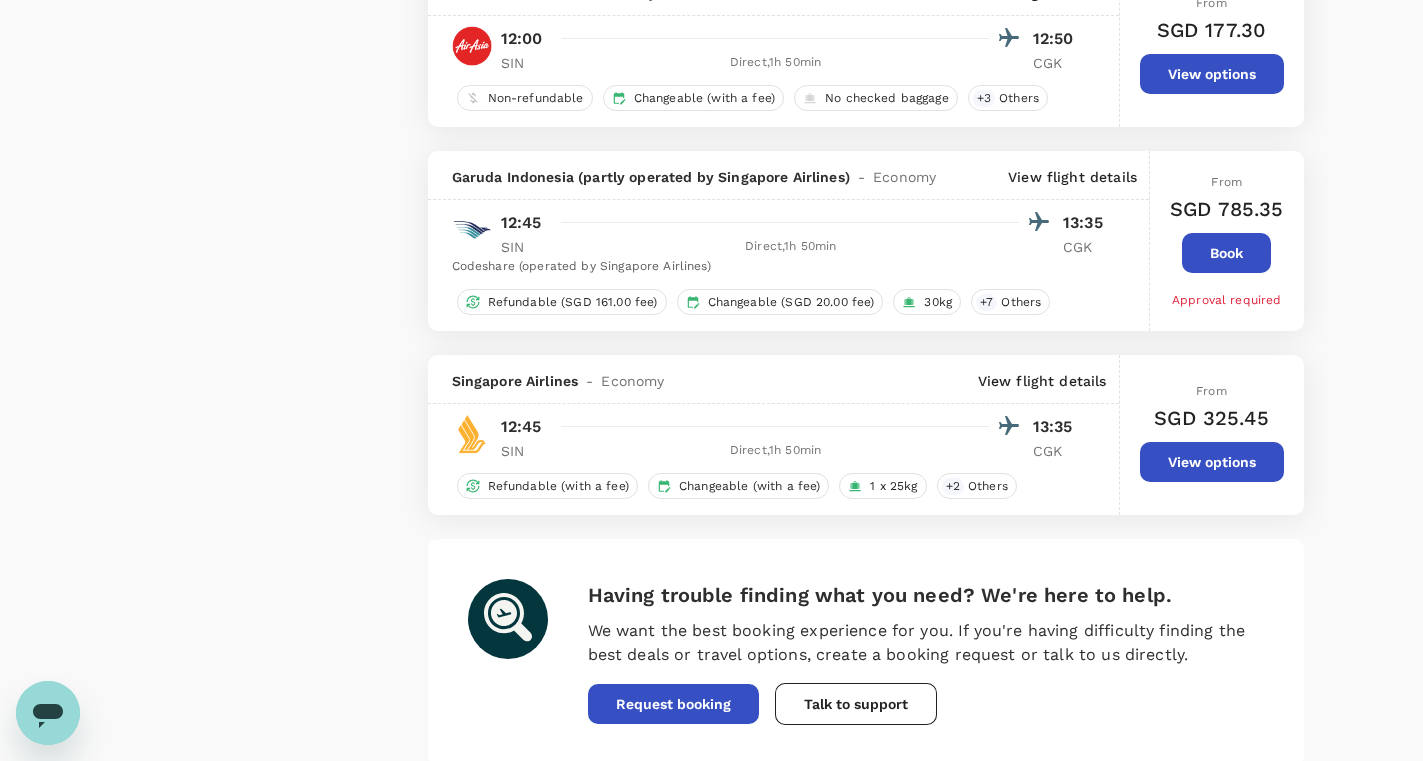 scroll, scrollTop: 3611, scrollLeft: 0, axis: vertical 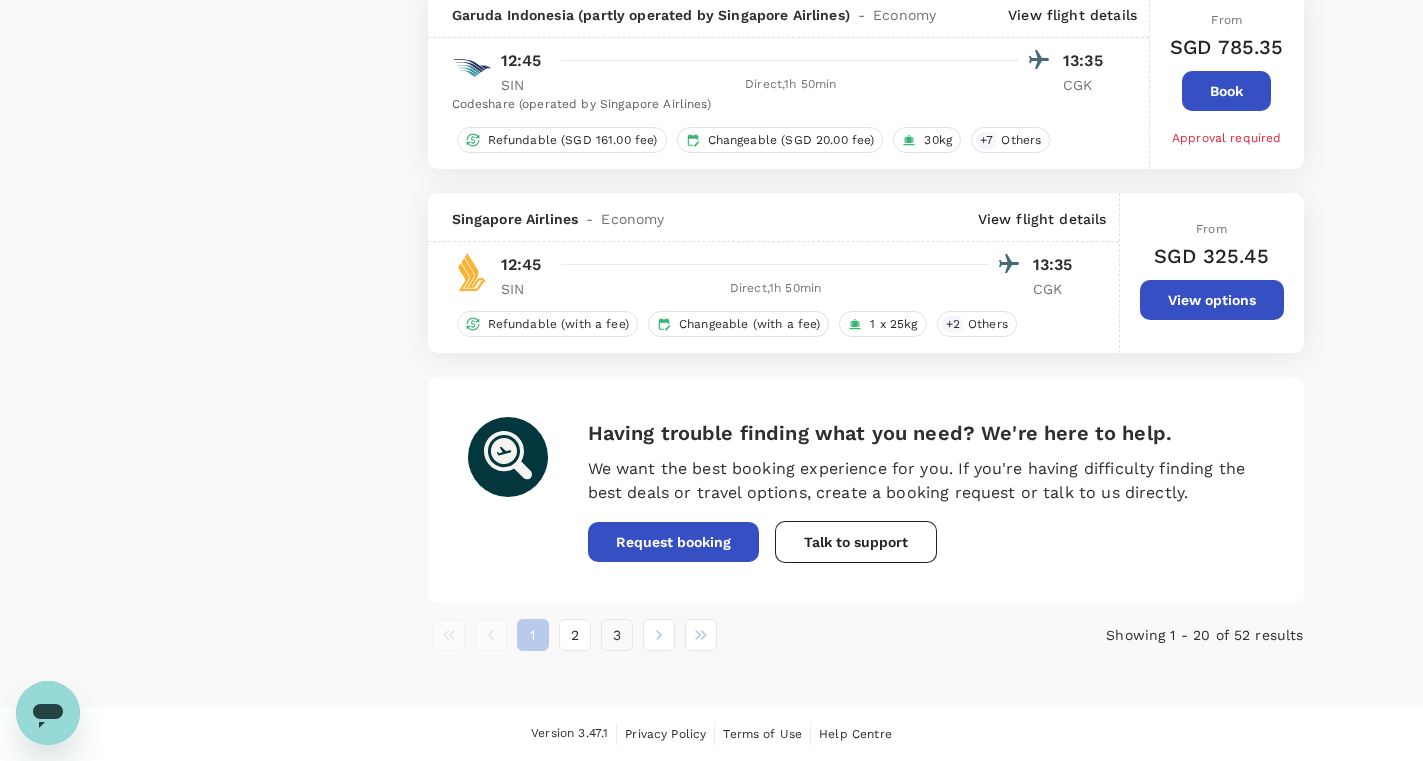 click on "3" at bounding box center [617, 635] 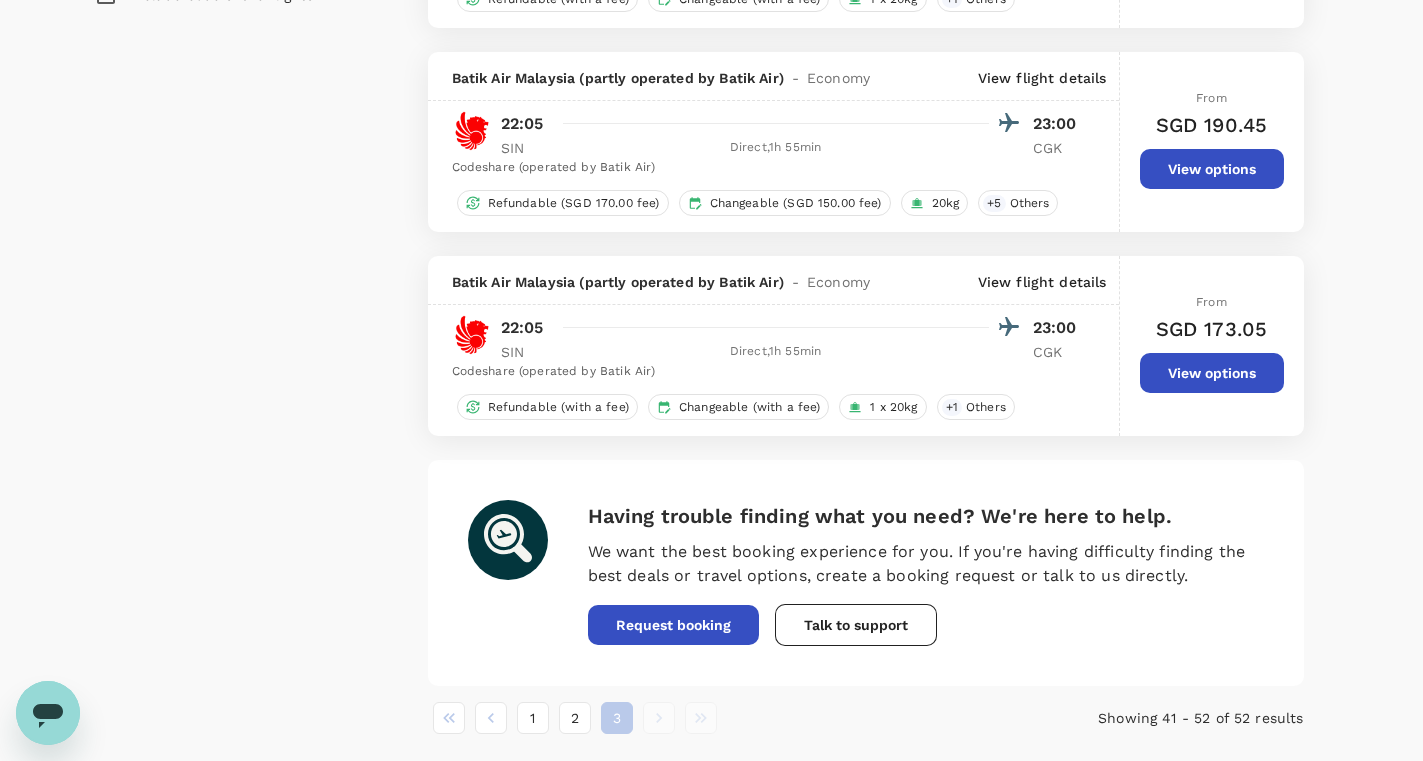 scroll, scrollTop: 2141, scrollLeft: 0, axis: vertical 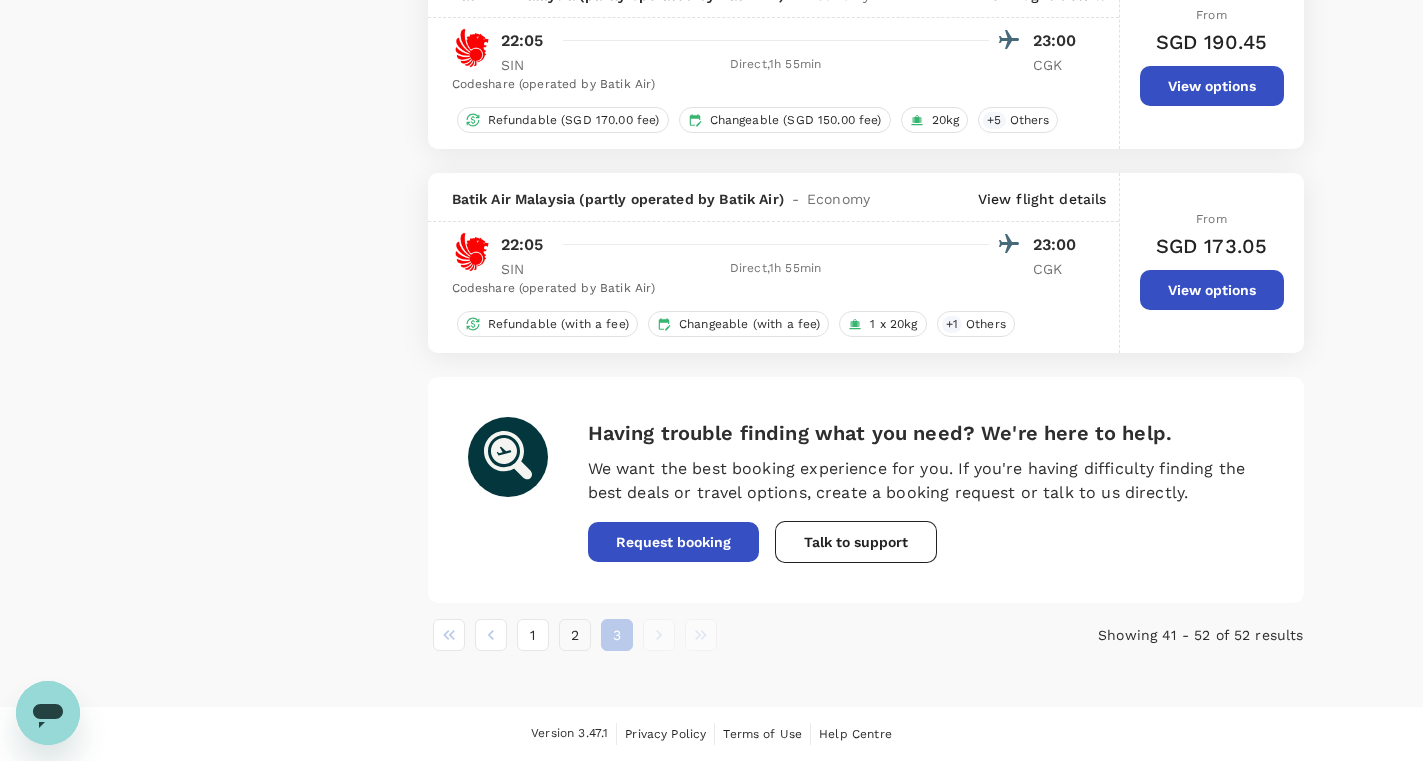 click on "2" at bounding box center [575, 635] 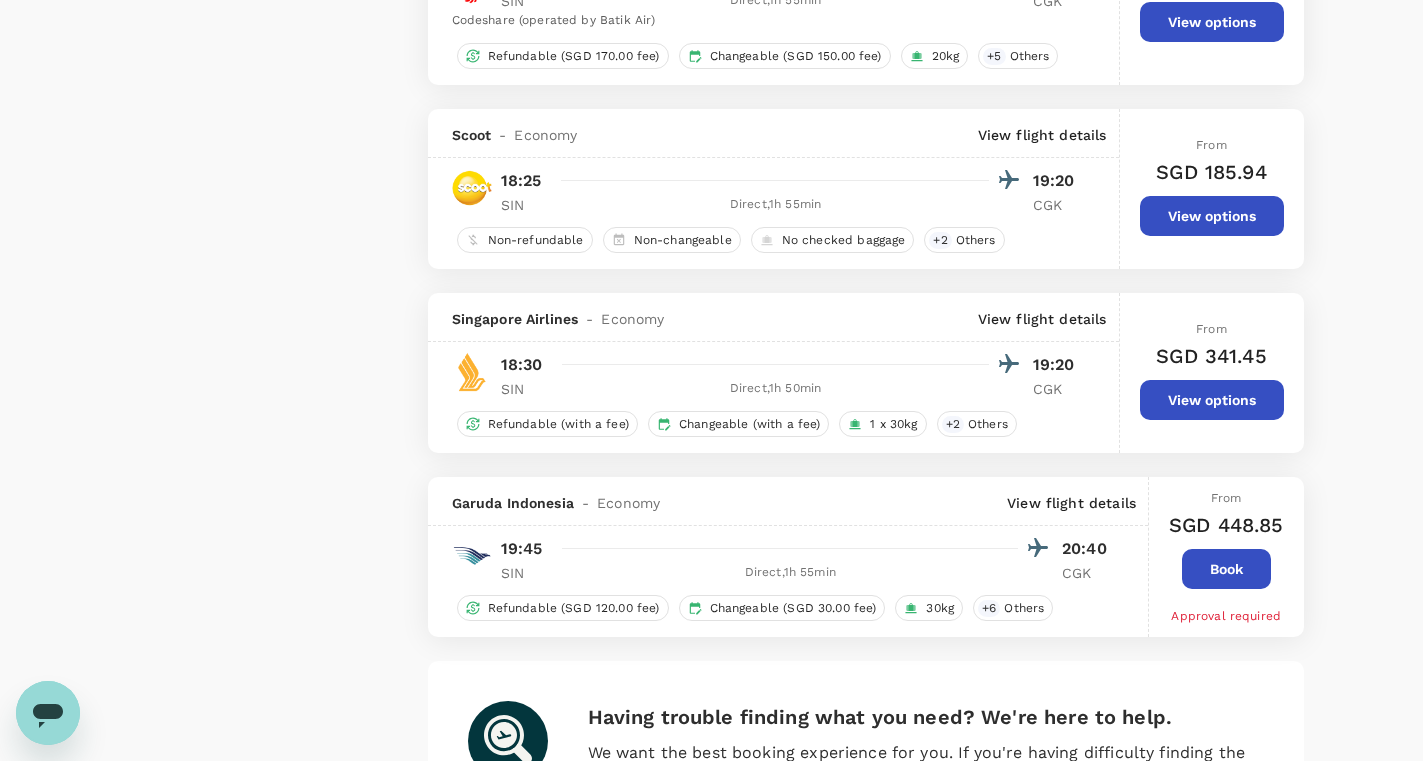 scroll, scrollTop: 3342, scrollLeft: 0, axis: vertical 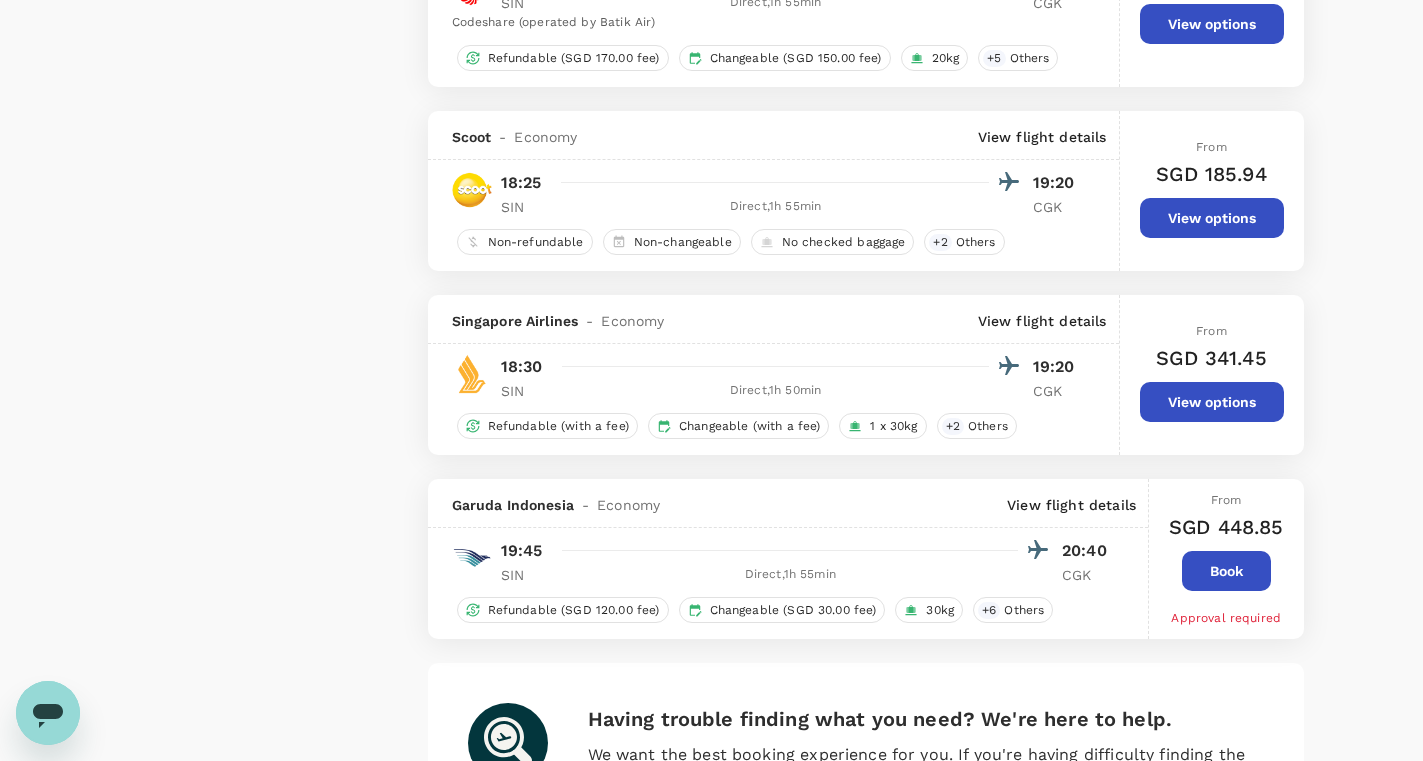 click on "View options" at bounding box center (1212, 402) 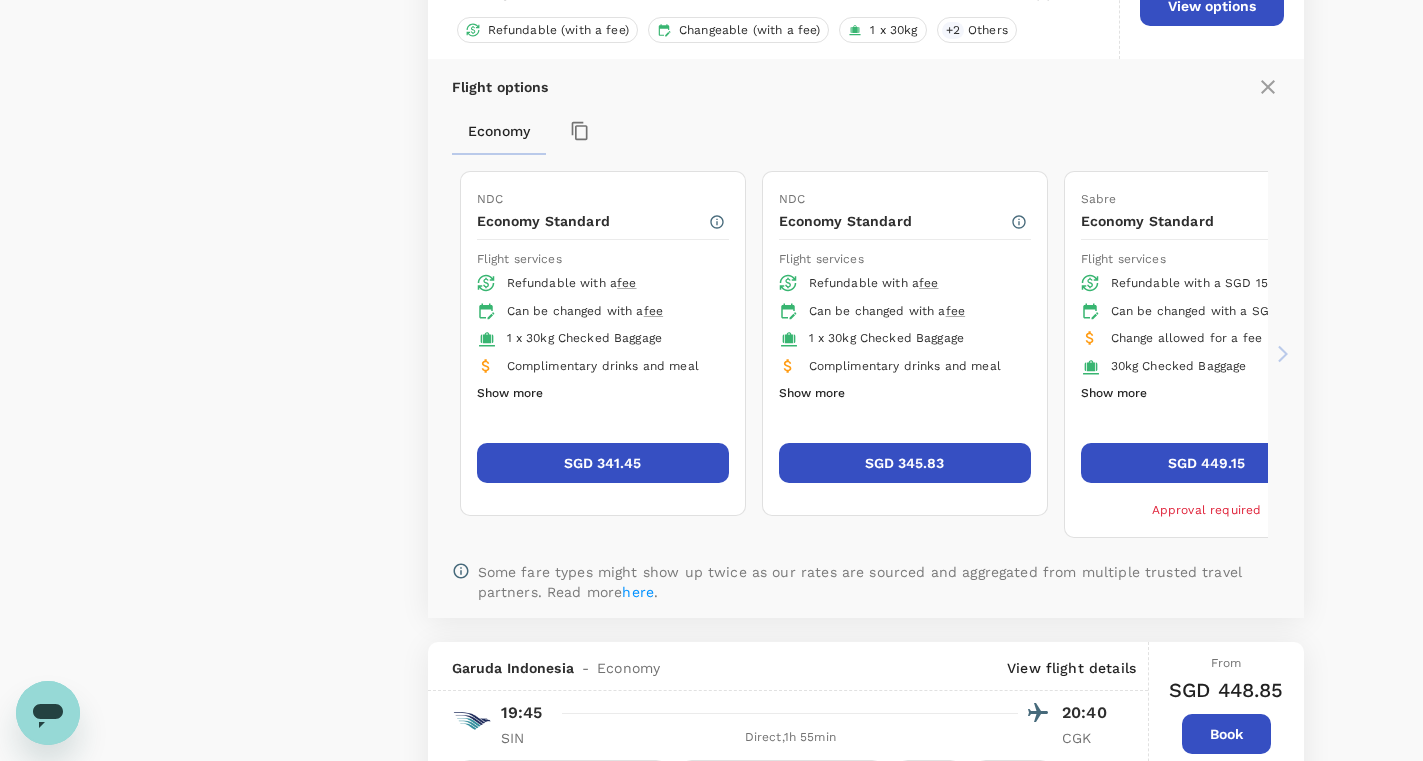 scroll, scrollTop: 3713, scrollLeft: 0, axis: vertical 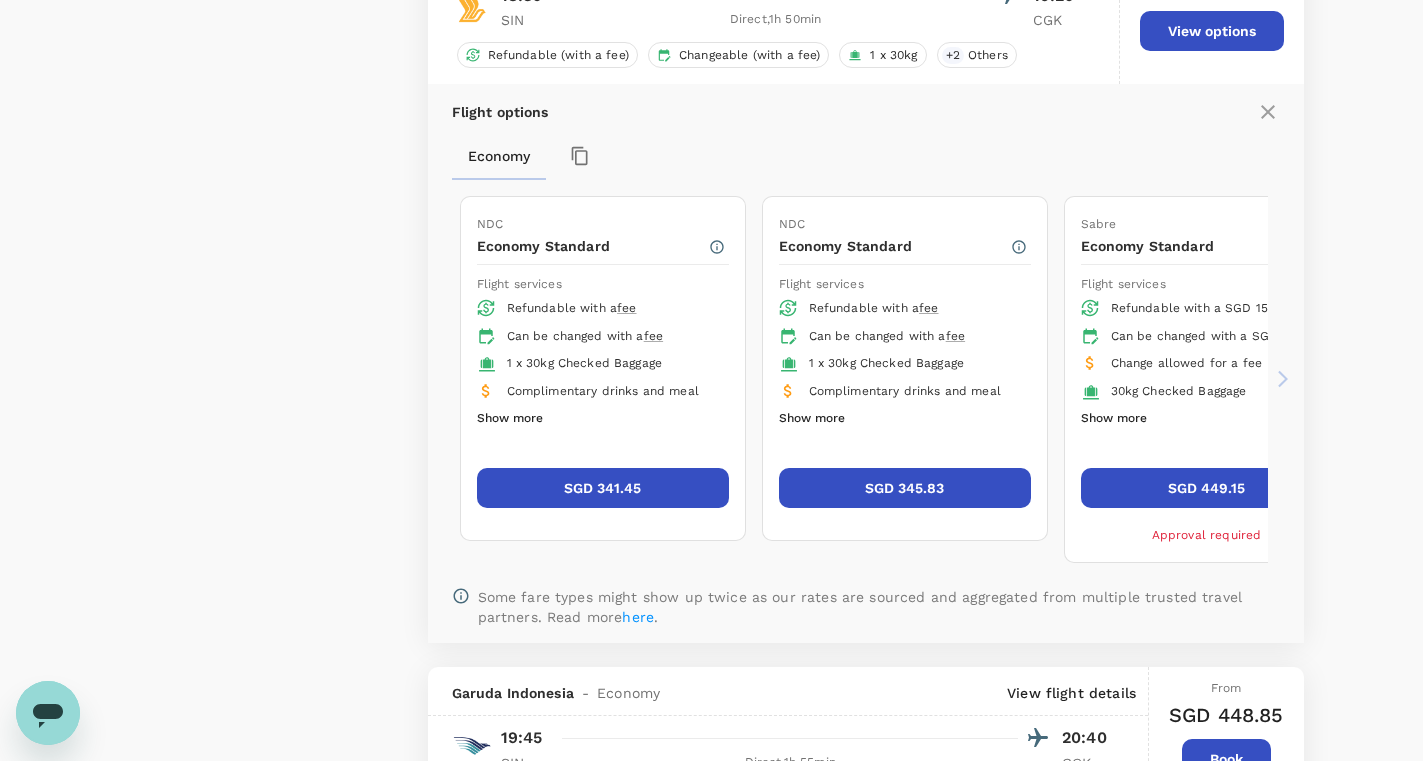 click on "SGD 341.45" at bounding box center [603, 488] 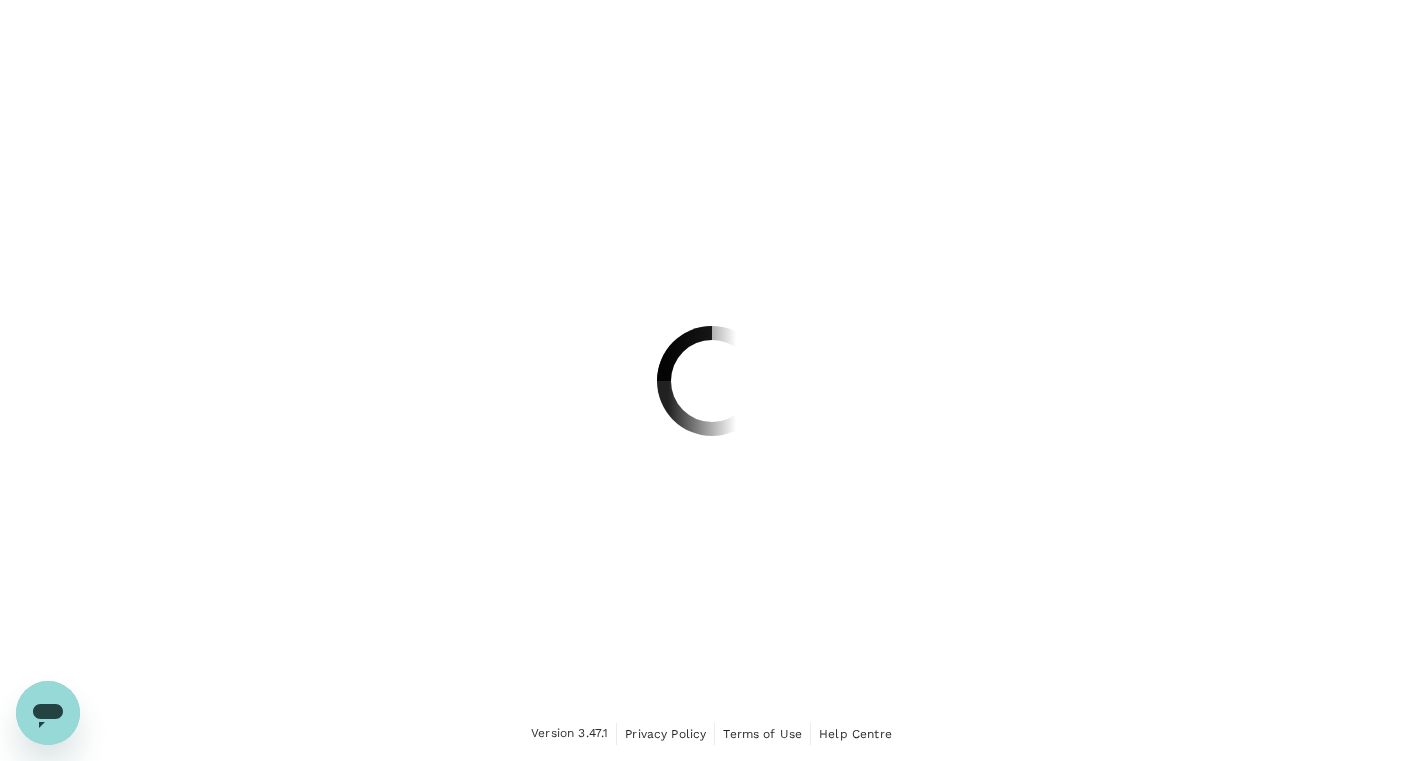 scroll, scrollTop: 0, scrollLeft: 0, axis: both 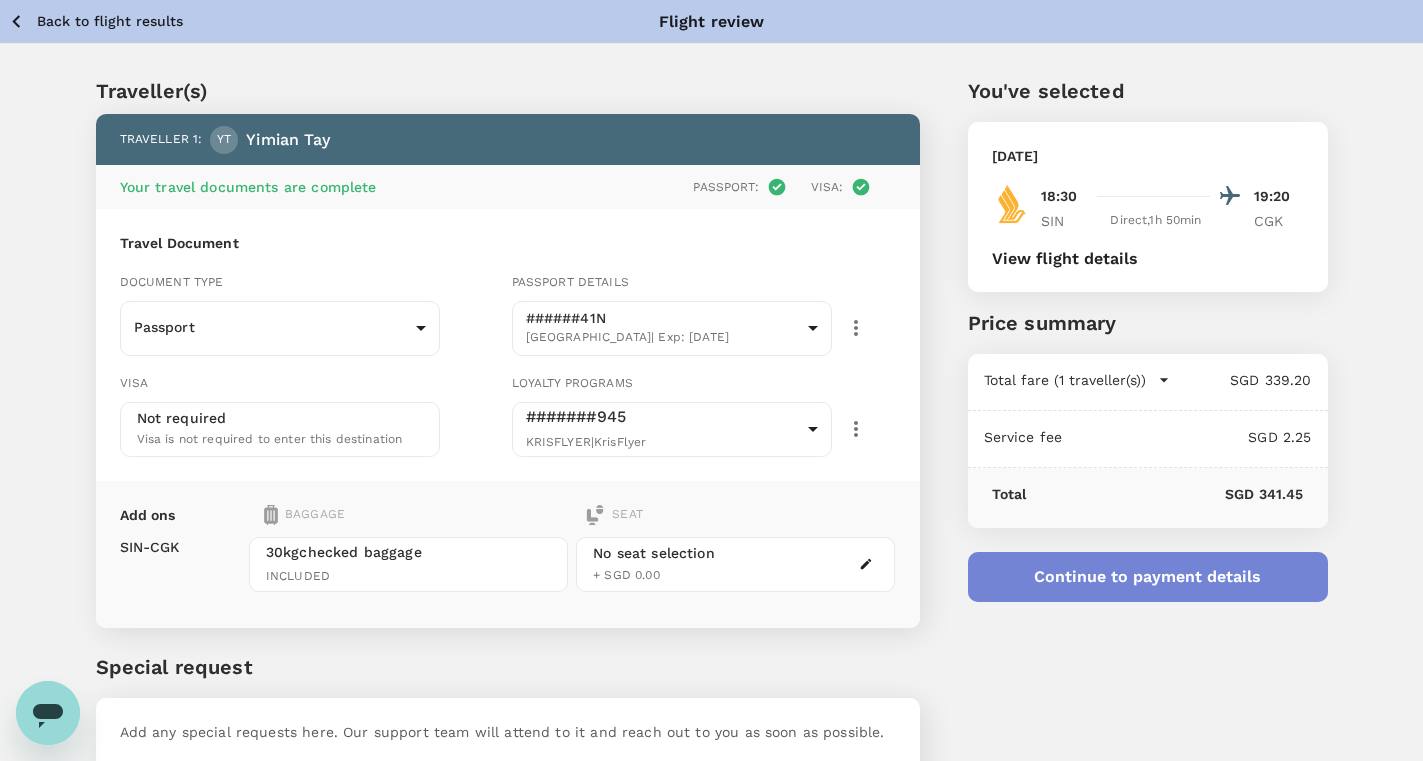 click on "Continue to payment details" at bounding box center [1148, 577] 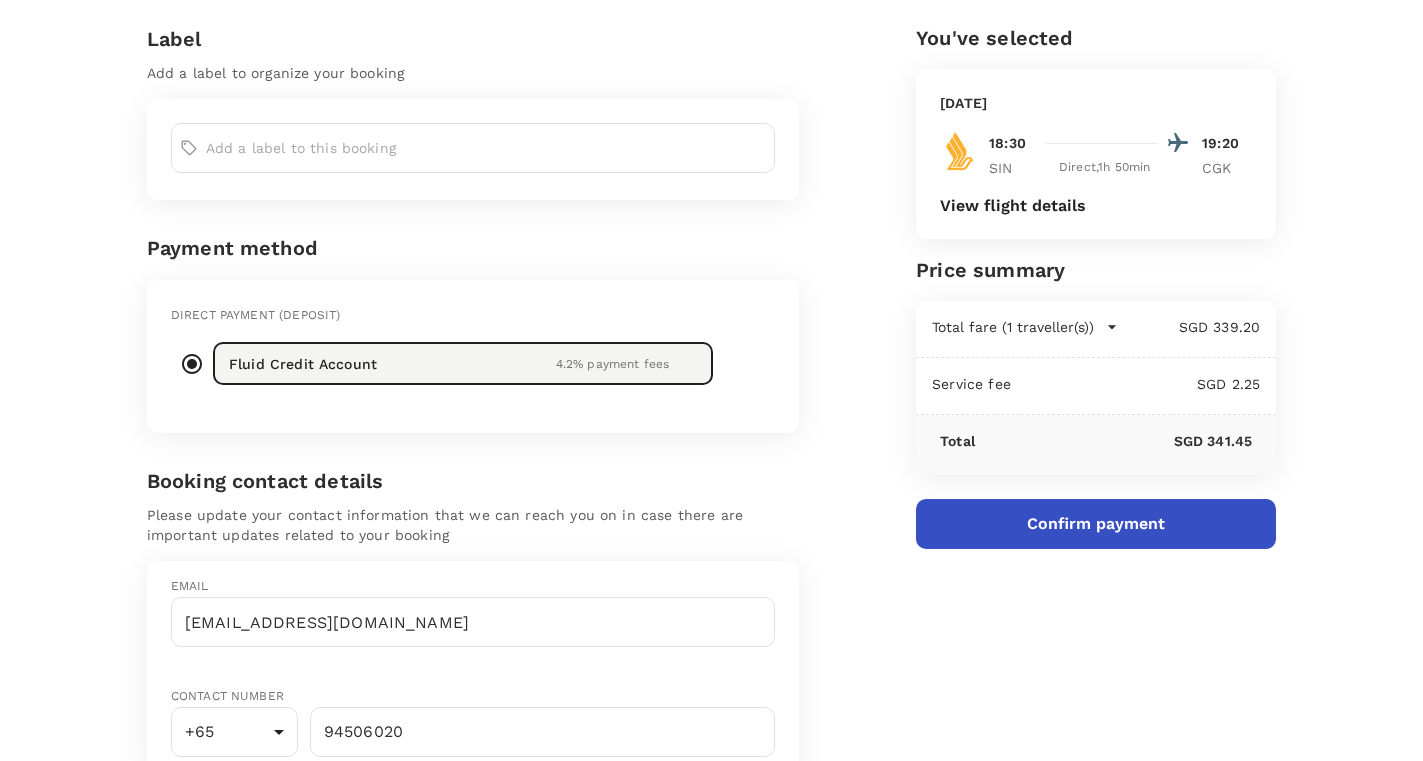 scroll, scrollTop: 69, scrollLeft: 0, axis: vertical 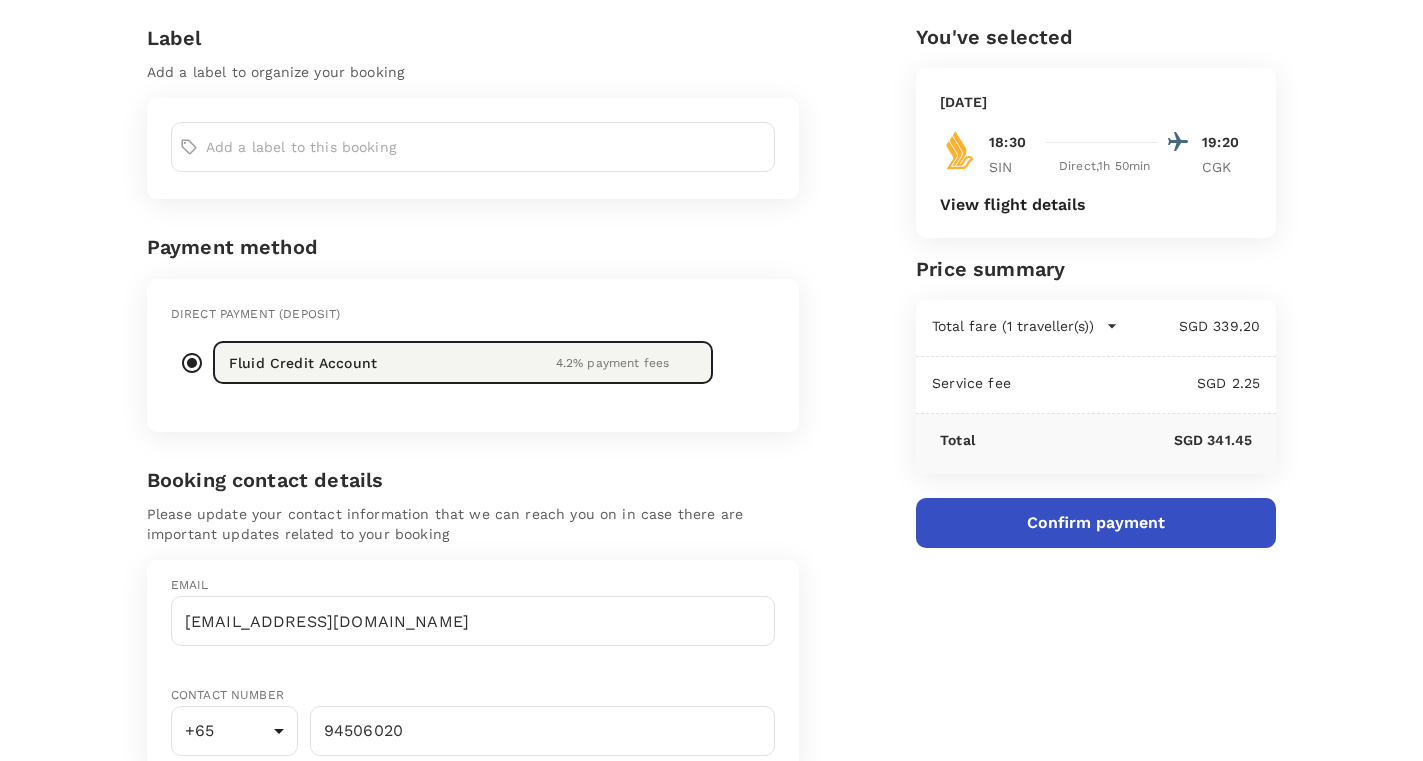 click at bounding box center (486, 147) 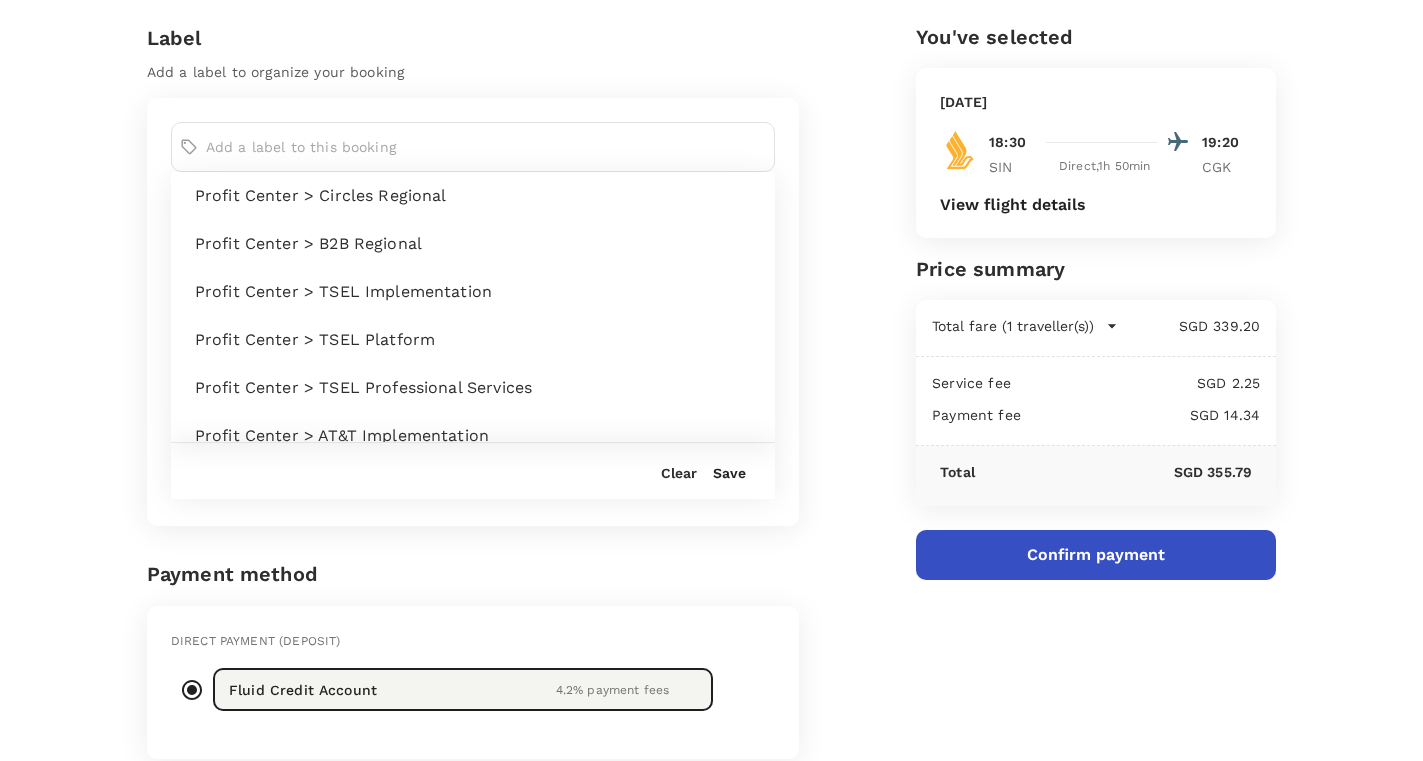 click on "Profit Center > TSEL Implementation" at bounding box center (477, 292) 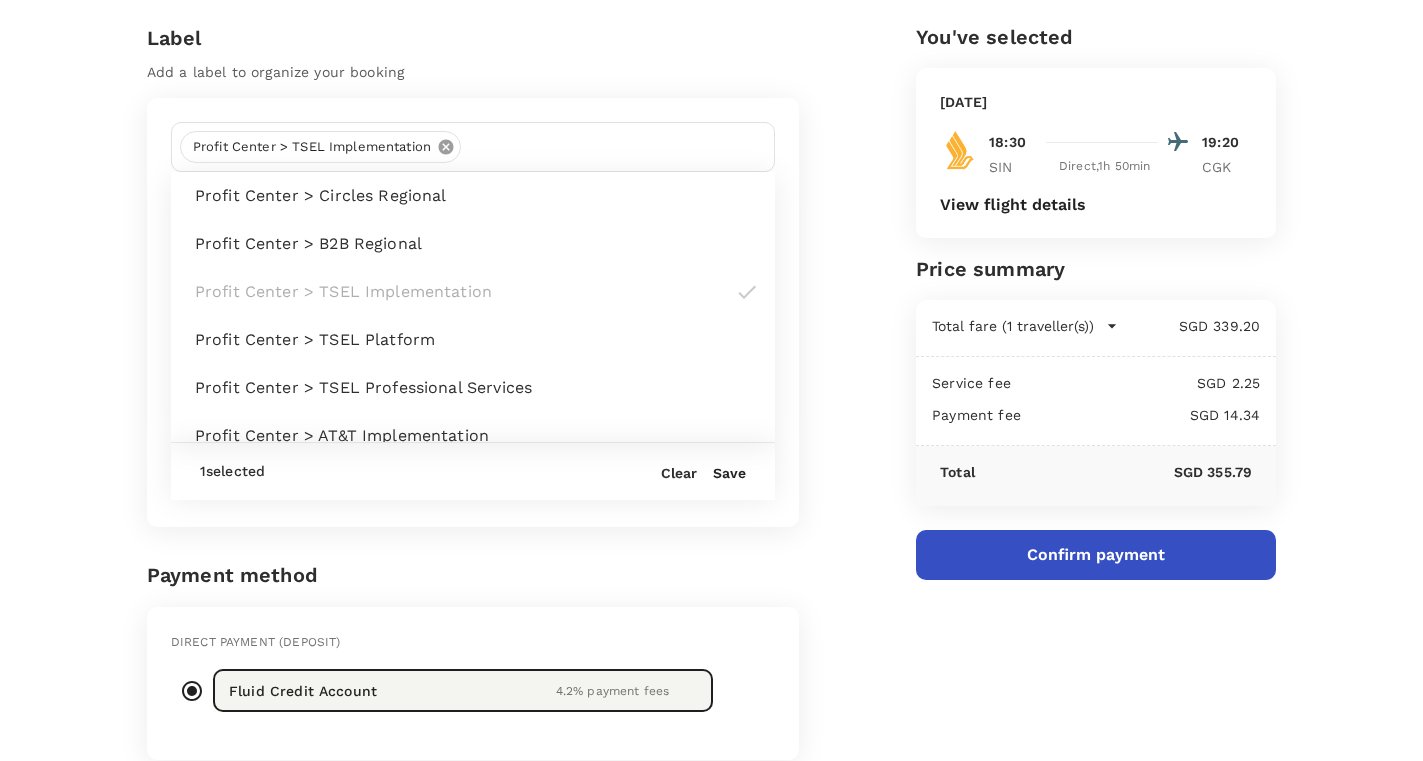 click on "Save" at bounding box center [729, 473] 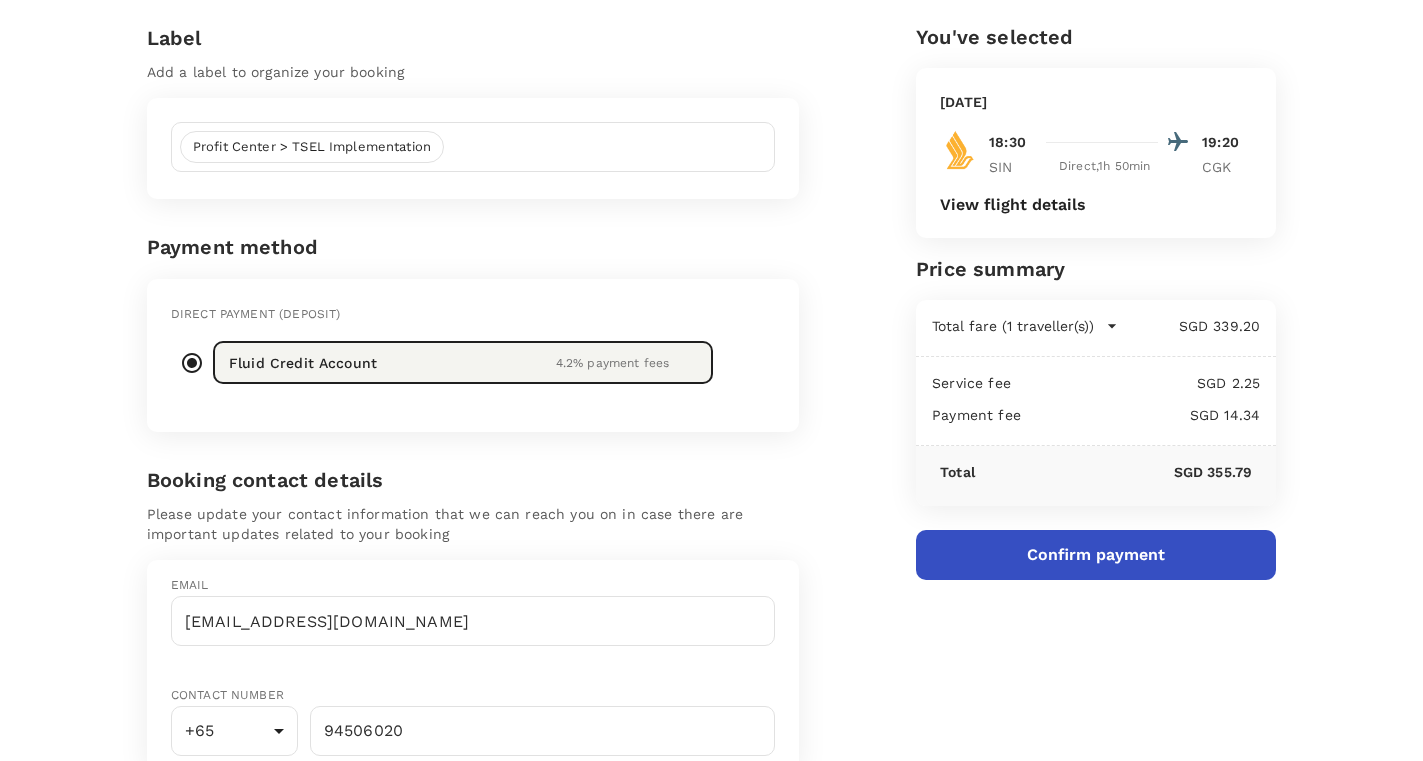 scroll, scrollTop: 170, scrollLeft: 0, axis: vertical 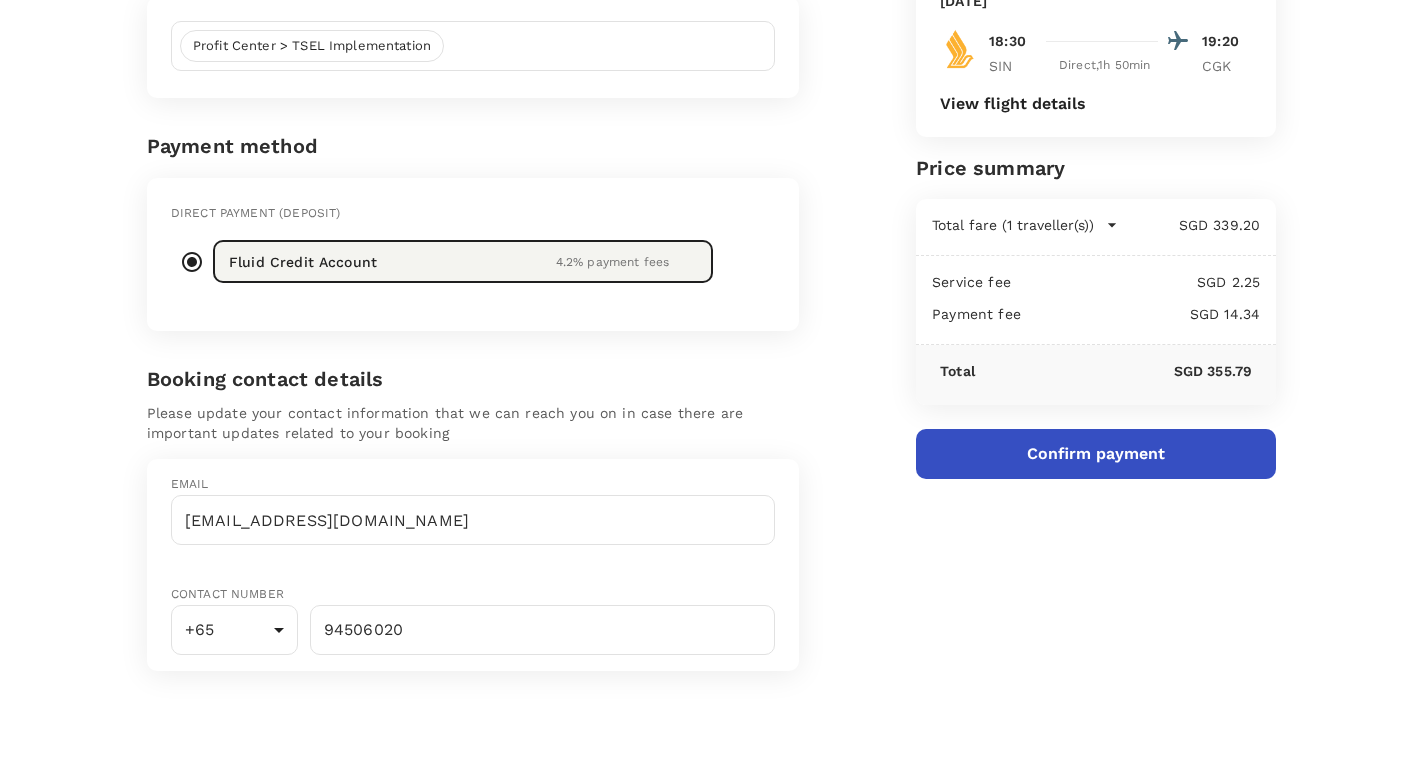 click on "Confirm payment" at bounding box center [1096, 454] 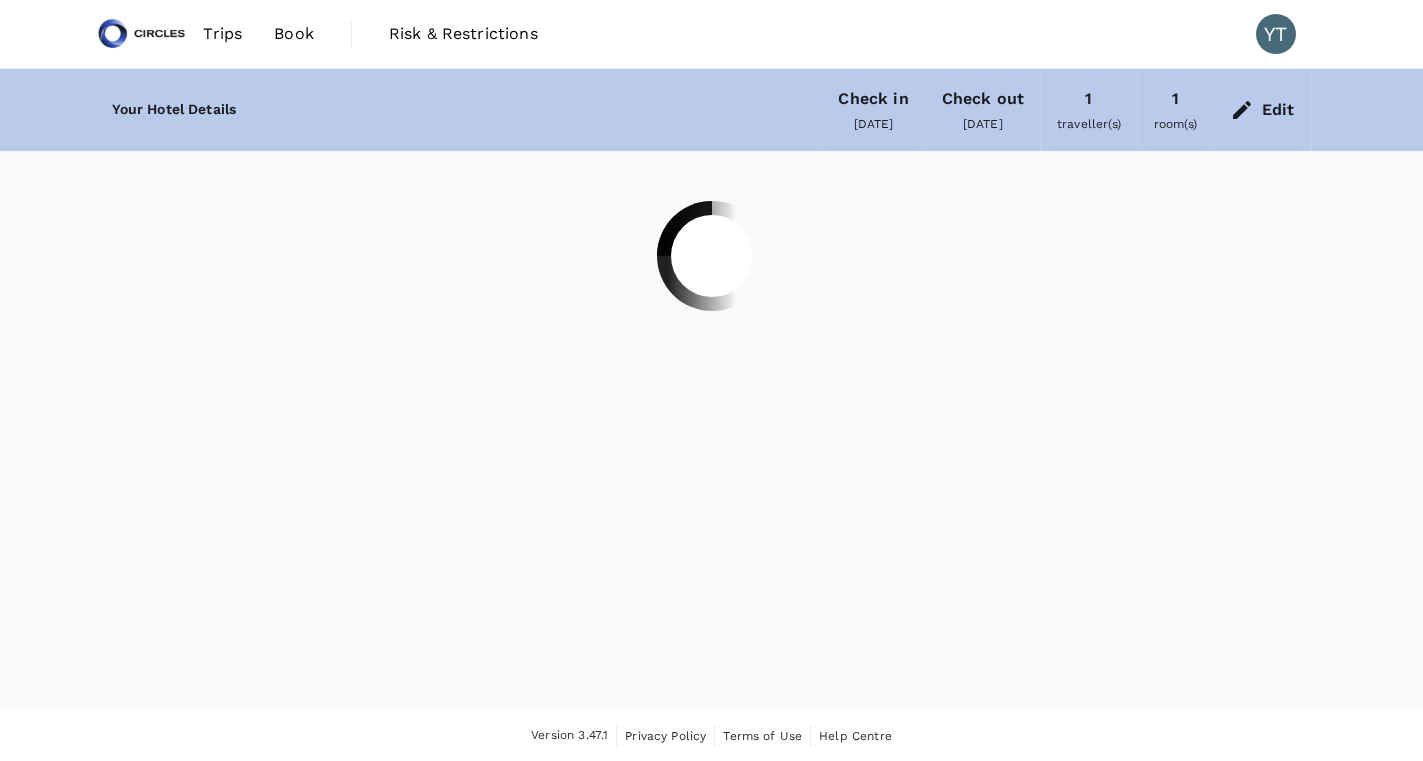 scroll, scrollTop: 0, scrollLeft: 0, axis: both 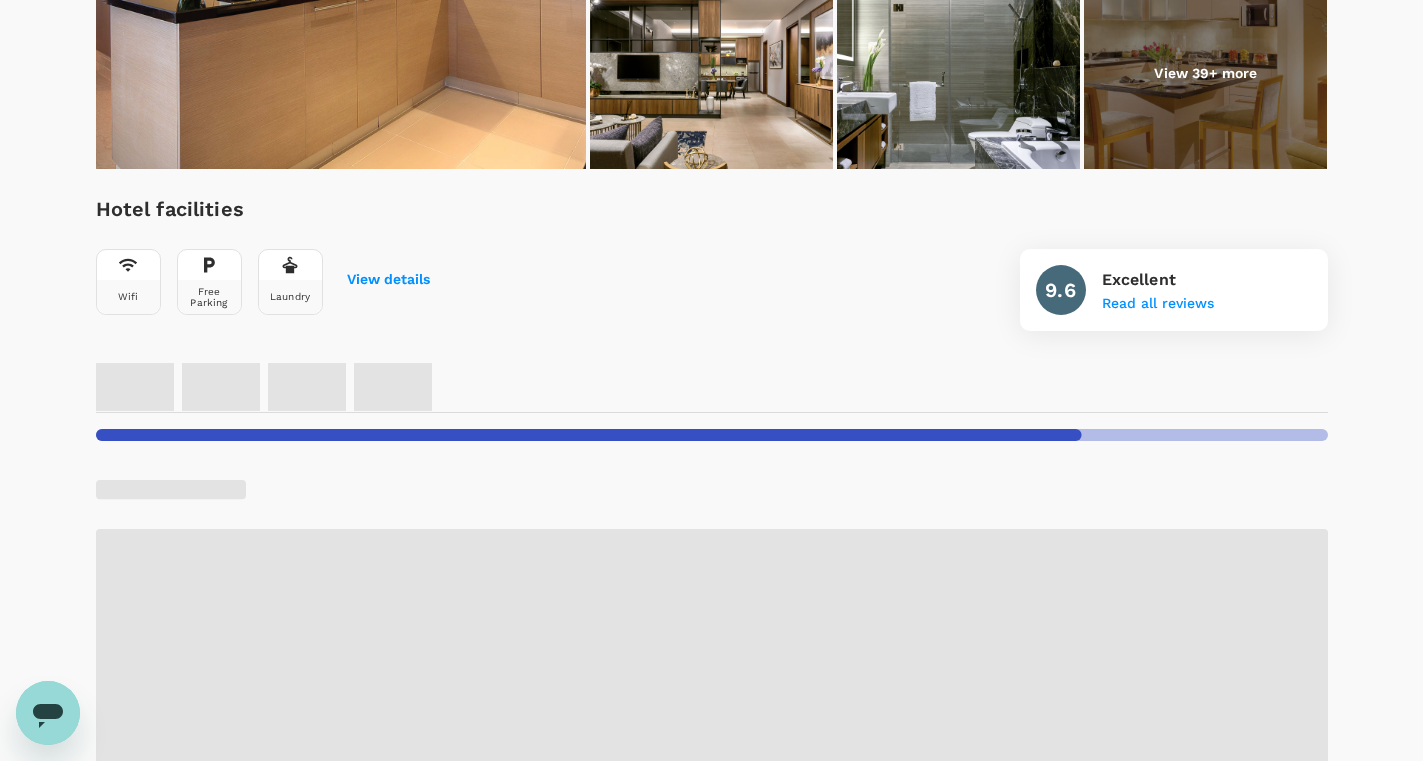 radio on "true" 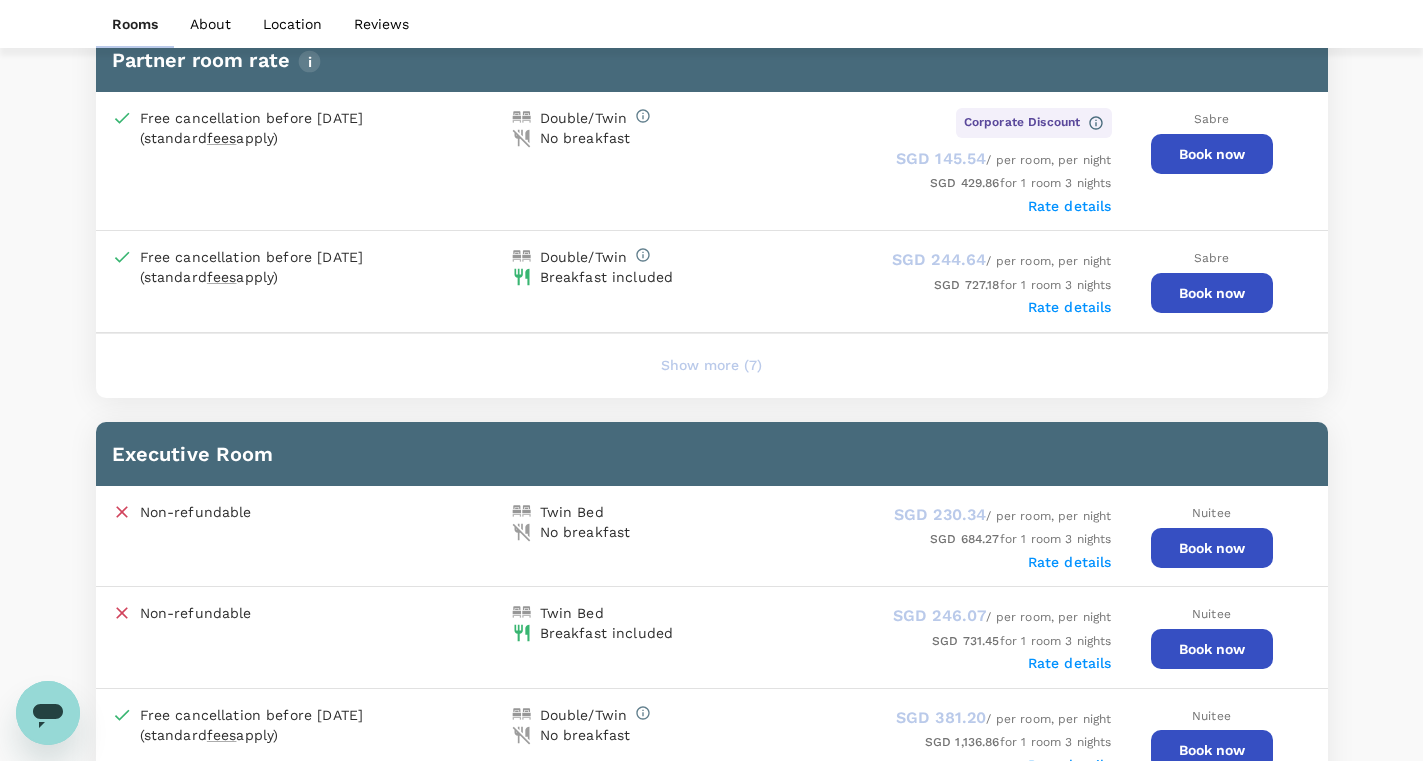 scroll, scrollTop: 1097, scrollLeft: 0, axis: vertical 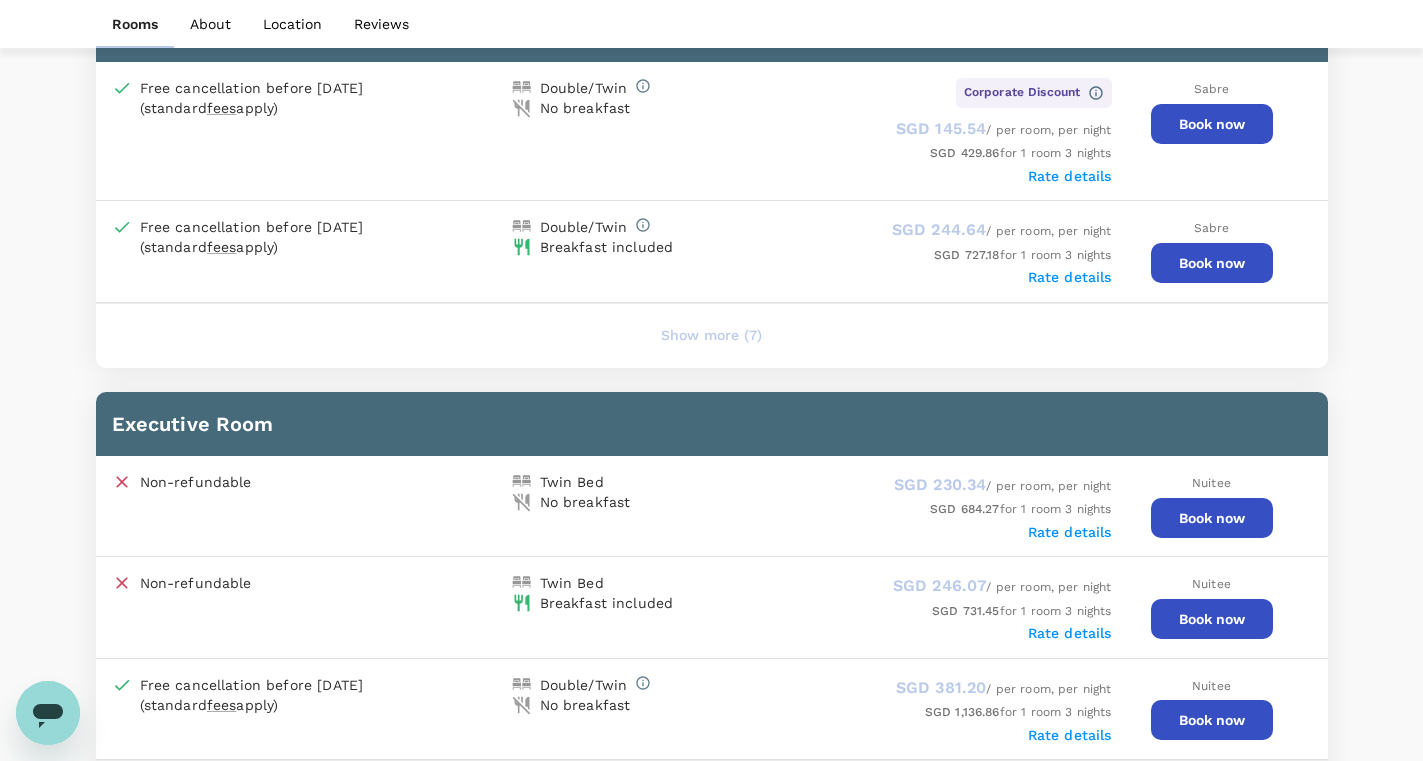 click on "Book now" at bounding box center [1212, 124] 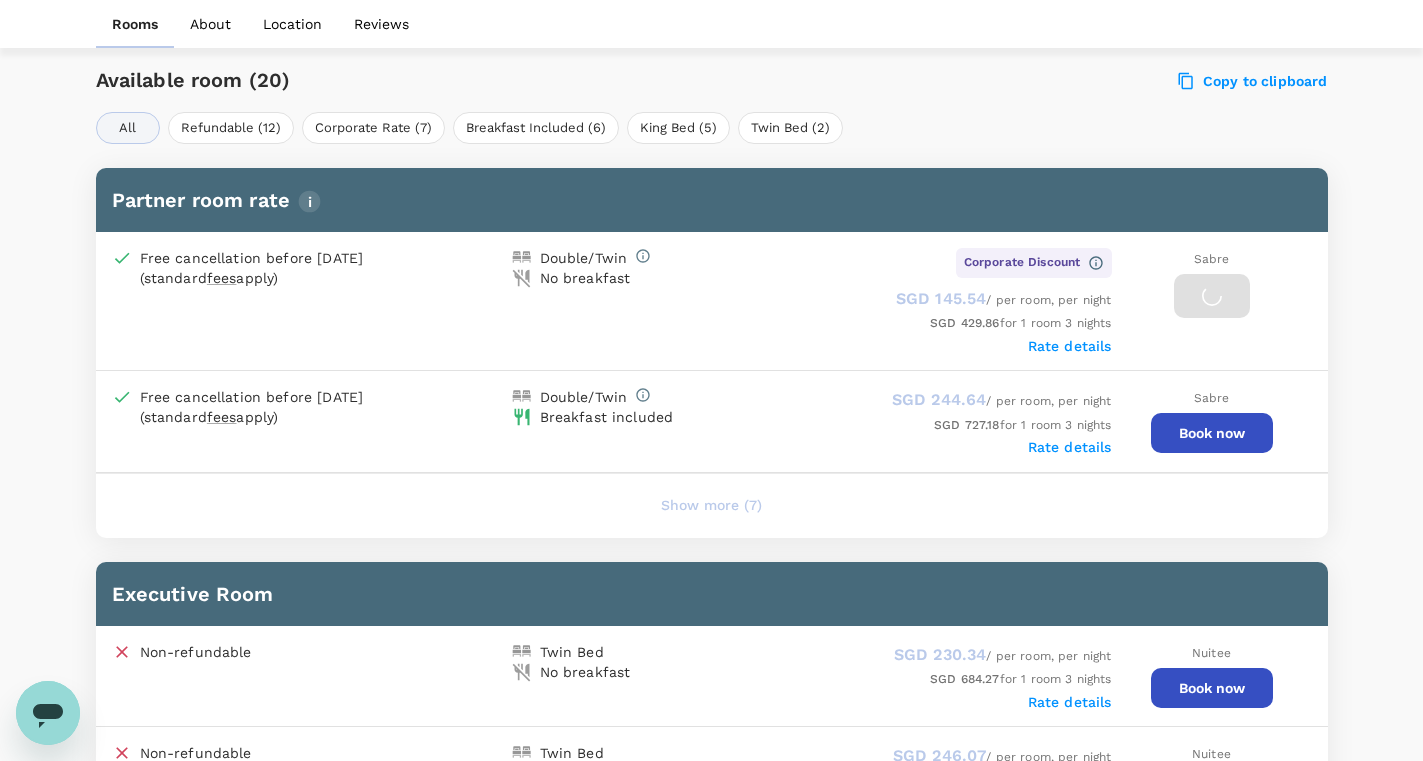 scroll, scrollTop: 924, scrollLeft: 0, axis: vertical 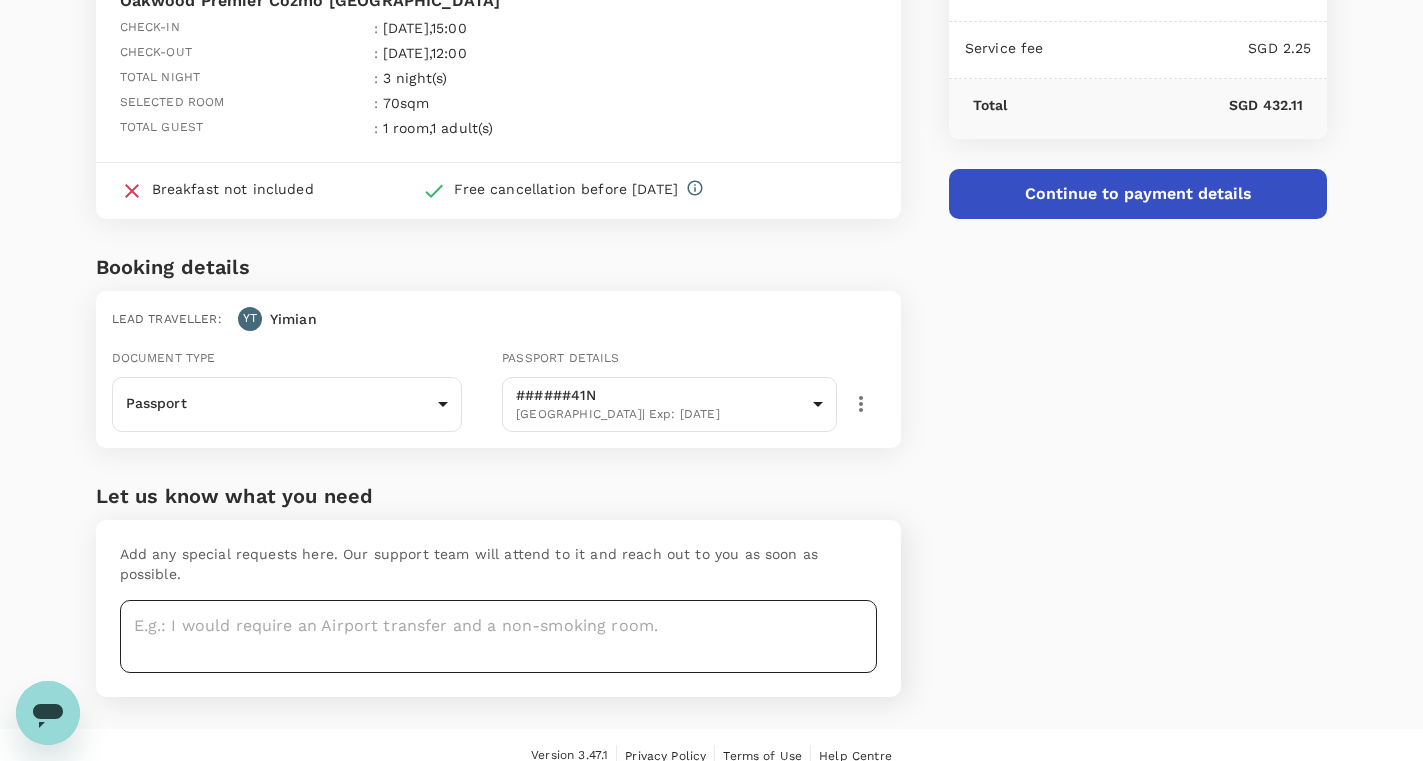click at bounding box center [498, 636] 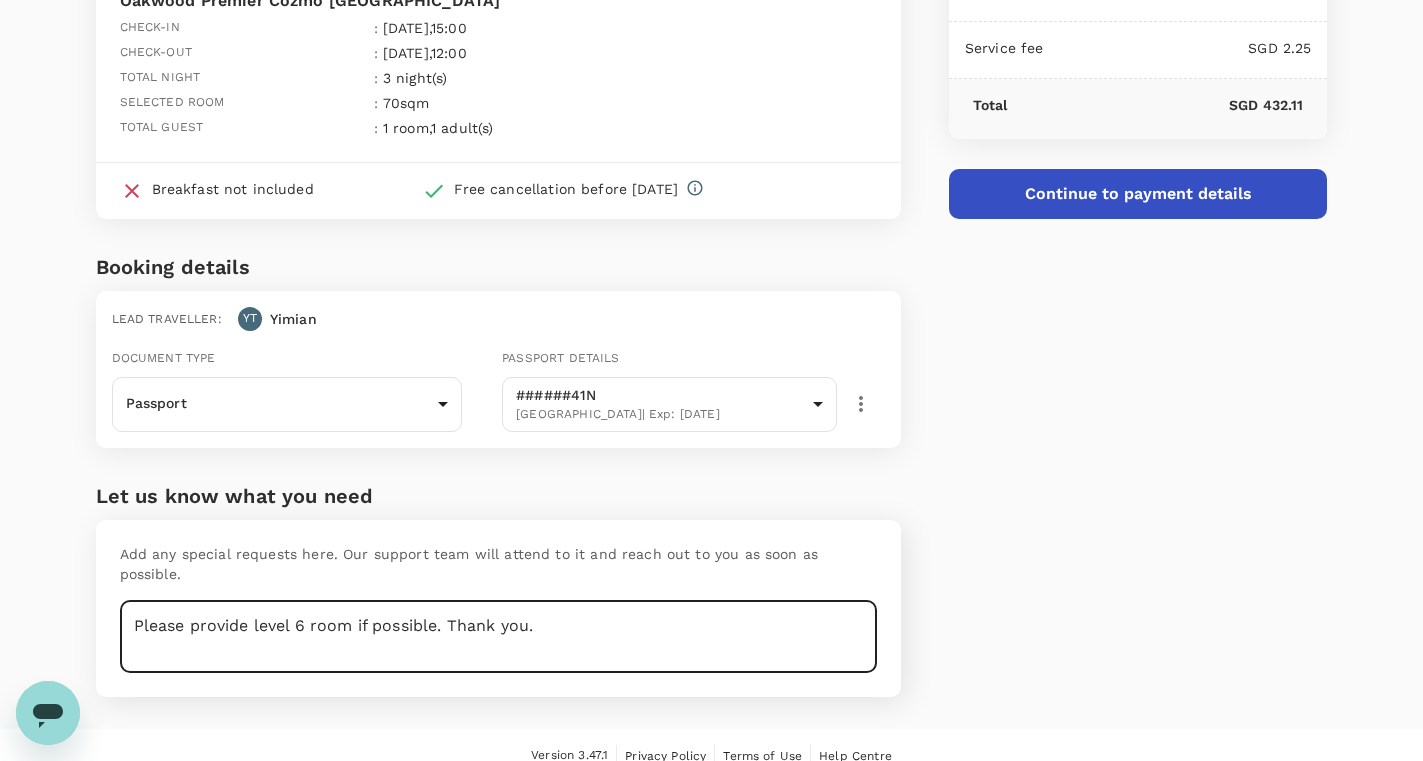 type on "Please provide level 6 room if possible. Thank you." 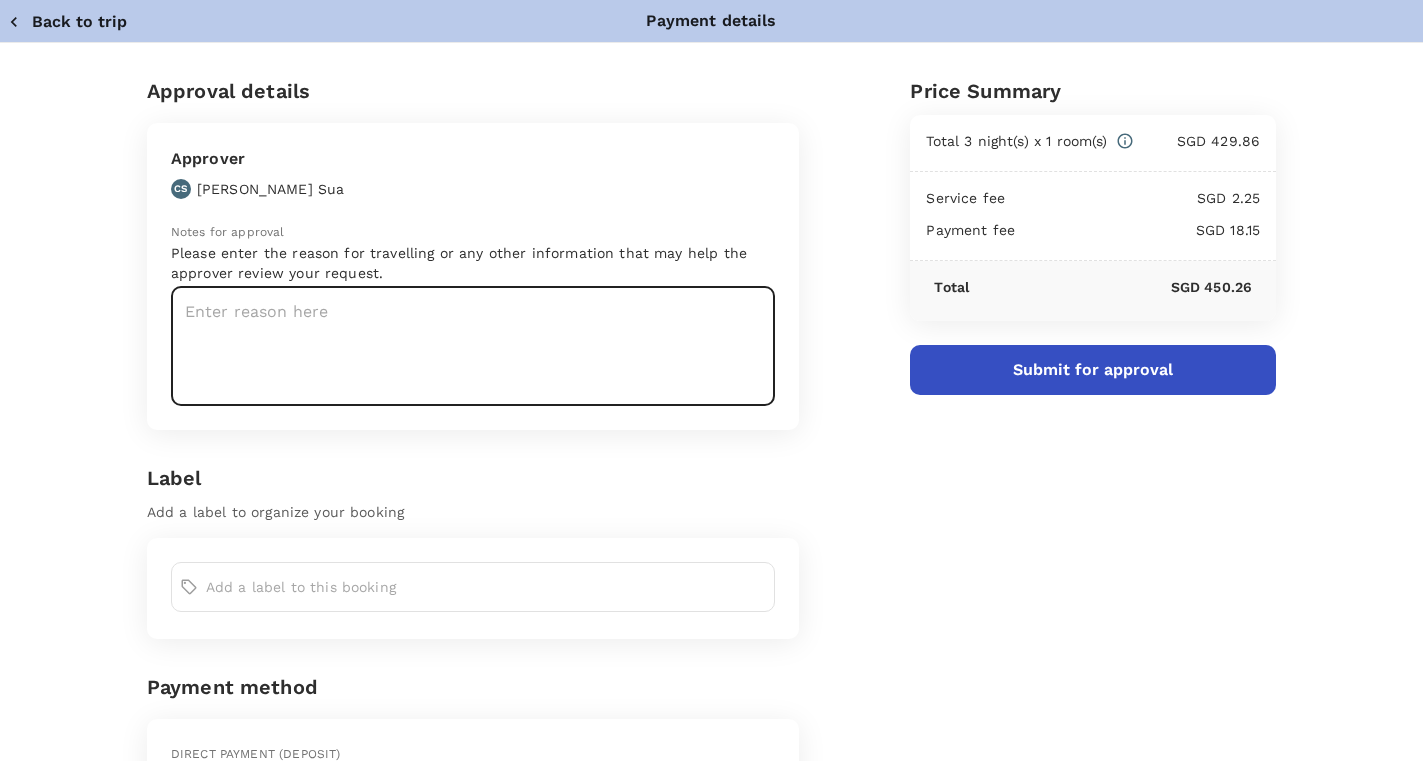 click at bounding box center [473, 346] 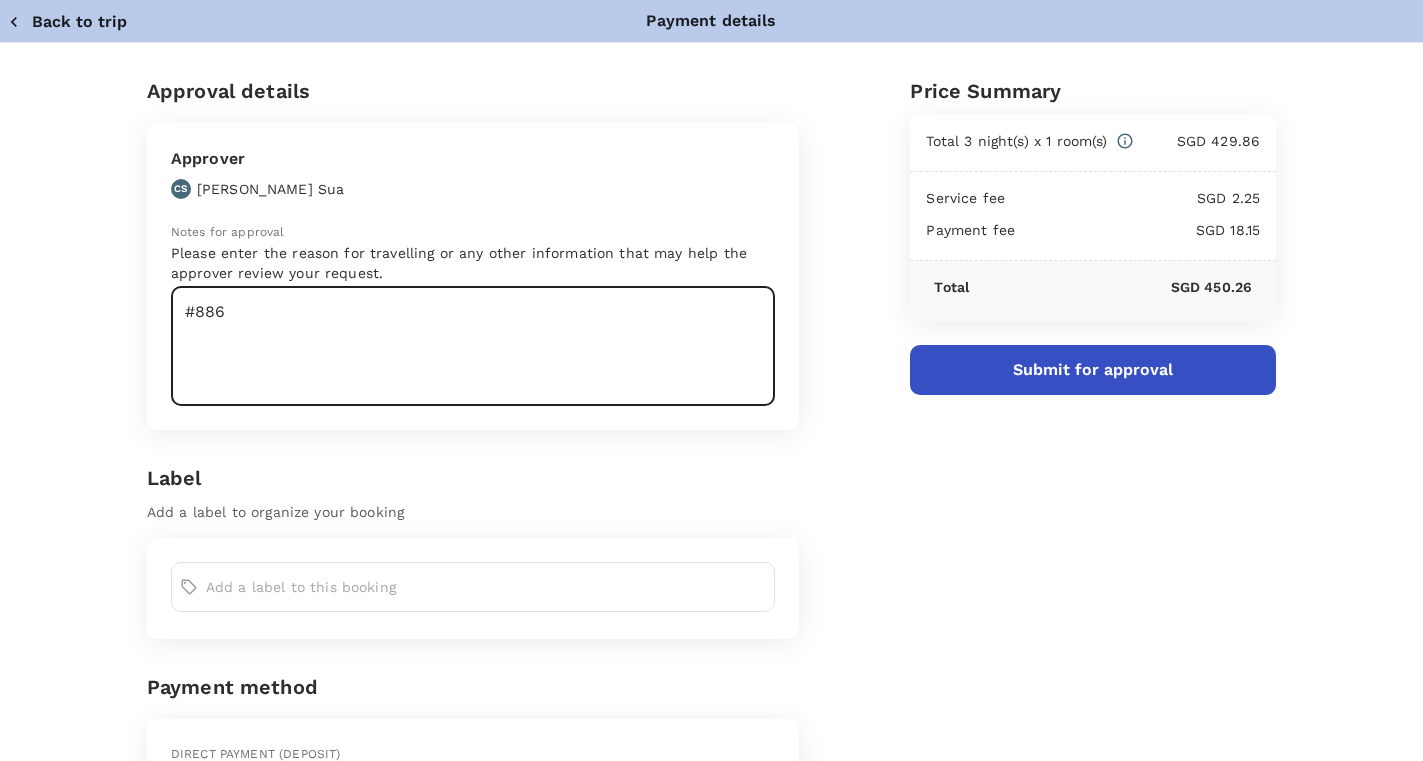type on "#886" 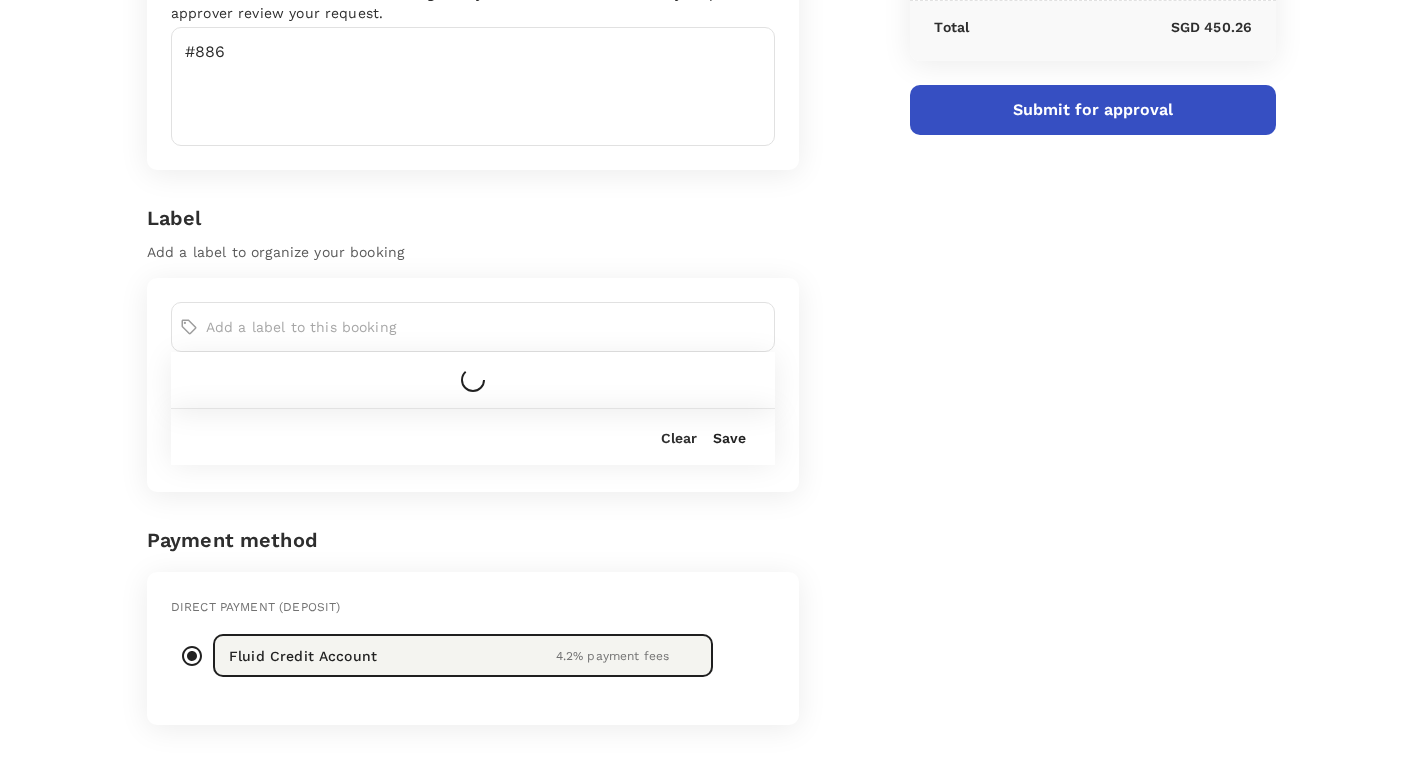 scroll, scrollTop: 266, scrollLeft: 0, axis: vertical 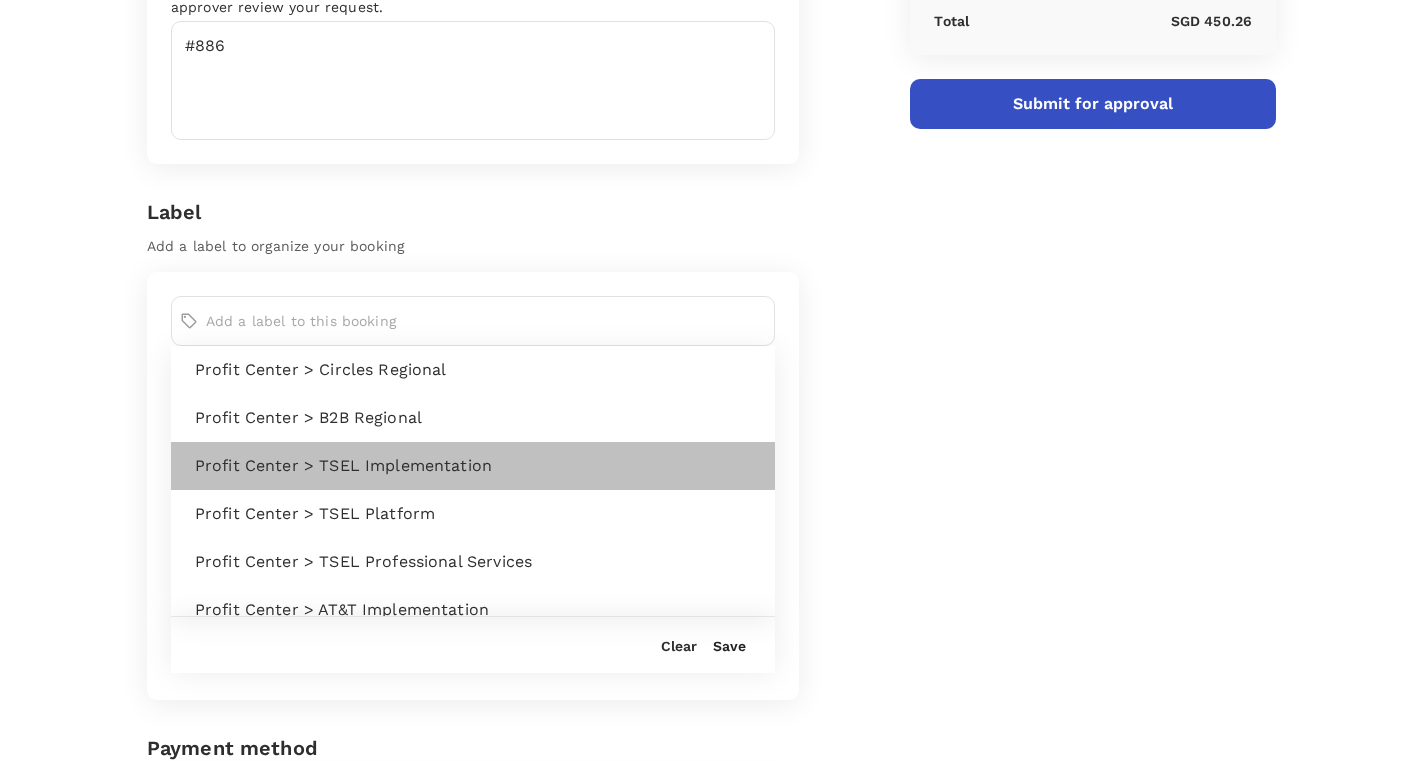 click on "Profit Center > TSEL Implementation" at bounding box center (477, 466) 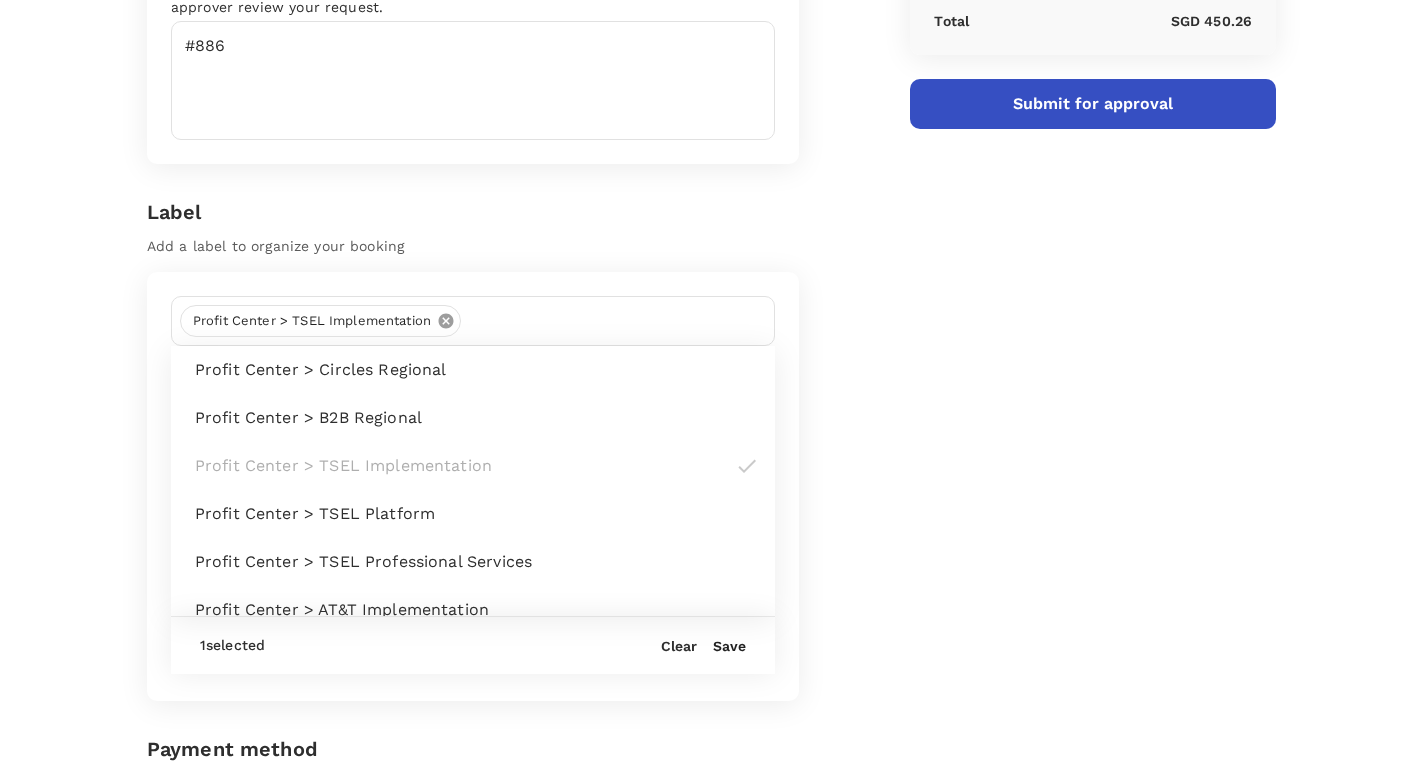click on "Save" at bounding box center (729, 646) 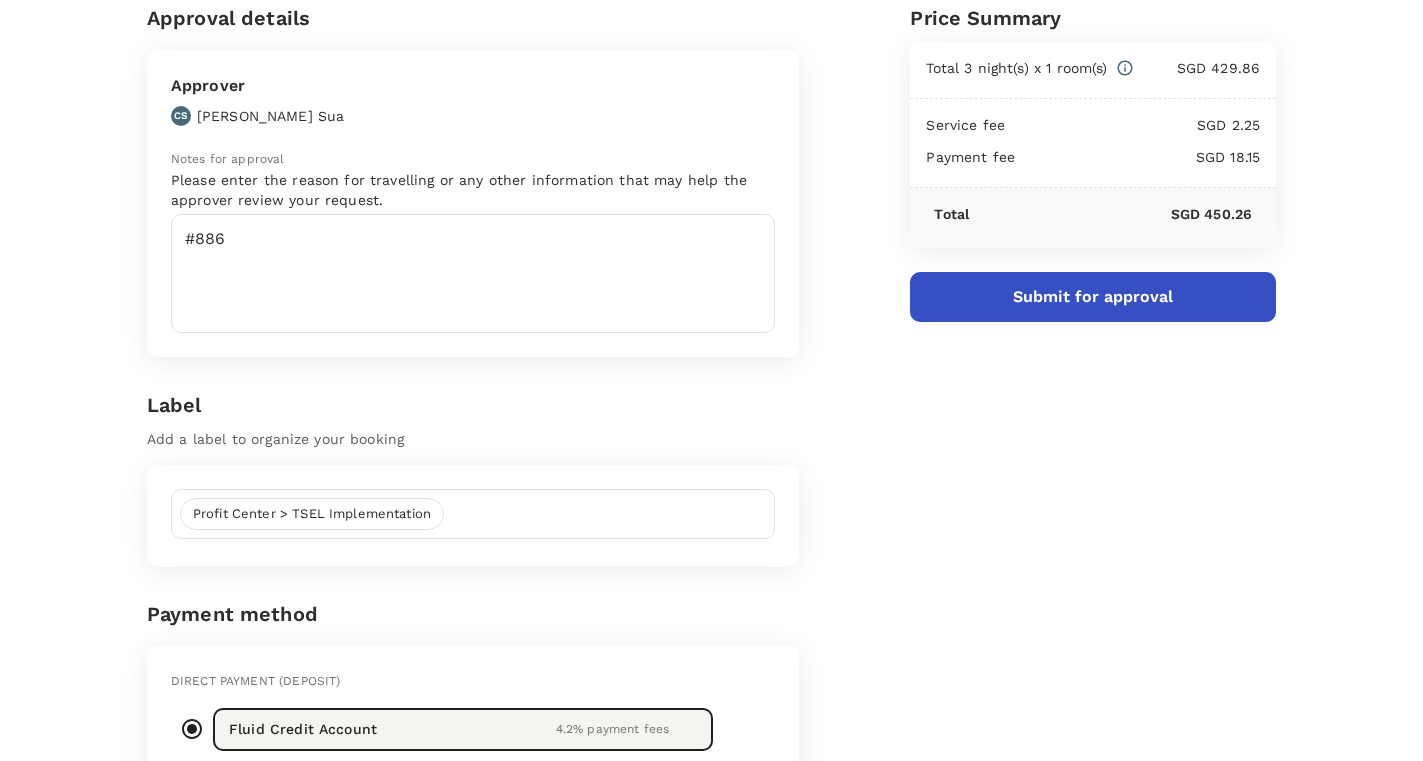 scroll, scrollTop: 0, scrollLeft: 0, axis: both 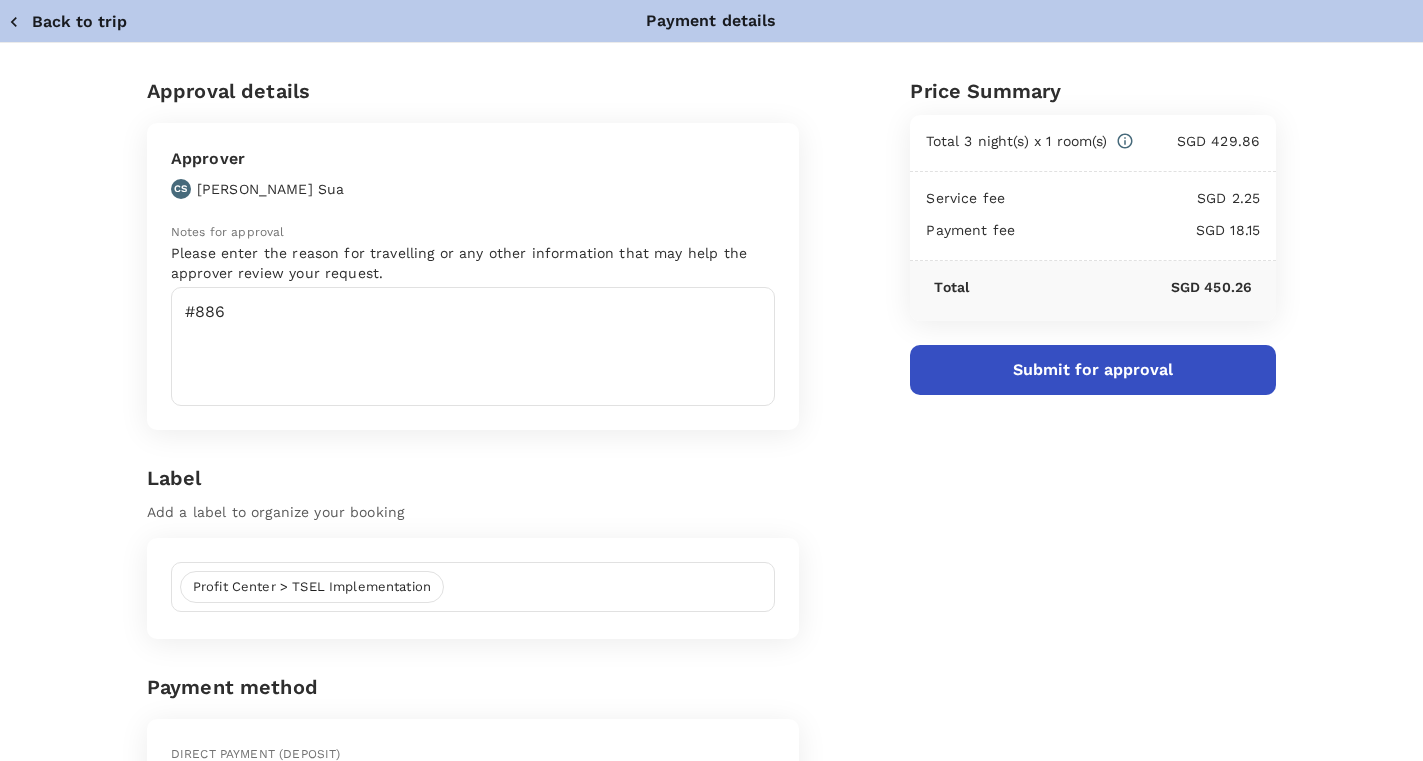 click on "Submit for approval" at bounding box center [1093, 370] 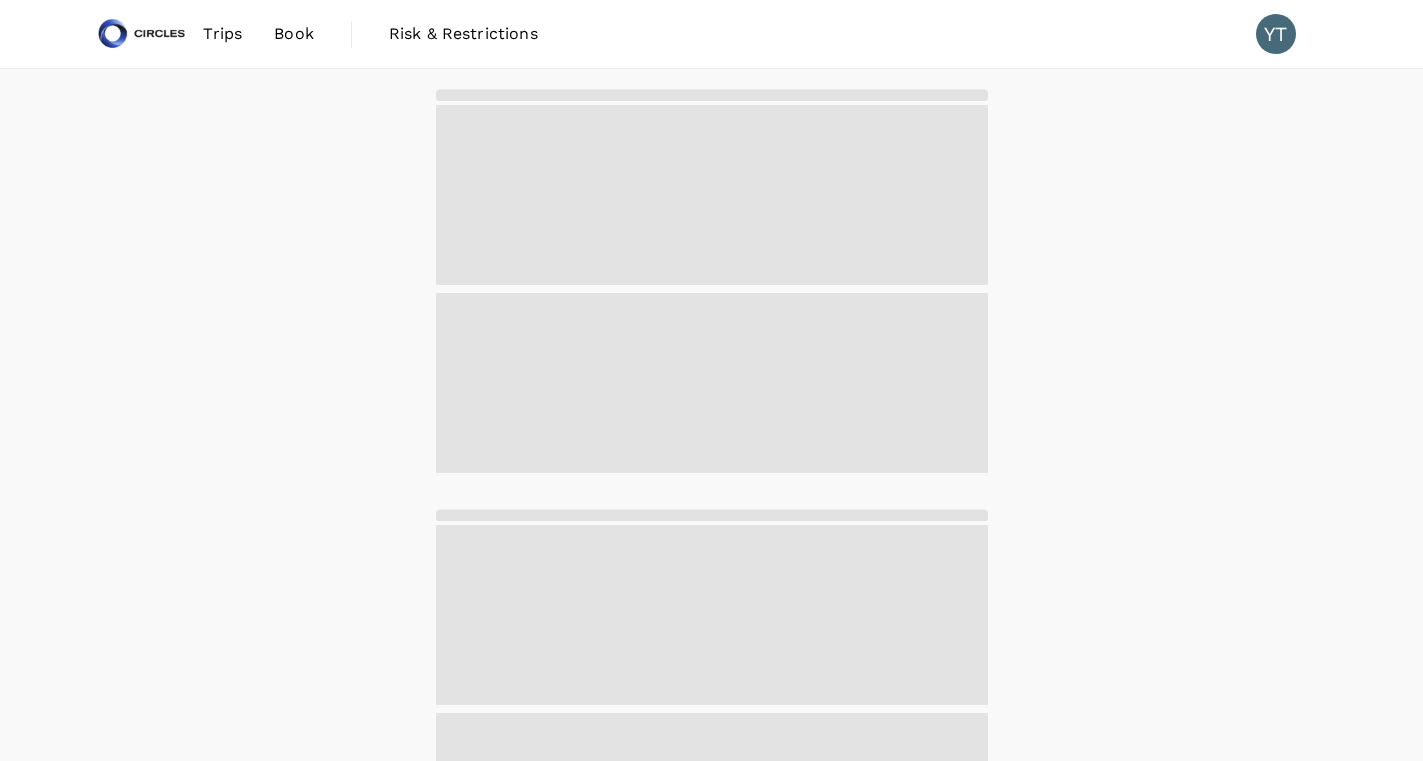scroll, scrollTop: 0, scrollLeft: 0, axis: both 